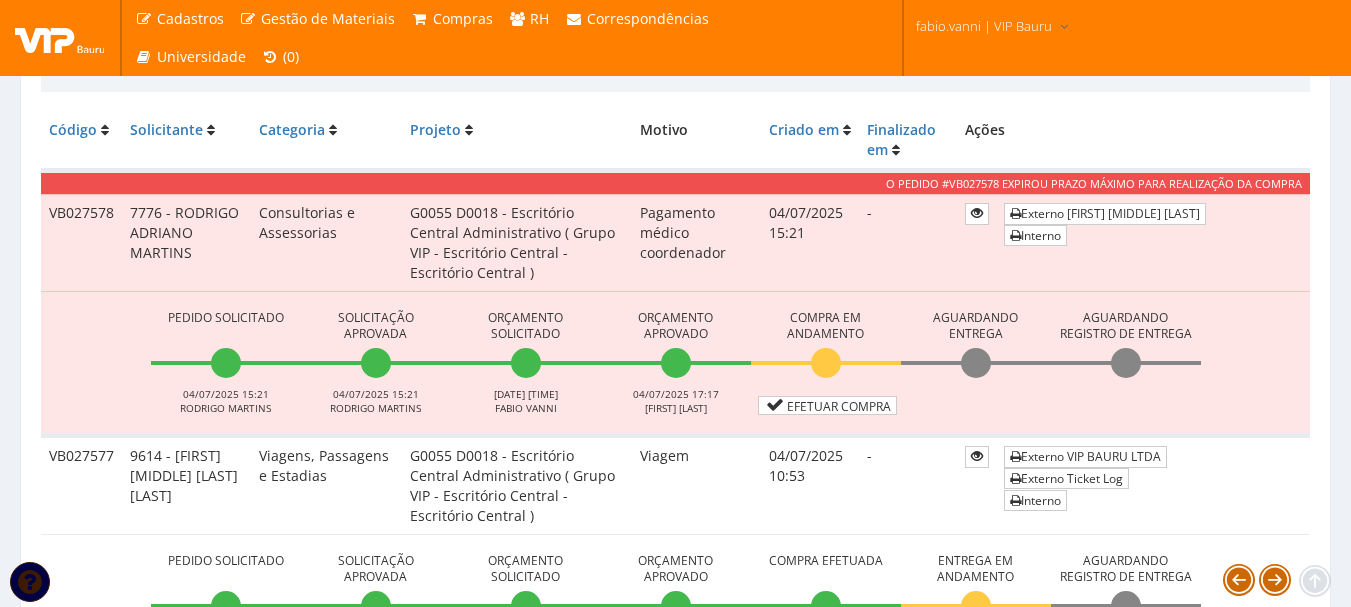 scroll, scrollTop: 500, scrollLeft: 0, axis: vertical 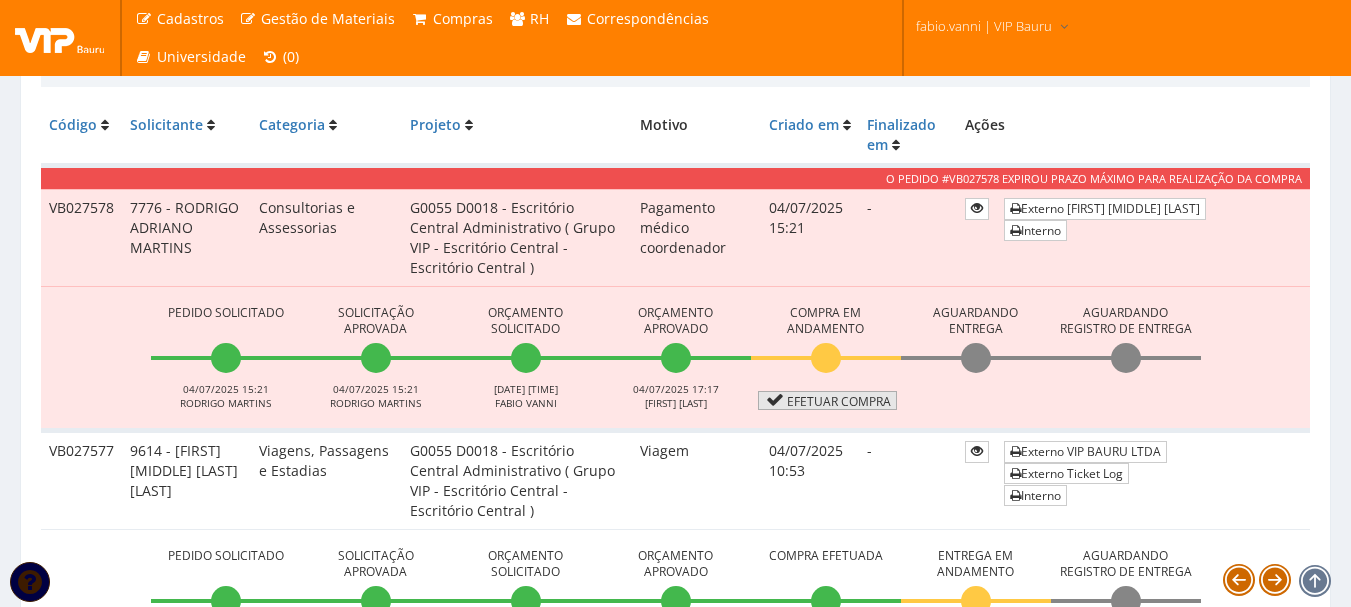 click on "Efetuar Compra" at bounding box center (827, 400) 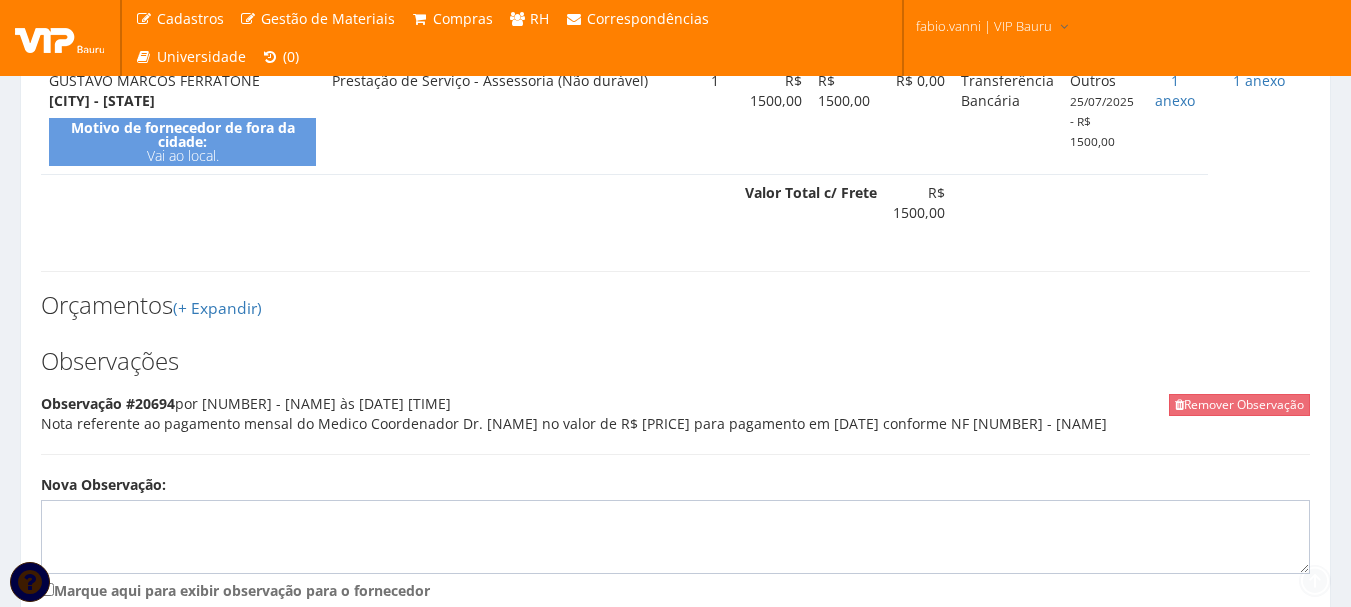 scroll, scrollTop: 948, scrollLeft: 0, axis: vertical 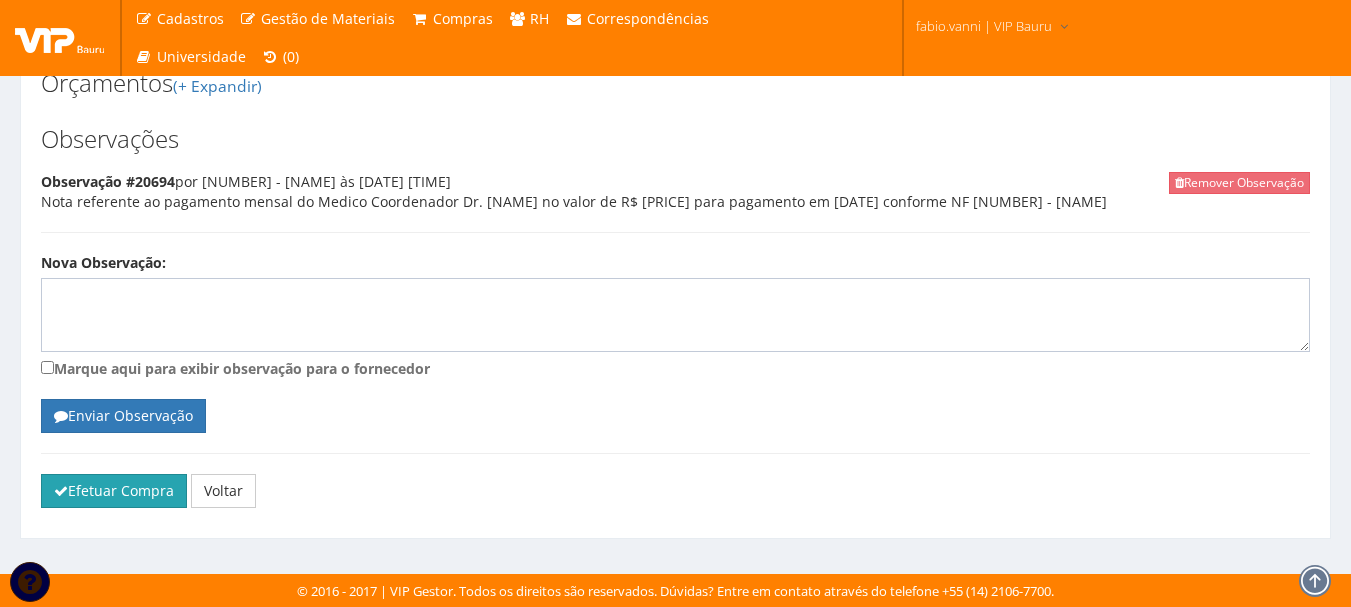 click on "Efetuar Compra" at bounding box center (114, 491) 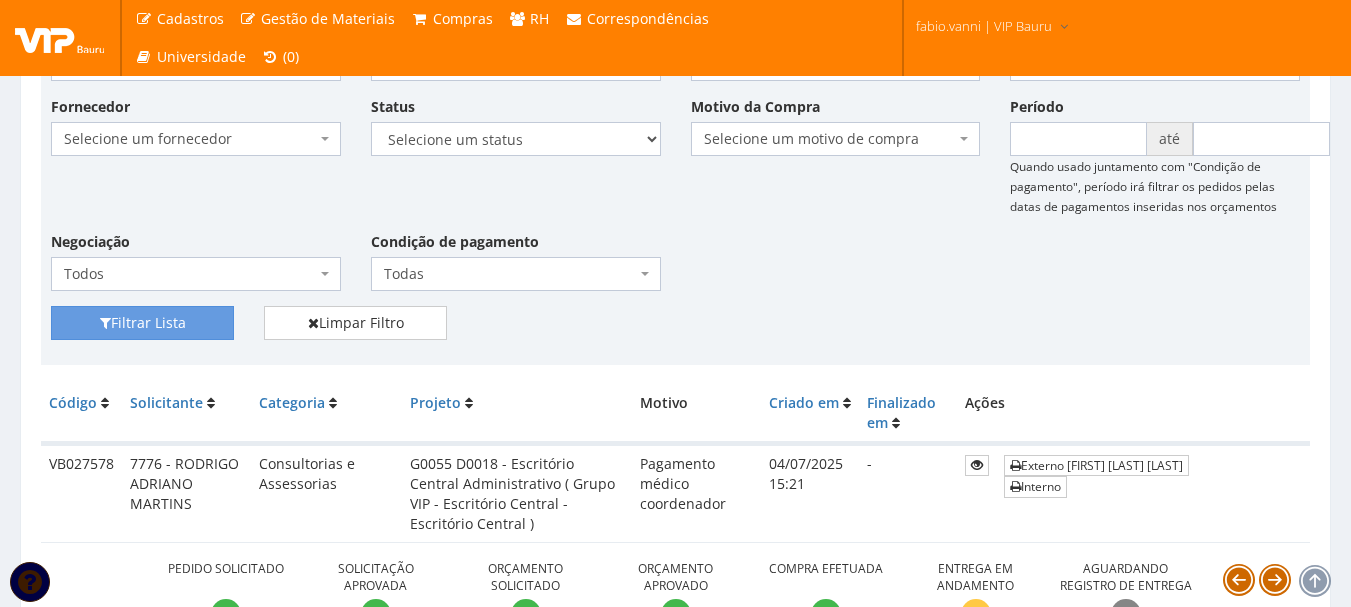 scroll, scrollTop: 500, scrollLeft: 0, axis: vertical 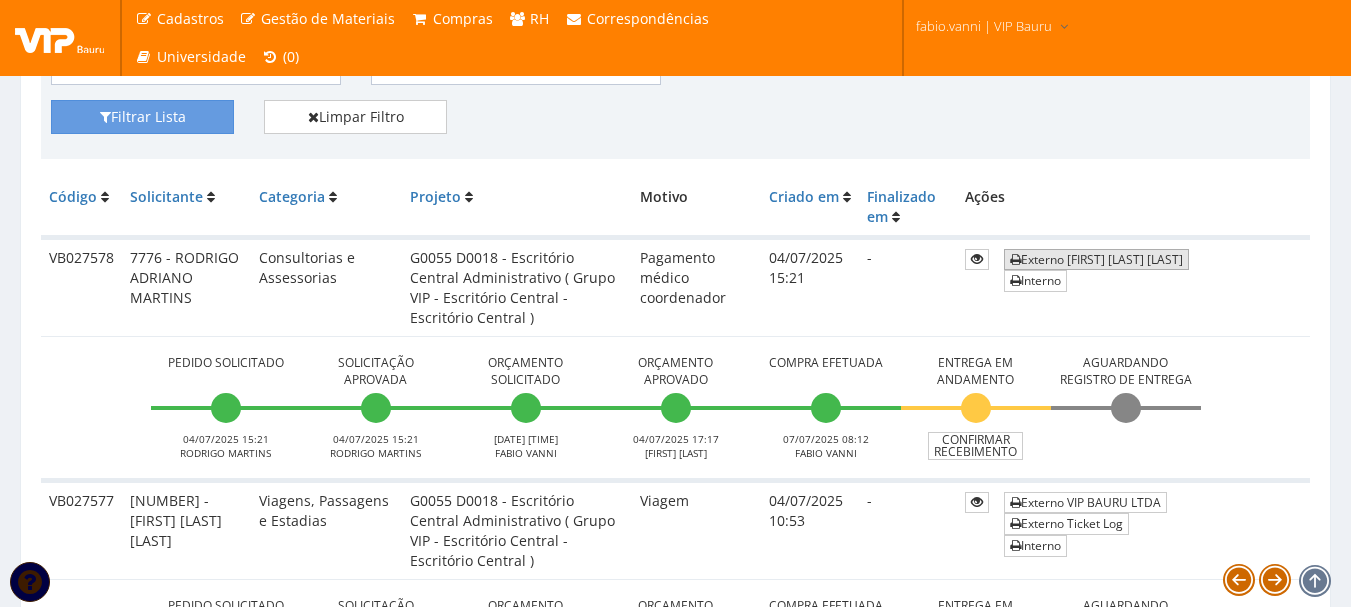 click on "Externo [FIRST] [LAST] [LAST]" at bounding box center [1096, 259] 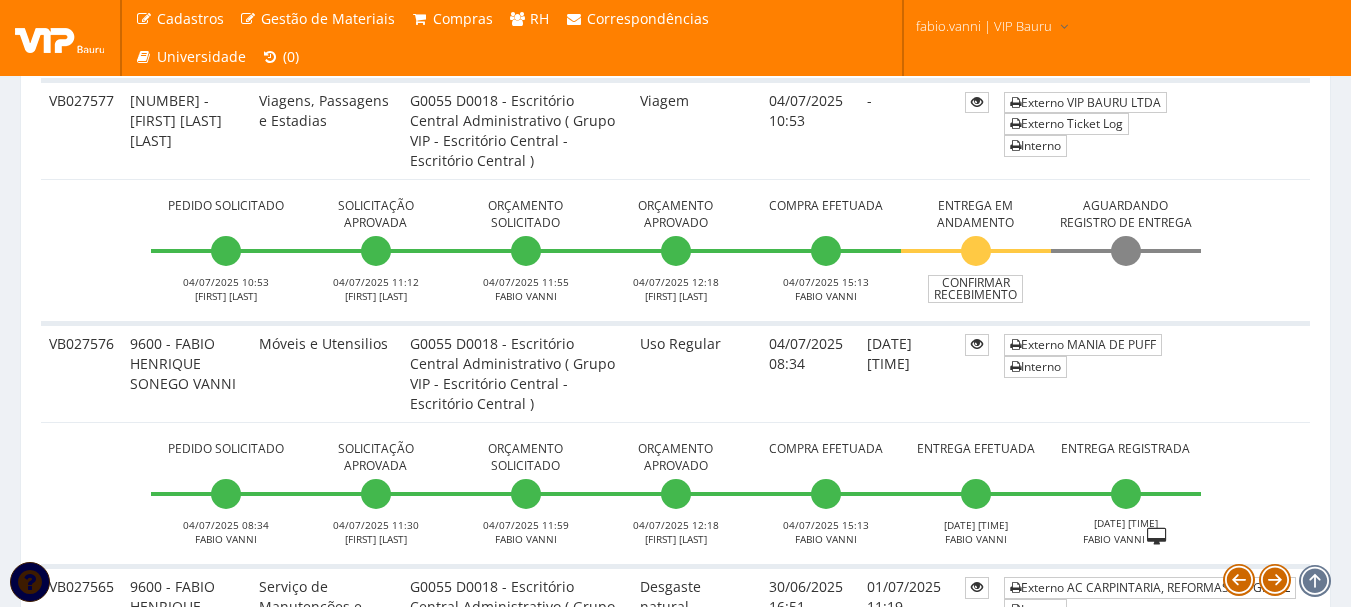 scroll, scrollTop: 500, scrollLeft: 0, axis: vertical 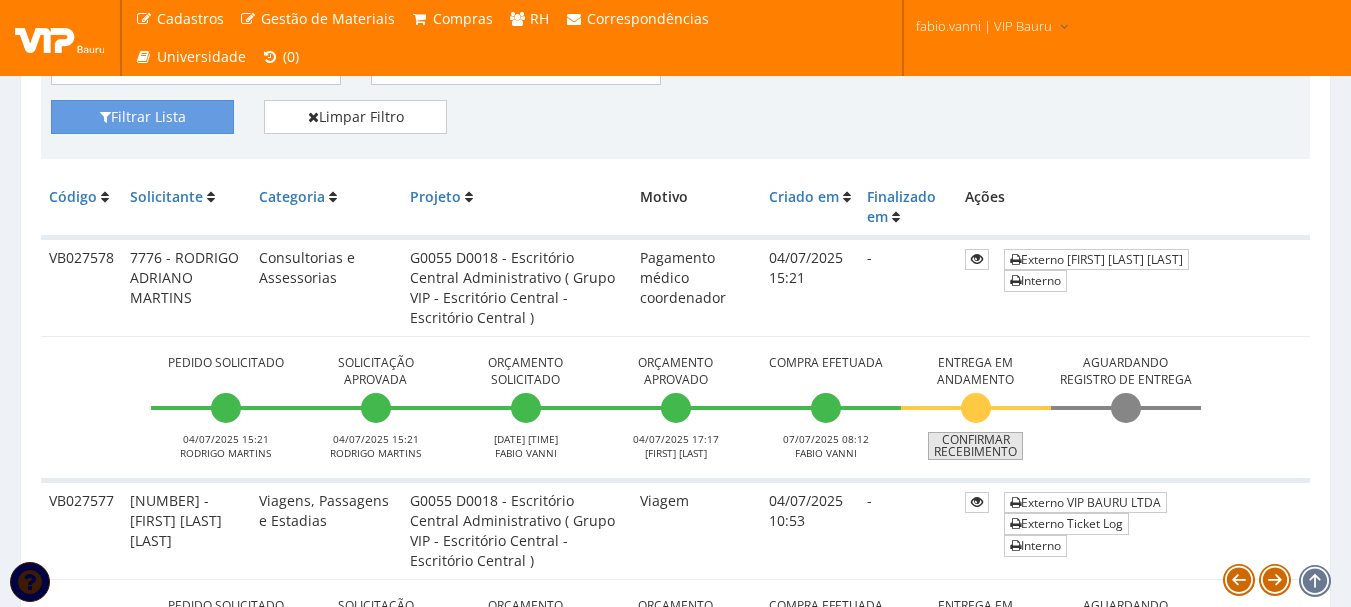 click on "Confirmar Recebimento" at bounding box center [975, 446] 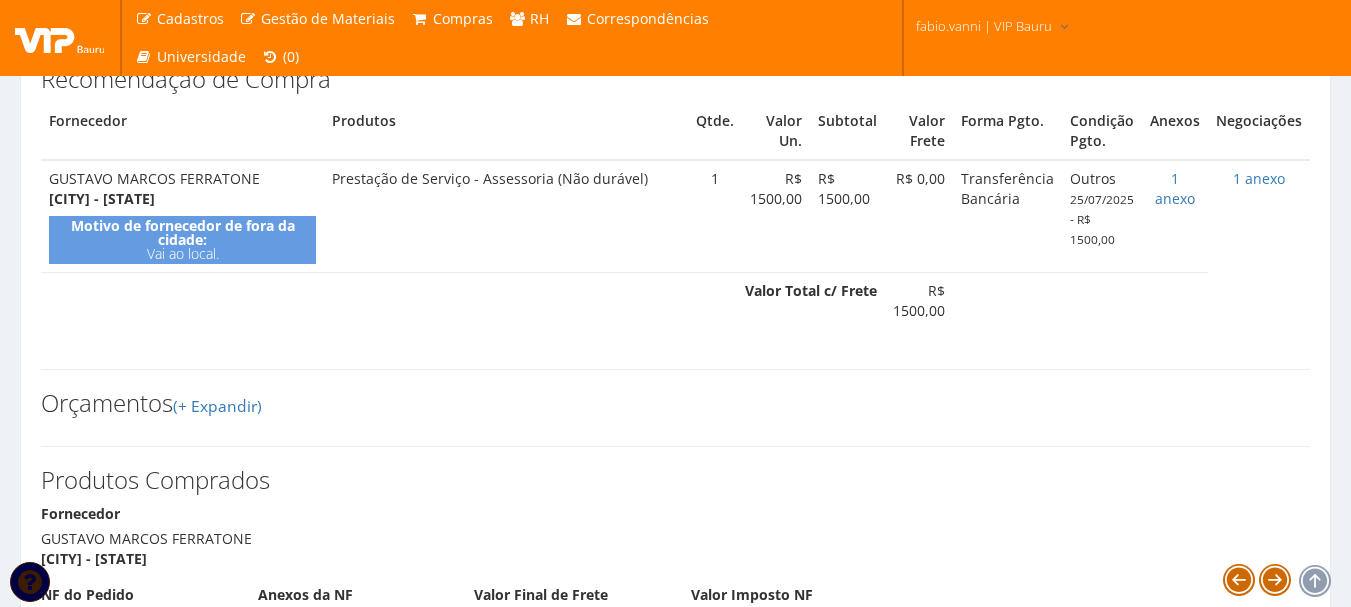 scroll, scrollTop: 800, scrollLeft: 0, axis: vertical 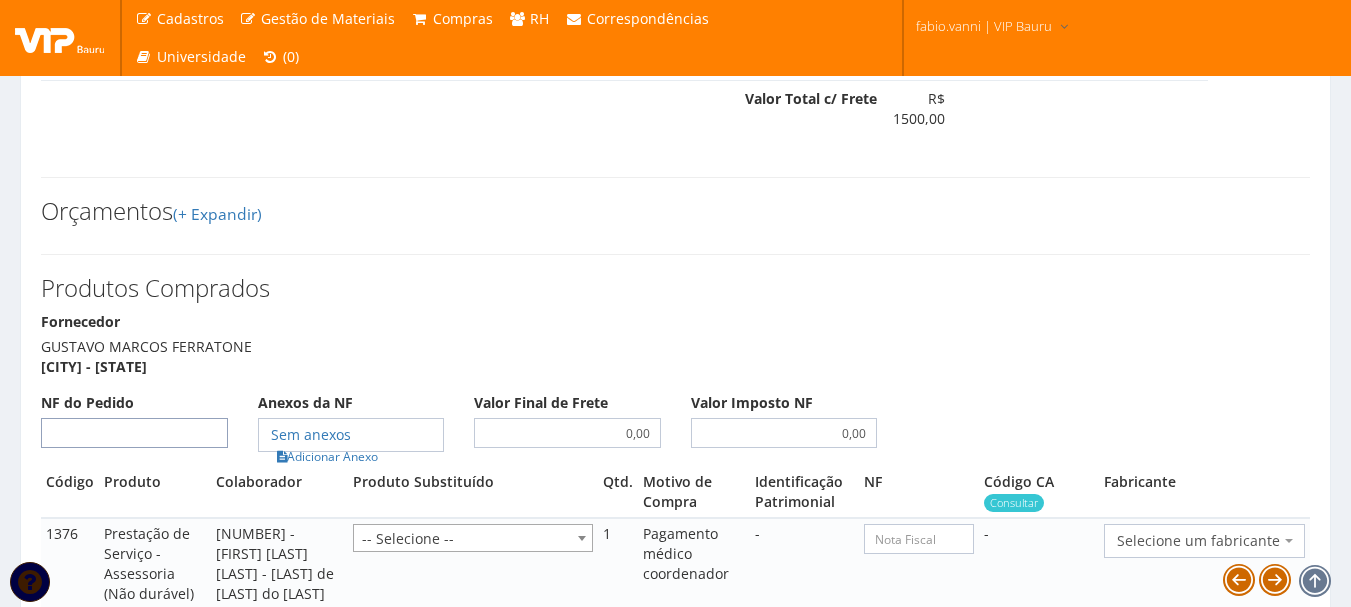 click on "NF do Pedido" at bounding box center [134, 433] 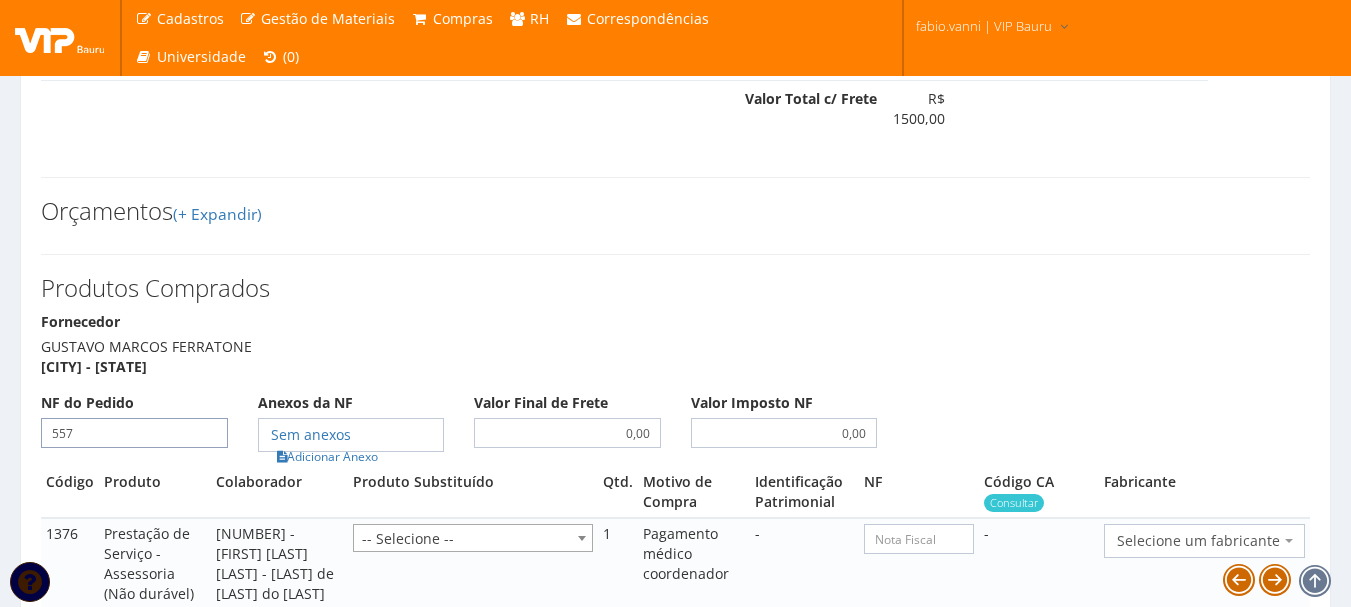 type on "557" 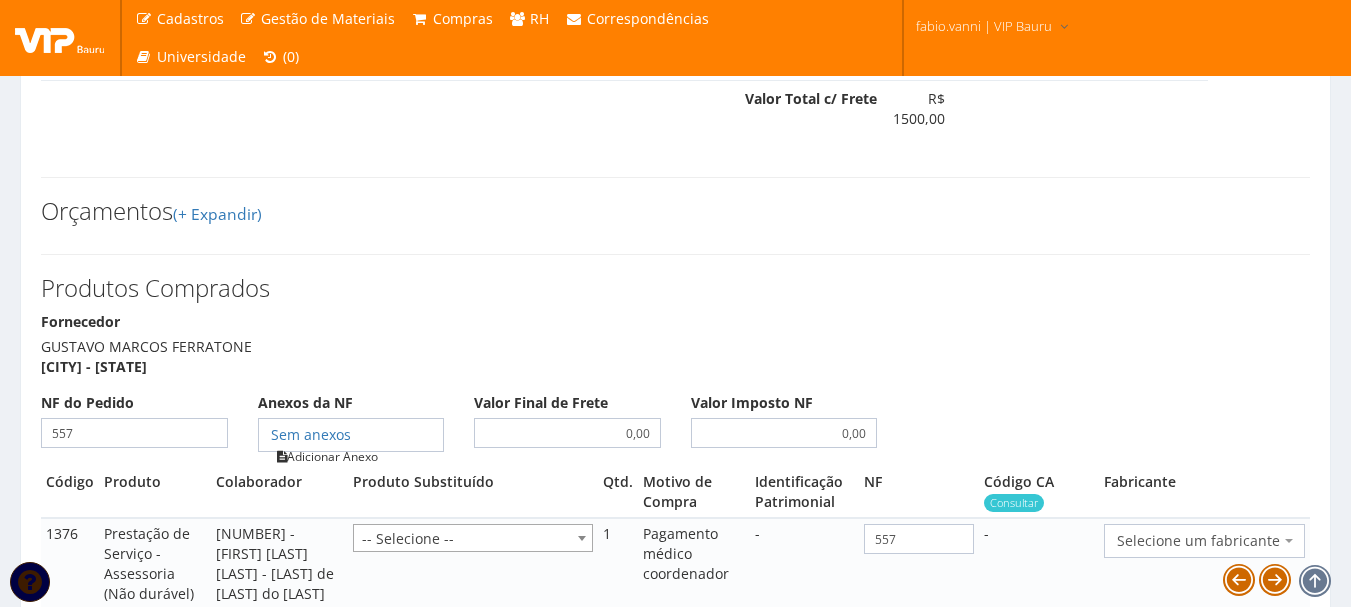 click on "Adicionar Anexo" at bounding box center [327, 456] 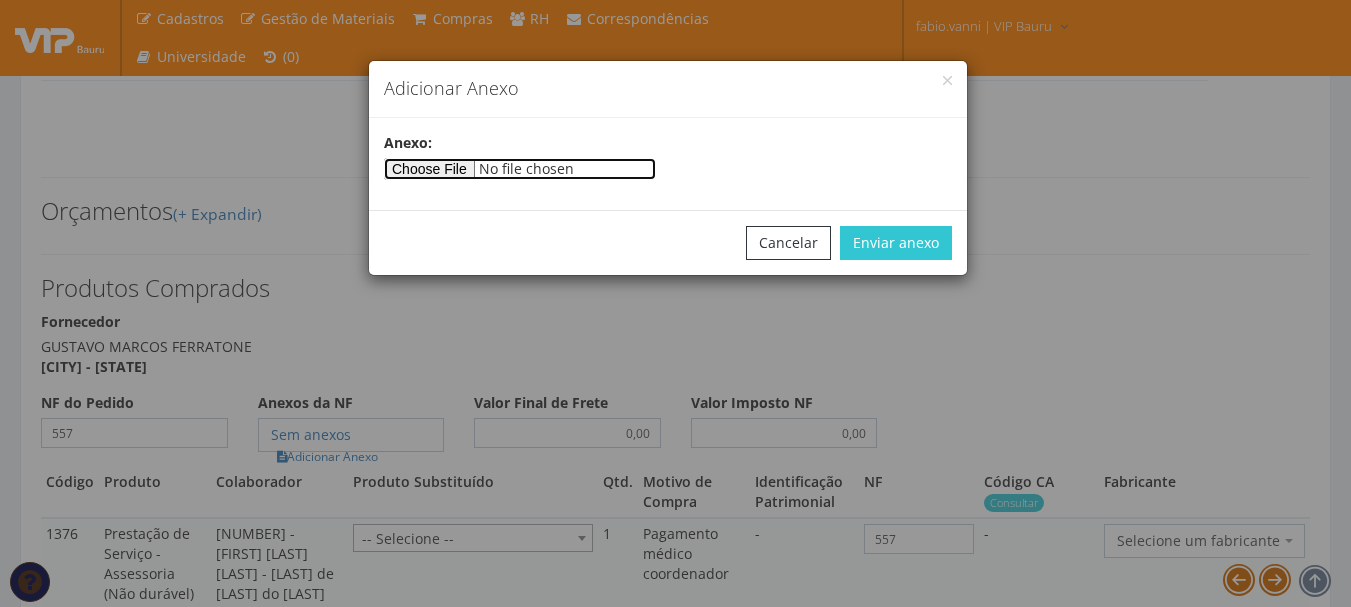 click at bounding box center (520, 169) 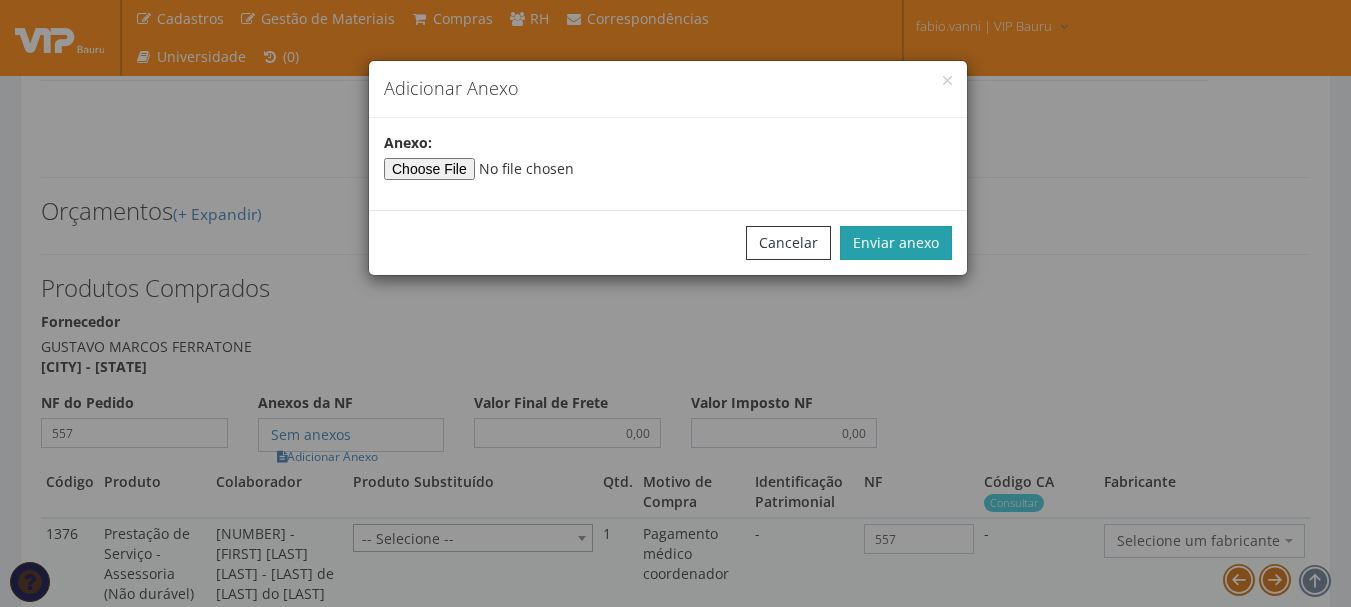 click on "Enviar anexo" at bounding box center [896, 243] 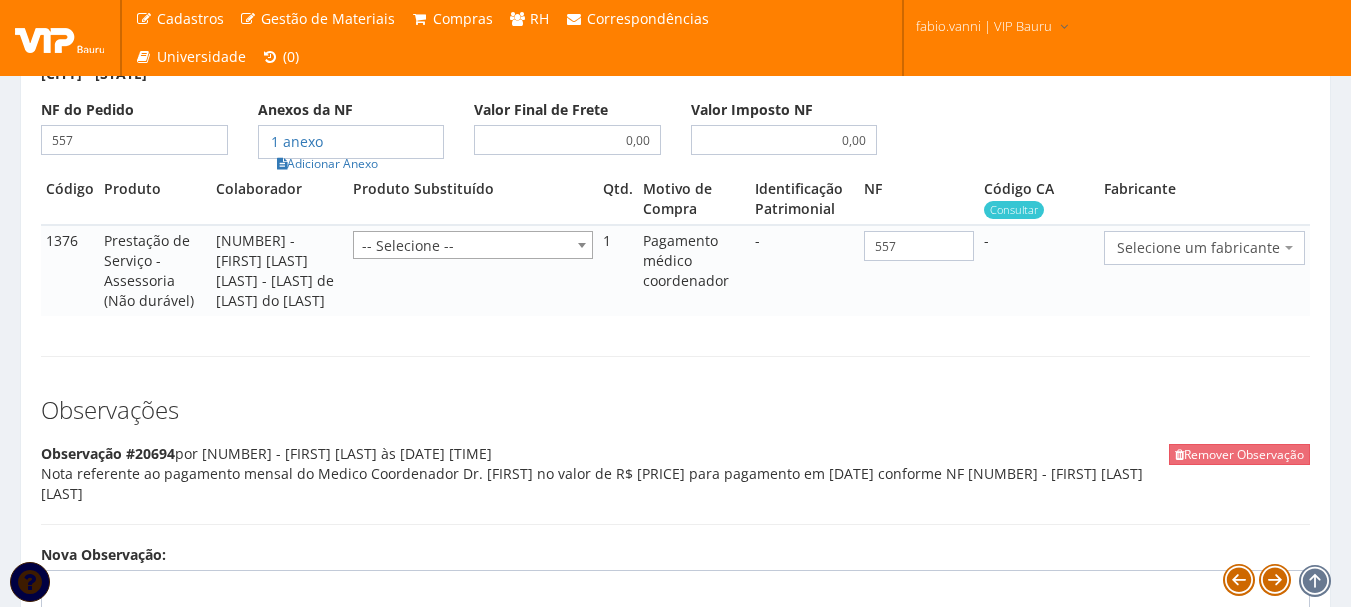 scroll, scrollTop: 1100, scrollLeft: 0, axis: vertical 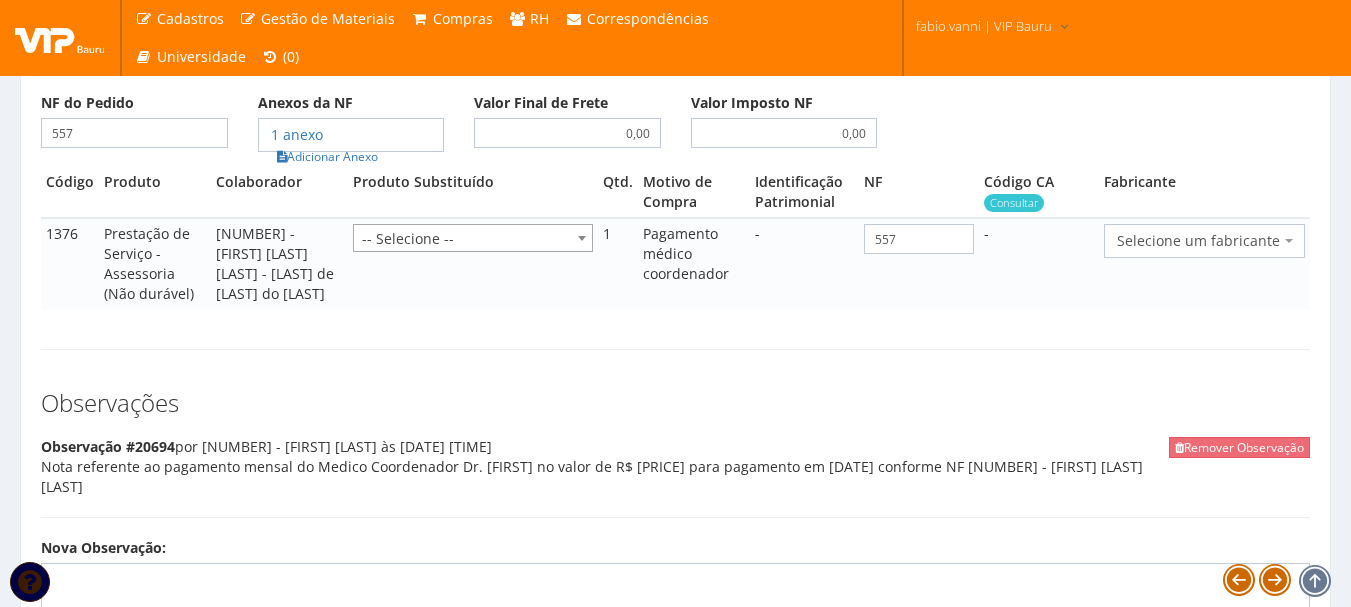 click on "Selecione um fabricante" at bounding box center [1198, 241] 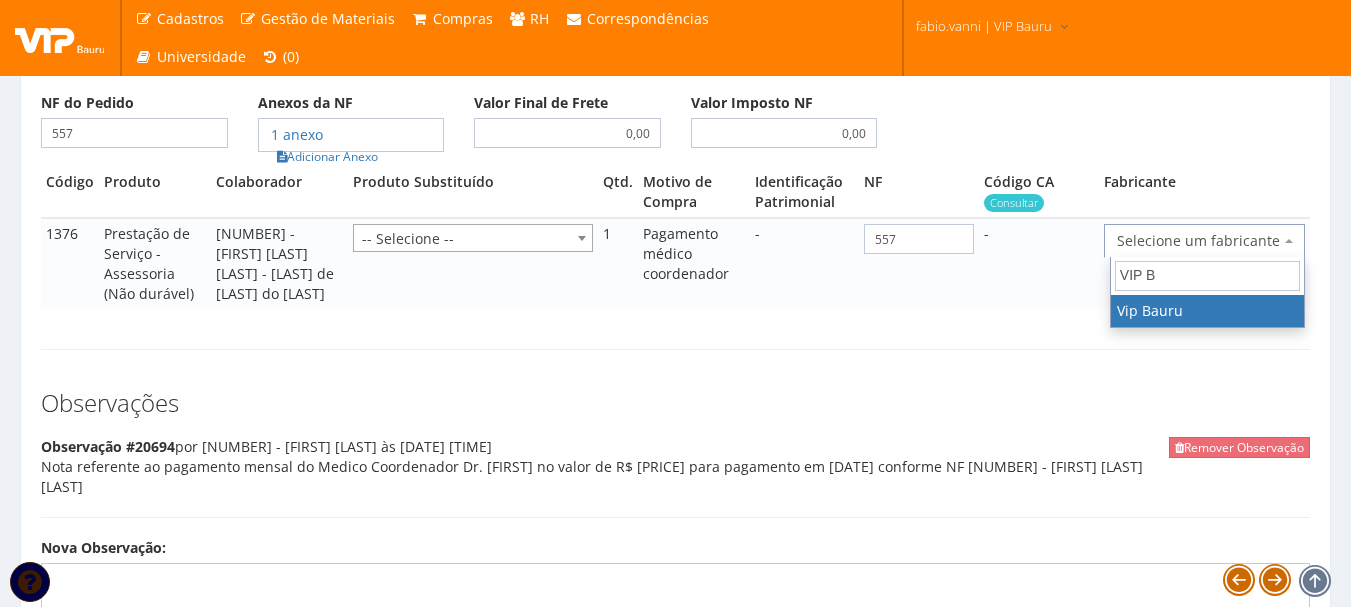 type on "VIP B" 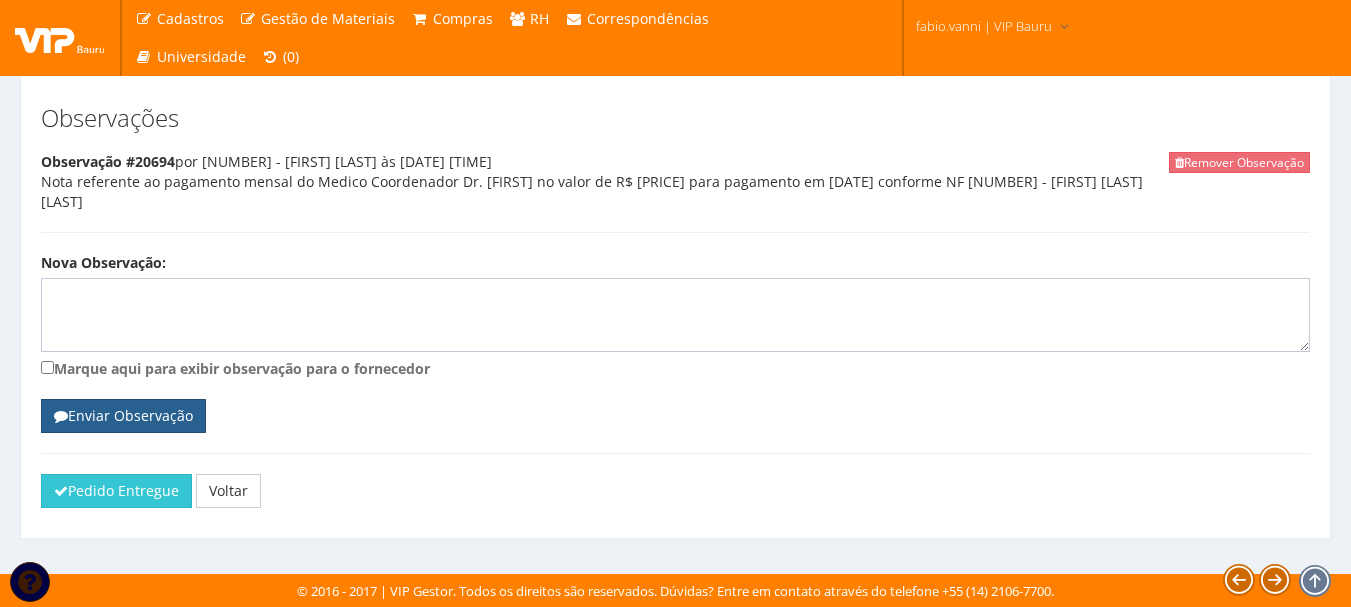 scroll, scrollTop: 1385, scrollLeft: 0, axis: vertical 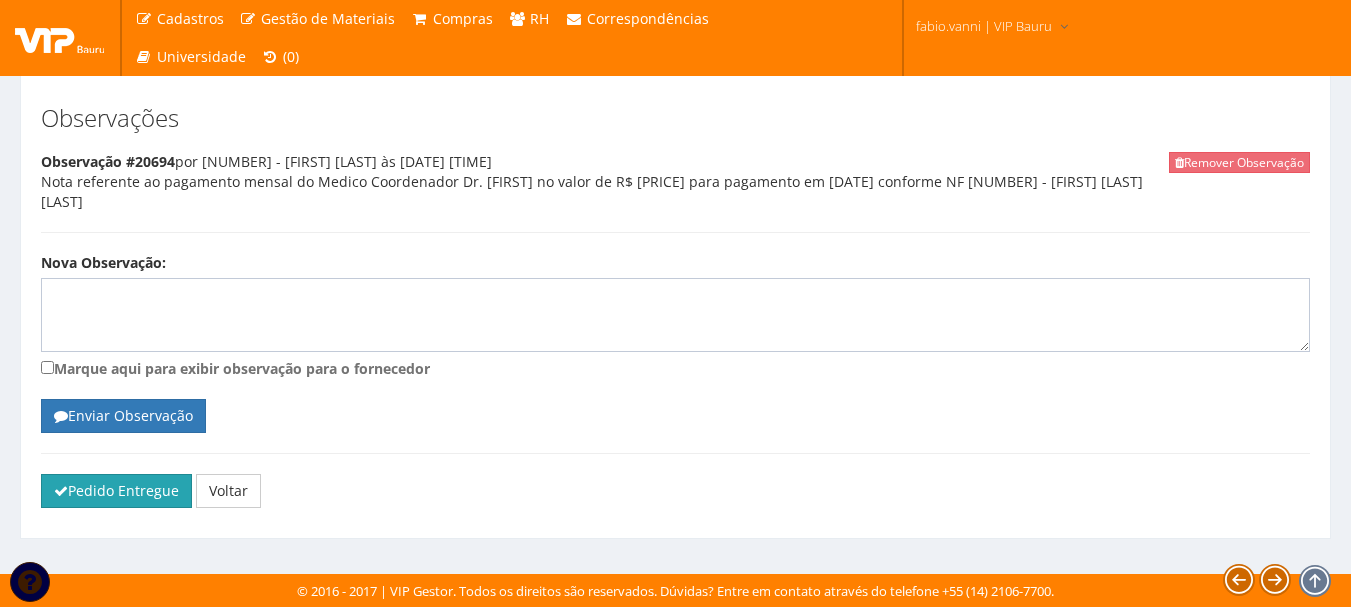 click on "Pedido Entregue" at bounding box center (116, 491) 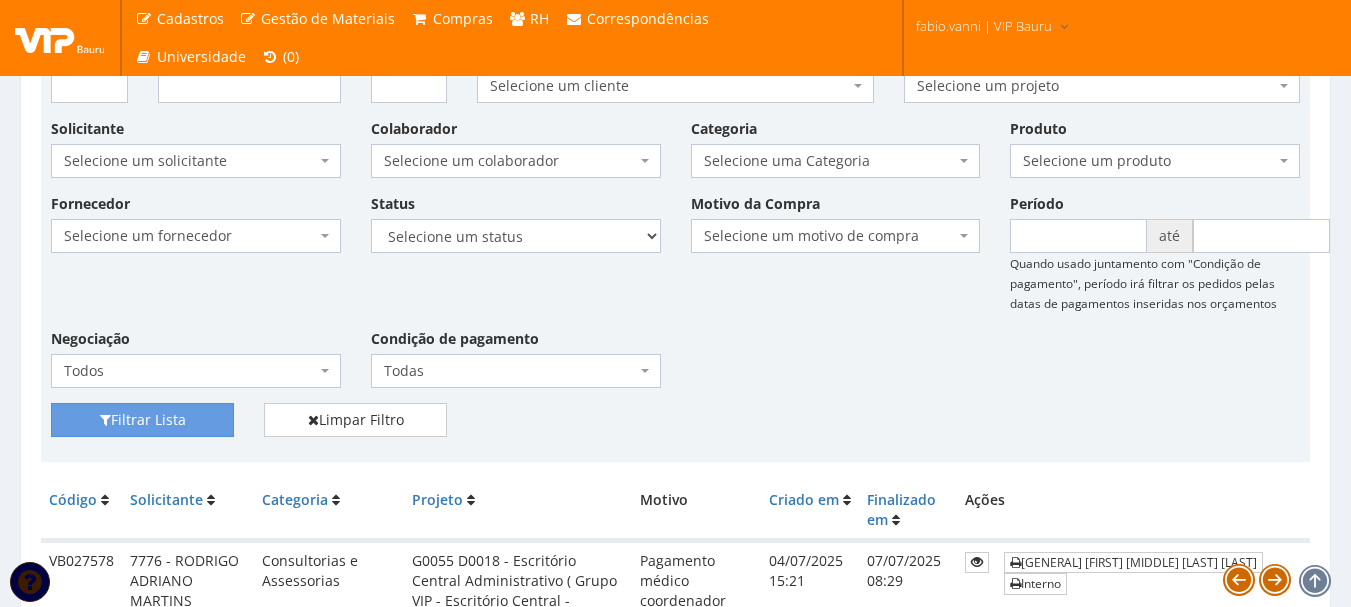 scroll, scrollTop: 0, scrollLeft: 0, axis: both 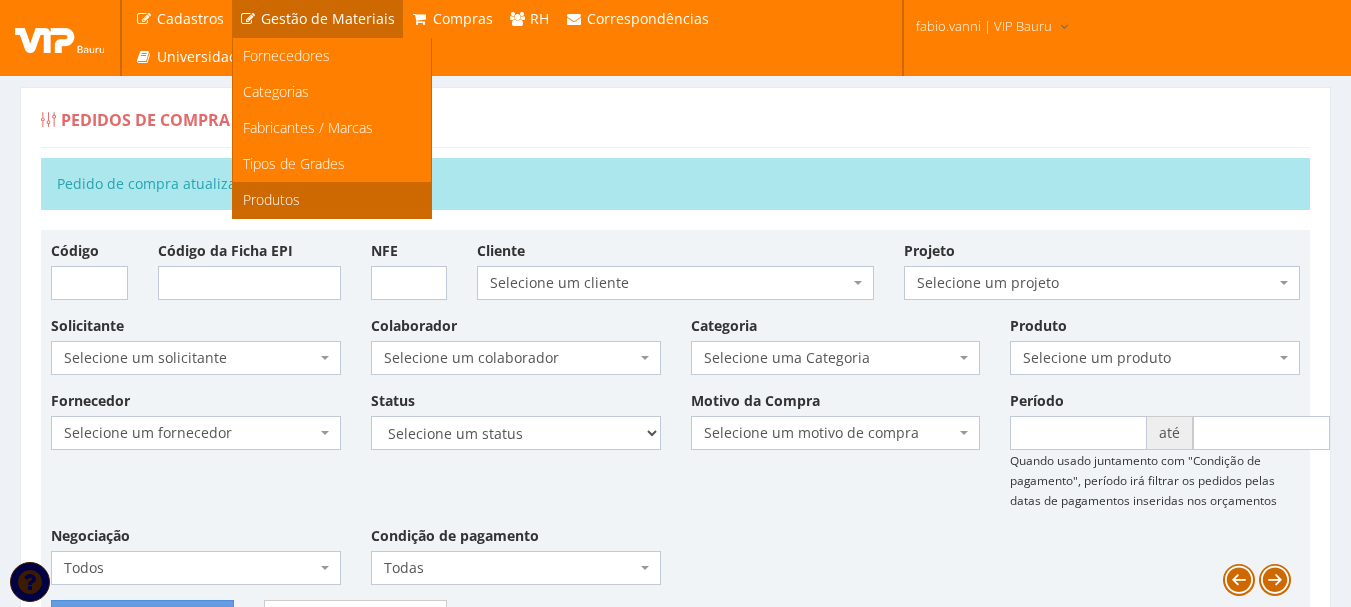 click on "Produtos" at bounding box center [271, 199] 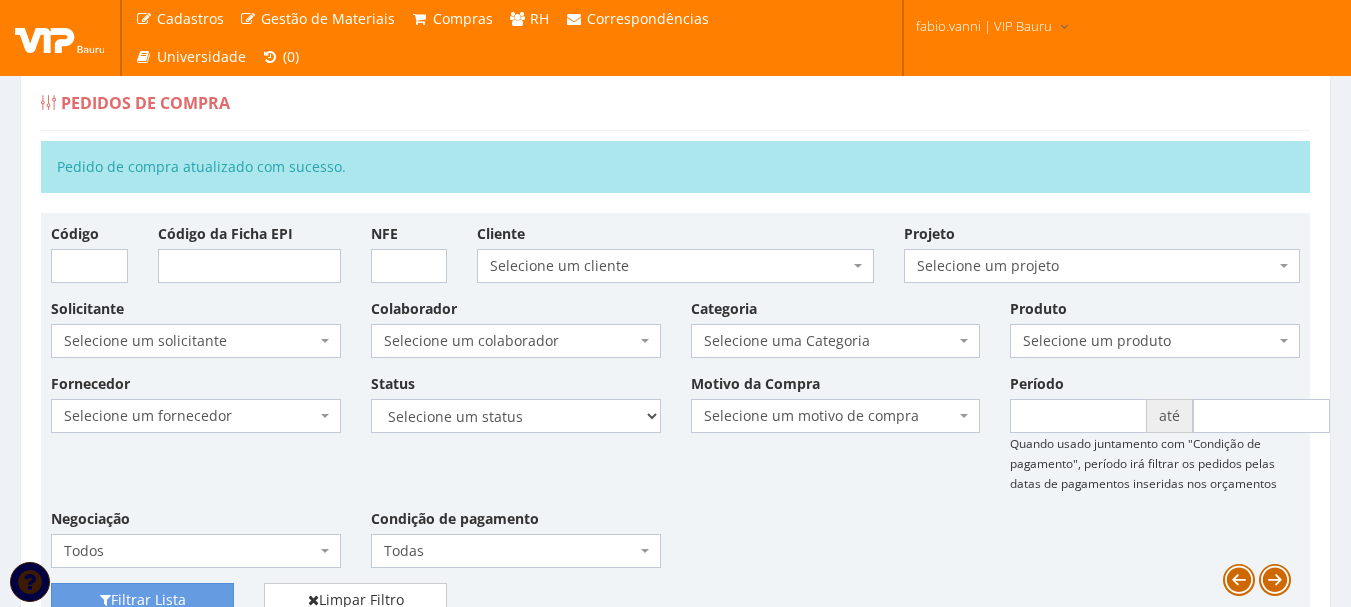 scroll, scrollTop: 600, scrollLeft: 0, axis: vertical 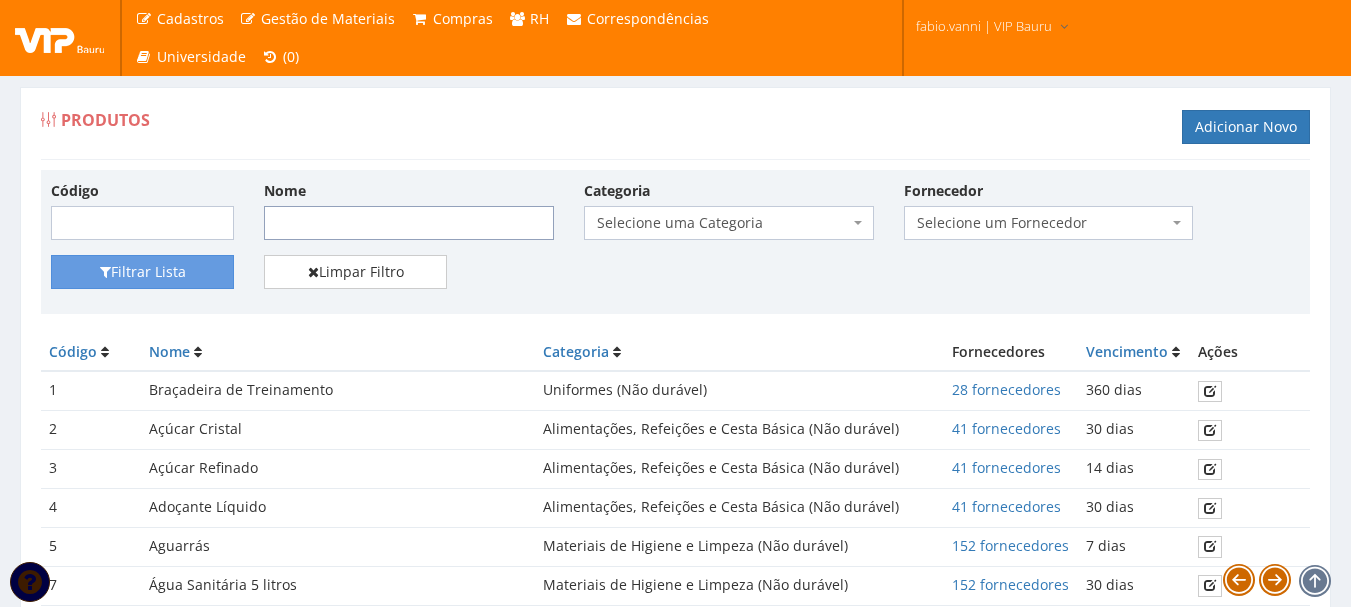 click on "Nome" at bounding box center [409, 223] 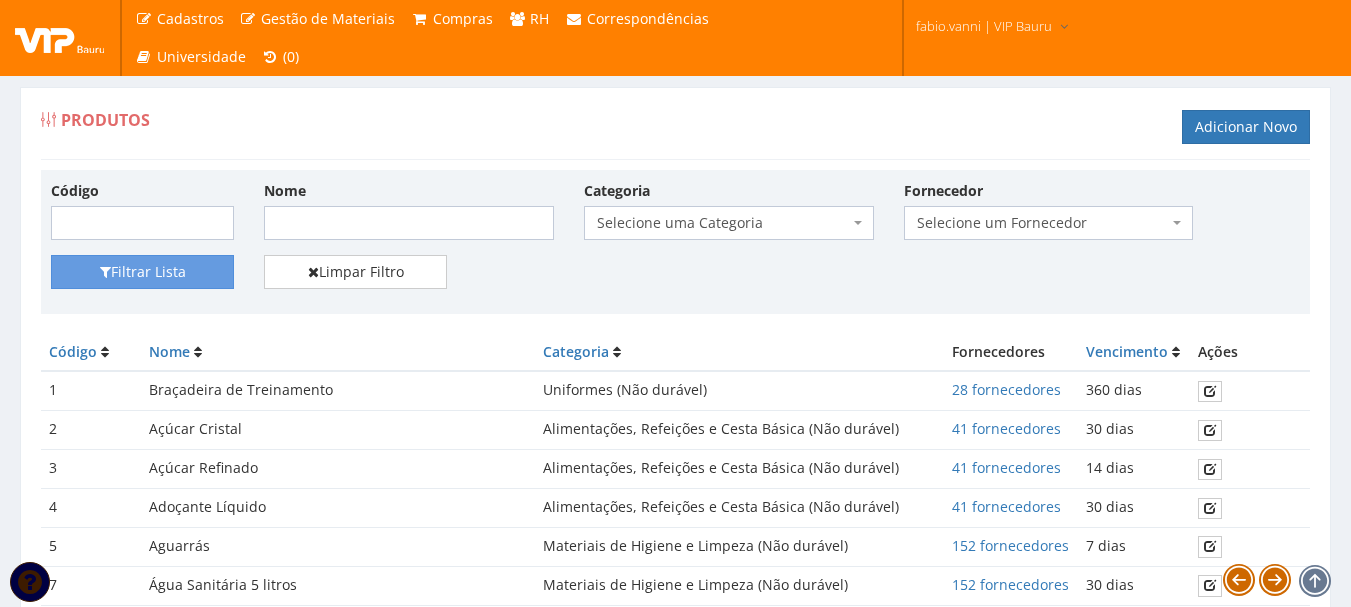 click on "Produtos
Adicionar Novo" at bounding box center [675, 130] 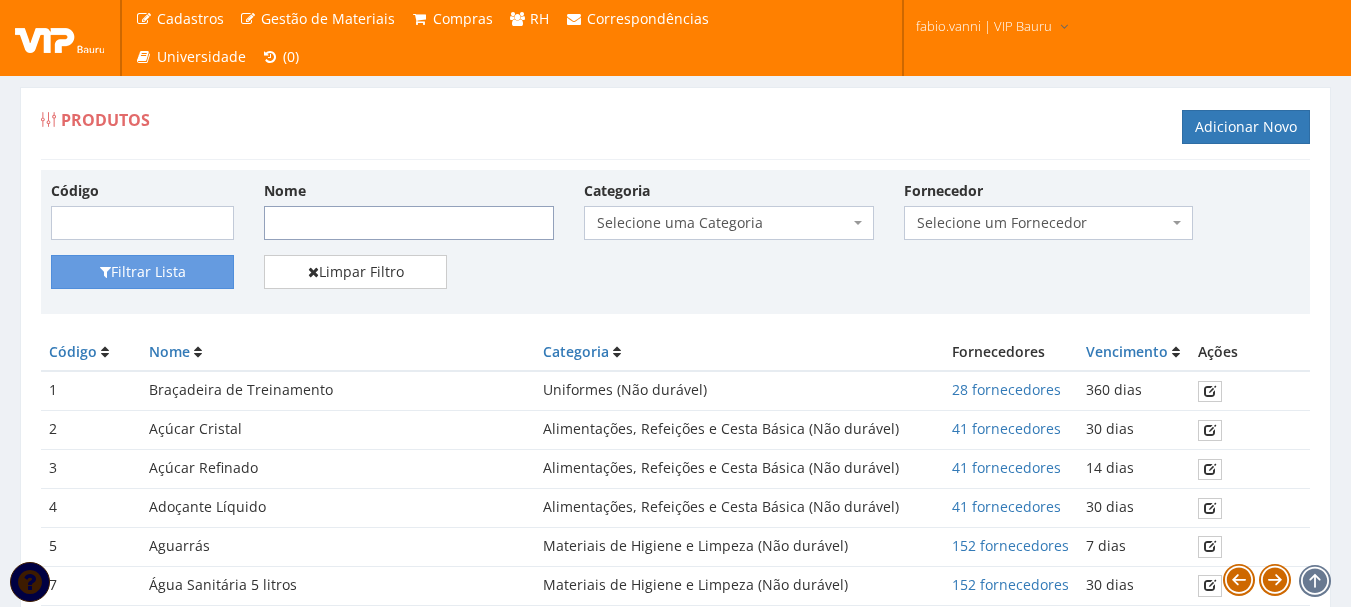 click on "Nome" at bounding box center (409, 223) 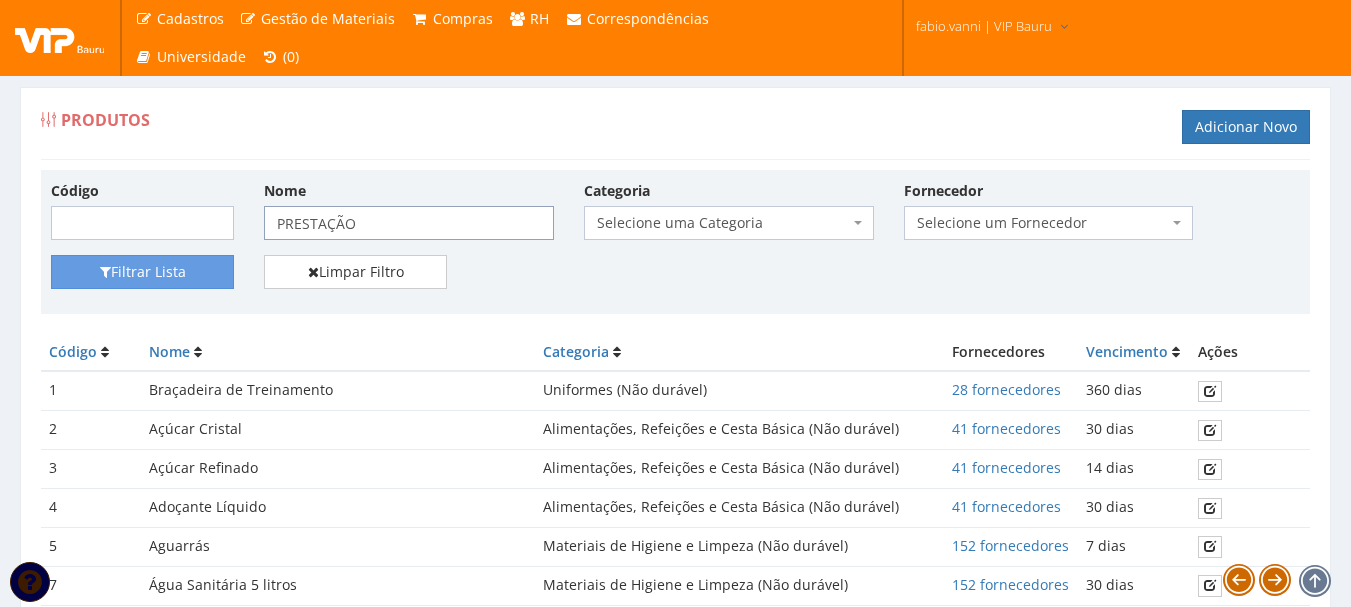 type on "PRESTAÇÃO" 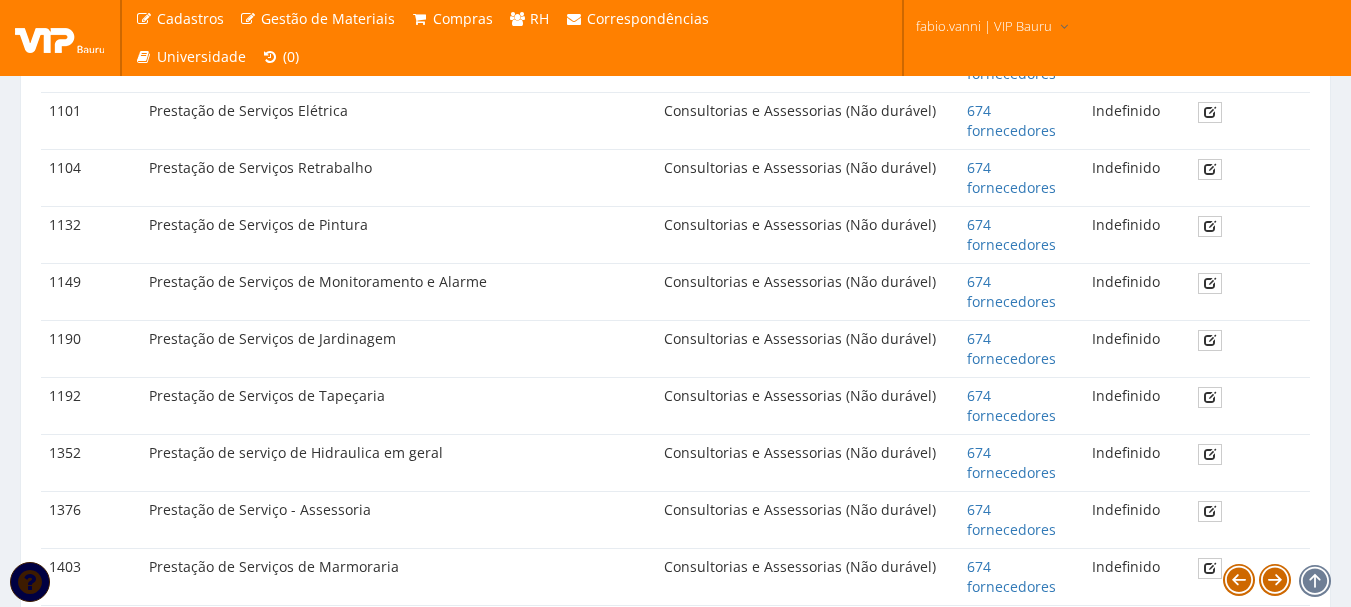 scroll, scrollTop: 200, scrollLeft: 0, axis: vertical 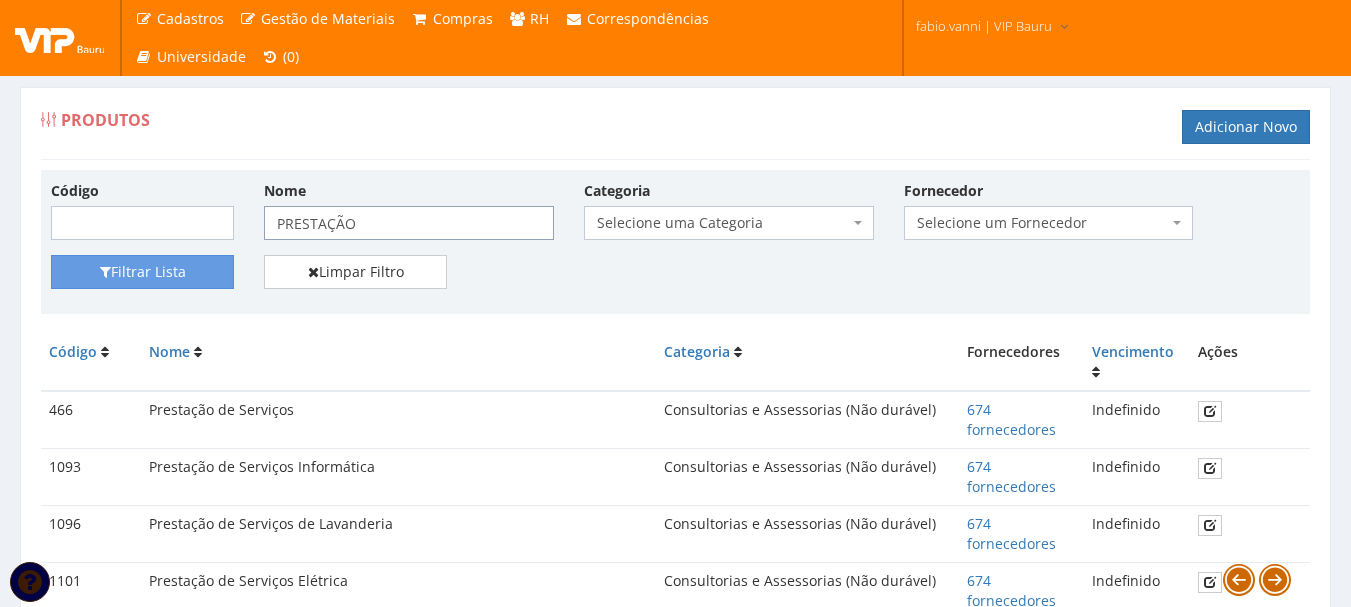drag, startPoint x: 341, startPoint y: 218, endPoint x: 216, endPoint y: 228, distance: 125.39936 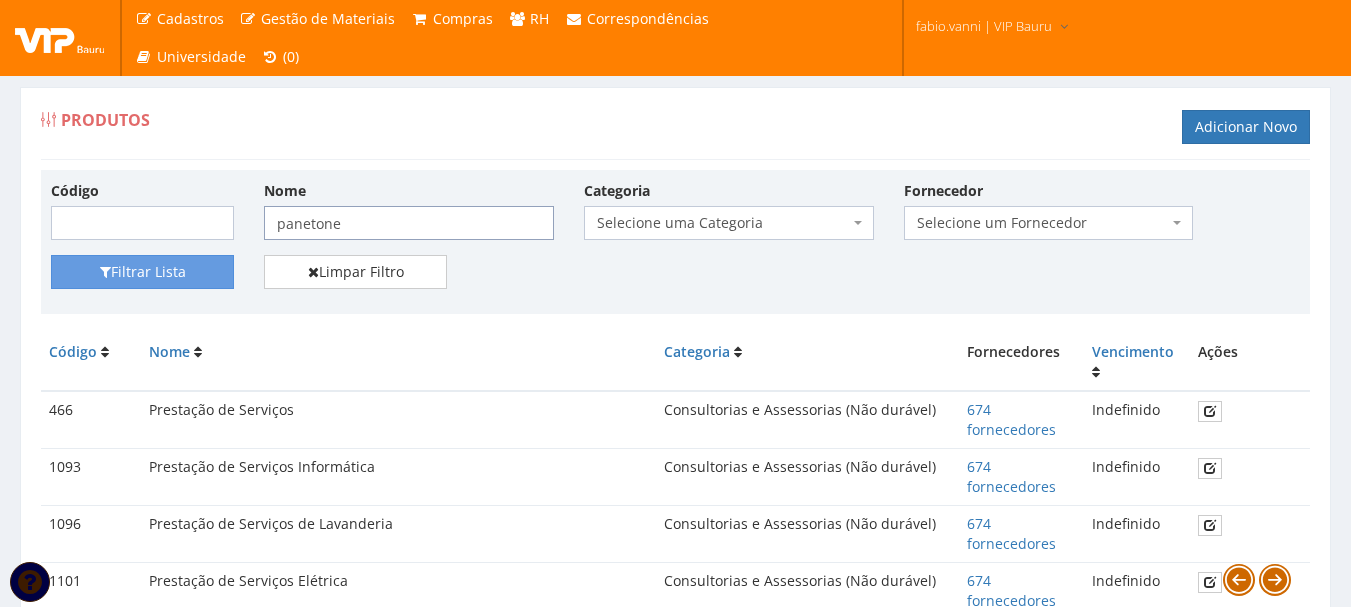 type on "panetone" 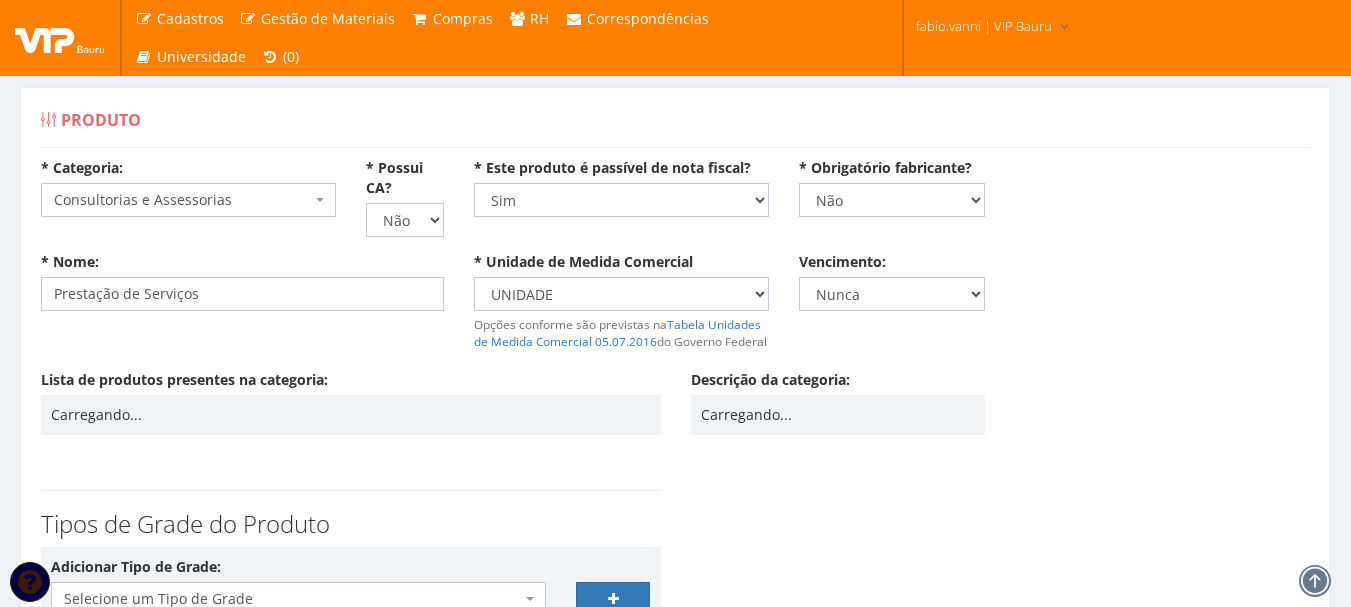 scroll, scrollTop: 0, scrollLeft: 0, axis: both 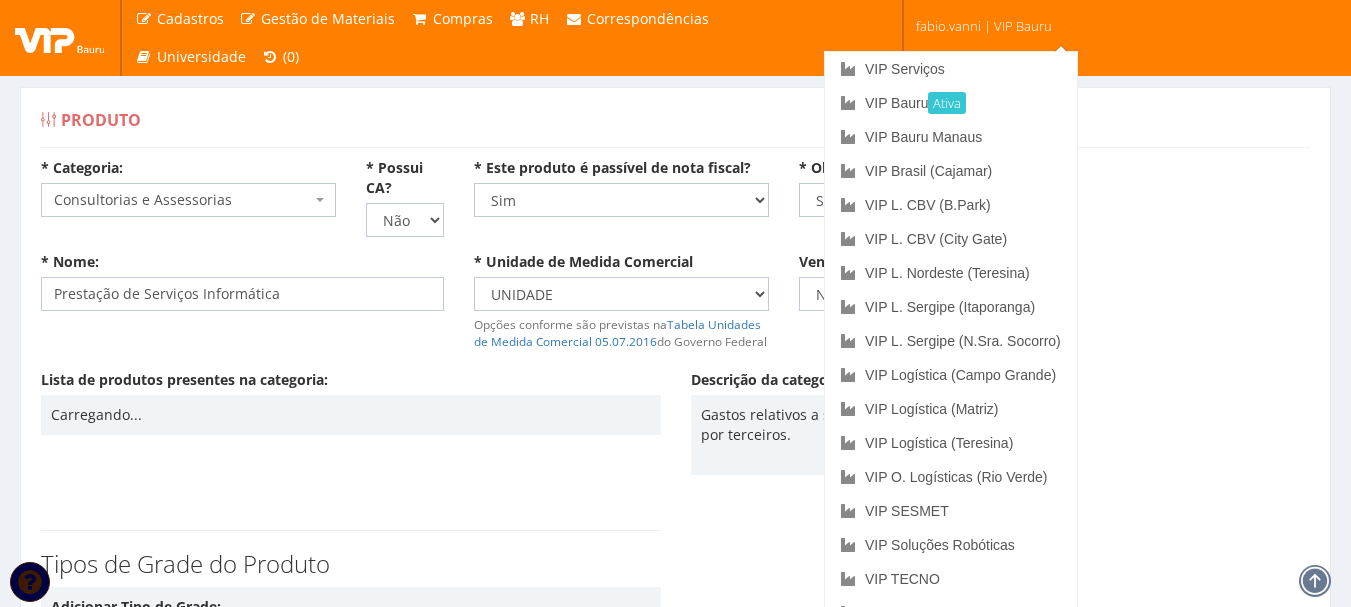 click on "* Categoria:
Selecione uma Categoria (Inativo - Não usar) Aviamentos (Inativo - Não usar) DESPESA DE VIAGEM ALIMENTAÇÃO (Inativo - Não Usar) DESPESAS DE VIAGEM/HOSPEDAGEM (Inativo - Não usar) HOSPEDAGEM (Inativo - Não usar) INSUMOS VEICULARES (Inativo - Não usar) PRESTAÇÃO DE SERVIÇO/SISTEMAS, SUPORTE DE SISTEMAS, TREINAMENTOS EM SISTEMA (Inativo - Não usar) Tecidos Alimentações, Refeições e Cesta Básica Bens de Informática e Eletrônicos Combustíveis de Veículos Consultorias e Assessorias Custos e Treinamentos EPIs Equipamentos Operacionais e Peças de Reposição Exames Ocupacionais Ferramentas e Ferragens Gás de Empilhadeiras Internet e Telefonia Fixa Locação Predial Máquinas, Equipamentos e Ferramentas Materiais de Higiene e Limpeza Materiais de Informática e Eletrônicos Materiais de Pintura Materiais Elétricos e Hidraulicos Material de Escritório Móveis e Utensilios Peças e Acessórios de Veículos Publicidade e Propaganda Serviços de Frete Serviços Financeiros" at bounding box center (675, 205) 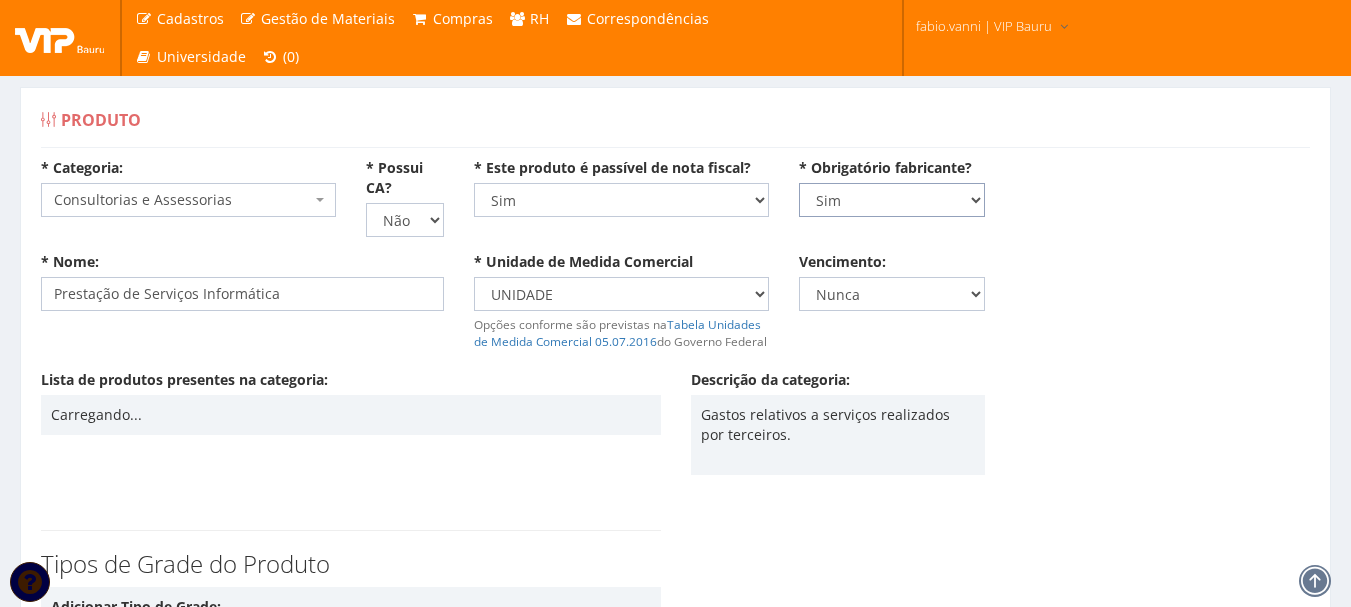 click on "Não Sim" at bounding box center (892, 200) 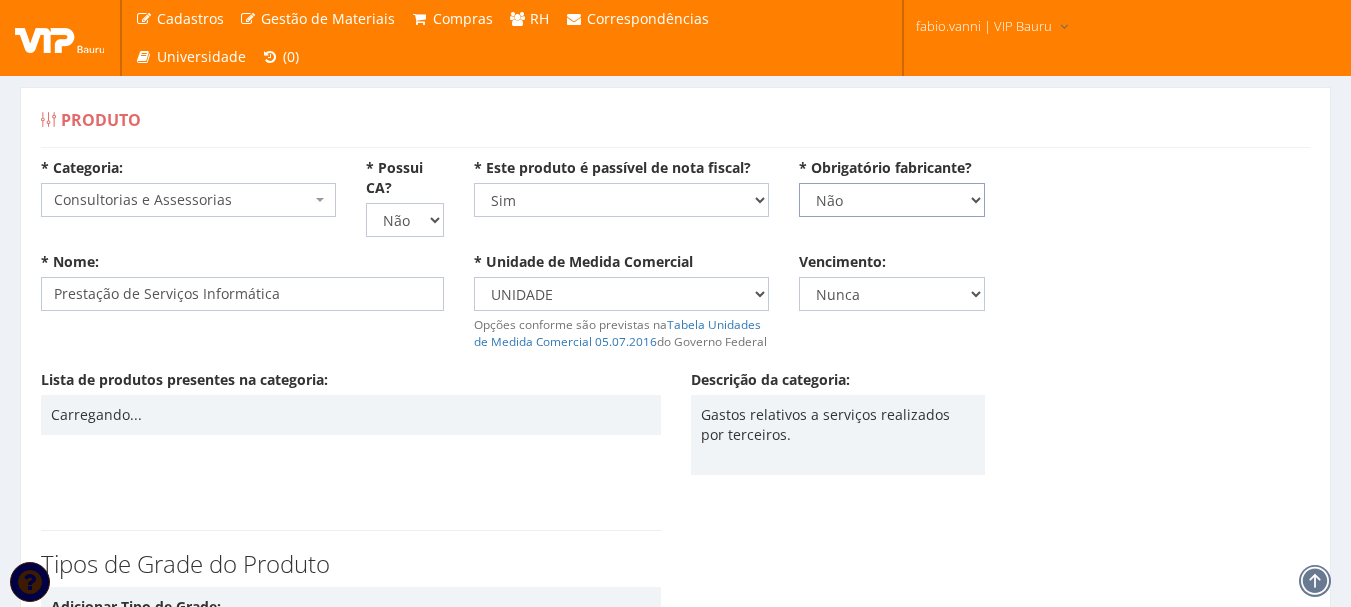 click on "Não Sim" at bounding box center (892, 200) 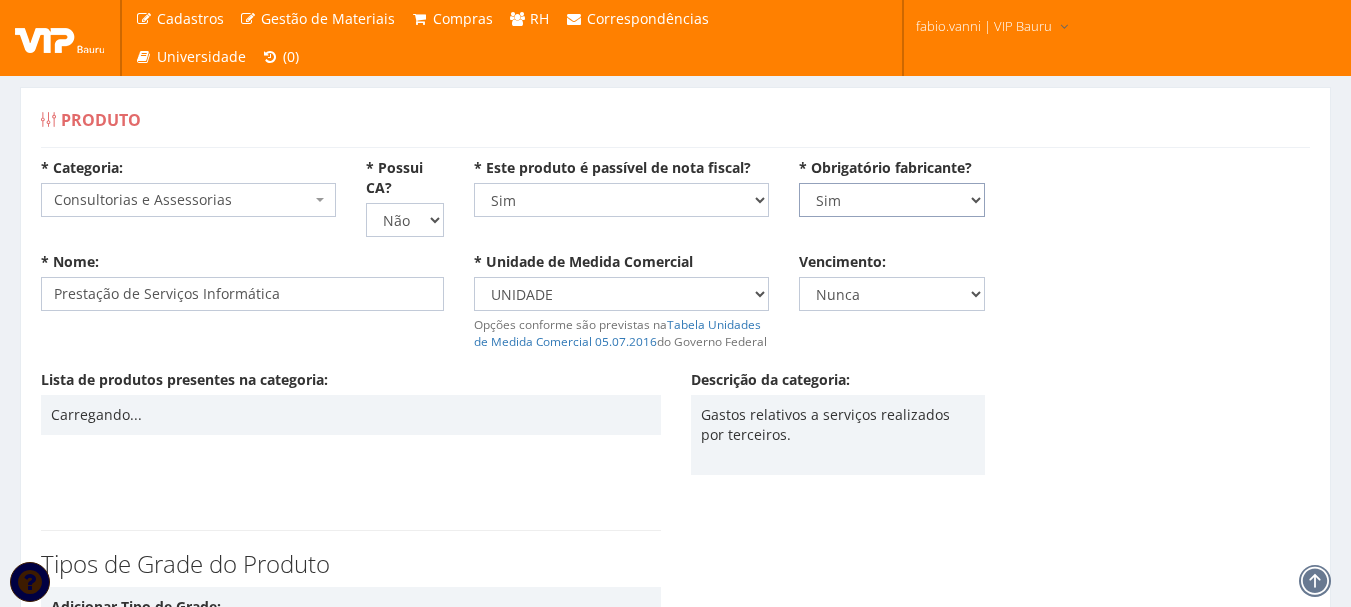 click on "Não Sim" at bounding box center [892, 200] 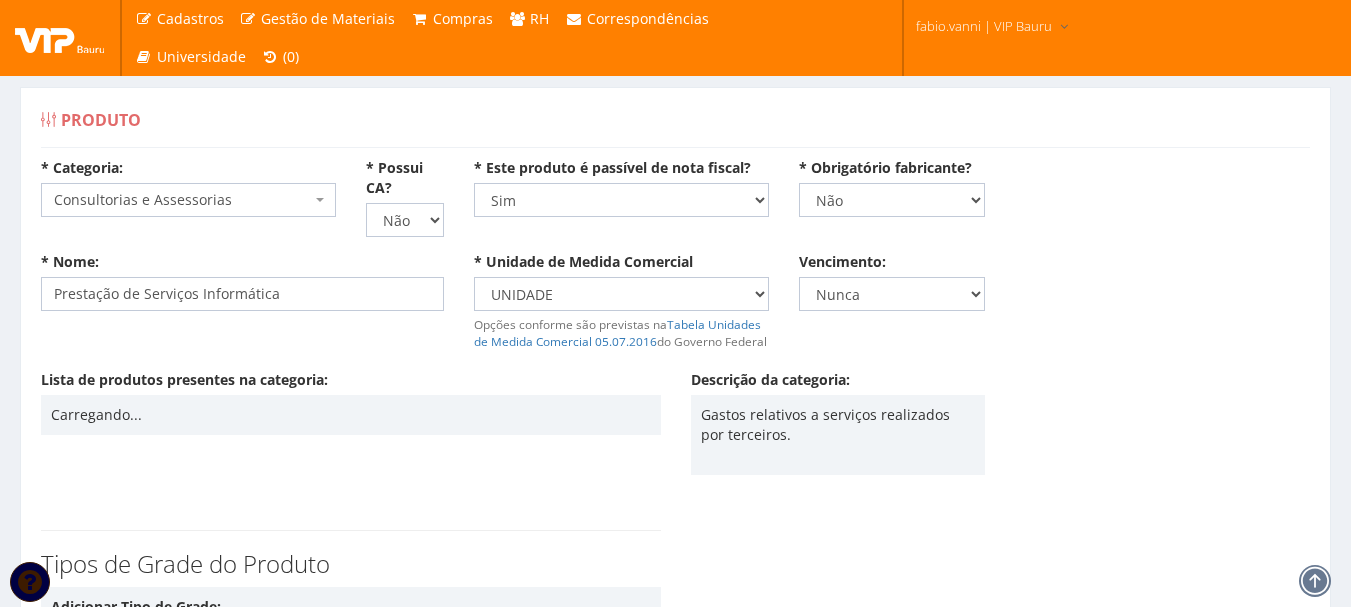 click on "* Categoria:
Selecione uma Categoria (Inativo - Não usar) Aviamentos (Inativo - Não usar) DESPESA DE VIAGEM ALIMENTAÇÃO (Inativo - Não Usar) DESPESAS DE VIAGEM/HOSPEDAGEM (Inativo - Não usar) HOSPEDAGEM (Inativo - Não usar) INSUMOS VEICULARES (Inativo - Não usar) PRESTAÇÃO DE SERVIÇO/SISTEMAS, SUPORTE DE SISTEMAS, TREINAMENTOS EM SISTEMA (Inativo - Não usar) Tecidos Alimentações, Refeições e Cesta Básica Bens de Informática e Eletrônicos Combustíveis de Veículos Consultorias e Assessorias Custos e Treinamentos EPIs Equipamentos Operacionais e Peças de Reposição Exames Ocupacionais Ferramentas e Ferragens Gás de Empilhadeiras Internet e Telefonia Fixa Locação Predial Máquinas, Equipamentos e Ferramentas Materiais de Higiene e Limpeza Materiais de Informática e Eletrônicos Materiais de Pintura Materiais Elétricos e Hidraulicos Material de Escritório Móveis e Utensilios Peças e Acessórios de Veículos Publicidade e Propaganda Serviços de Frete Serviços Financeiros" at bounding box center (675, 205) 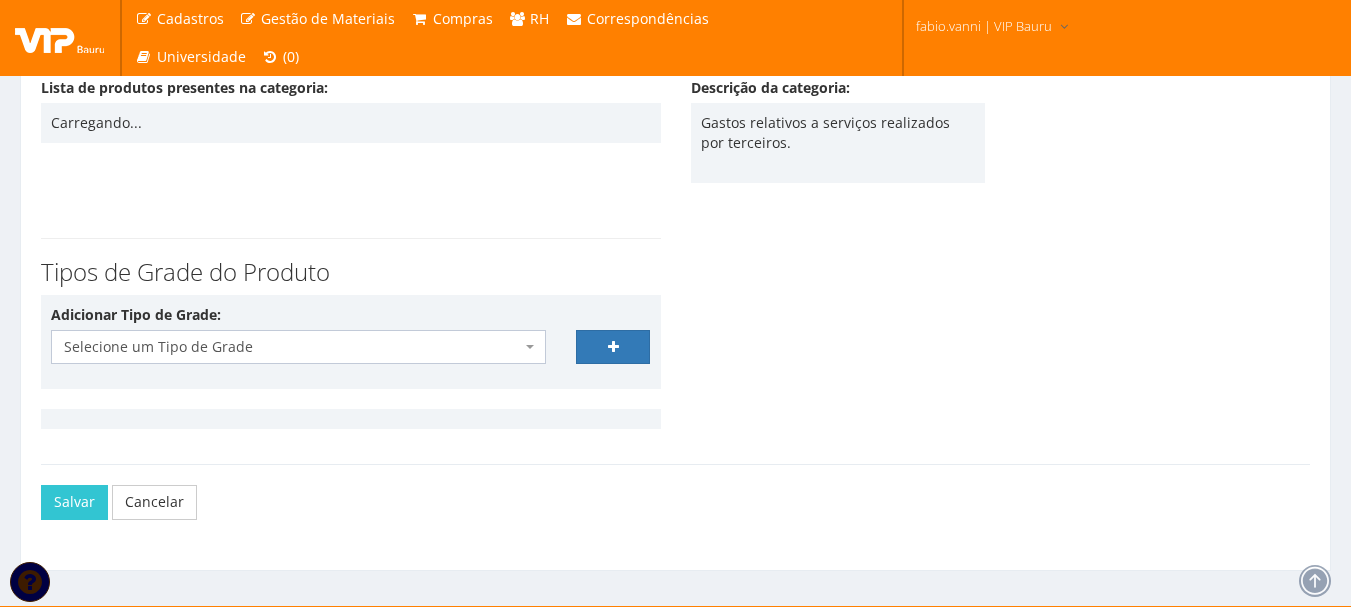 scroll, scrollTop: 324, scrollLeft: 0, axis: vertical 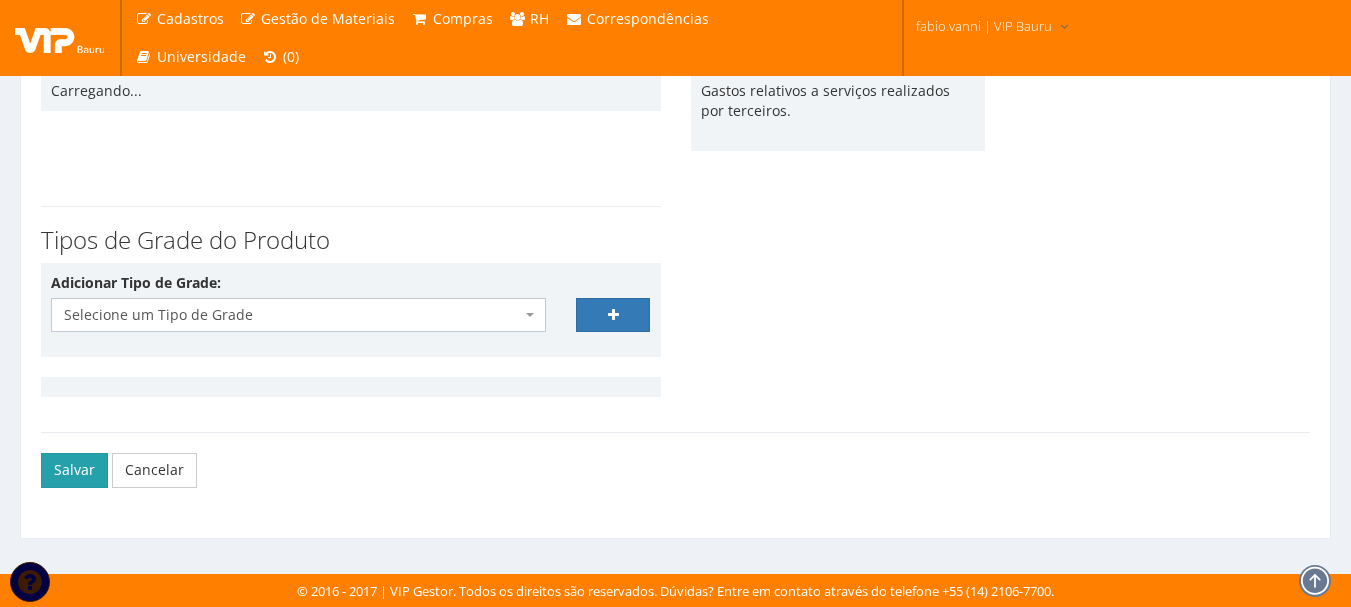 click on "Salvar" at bounding box center [74, 470] 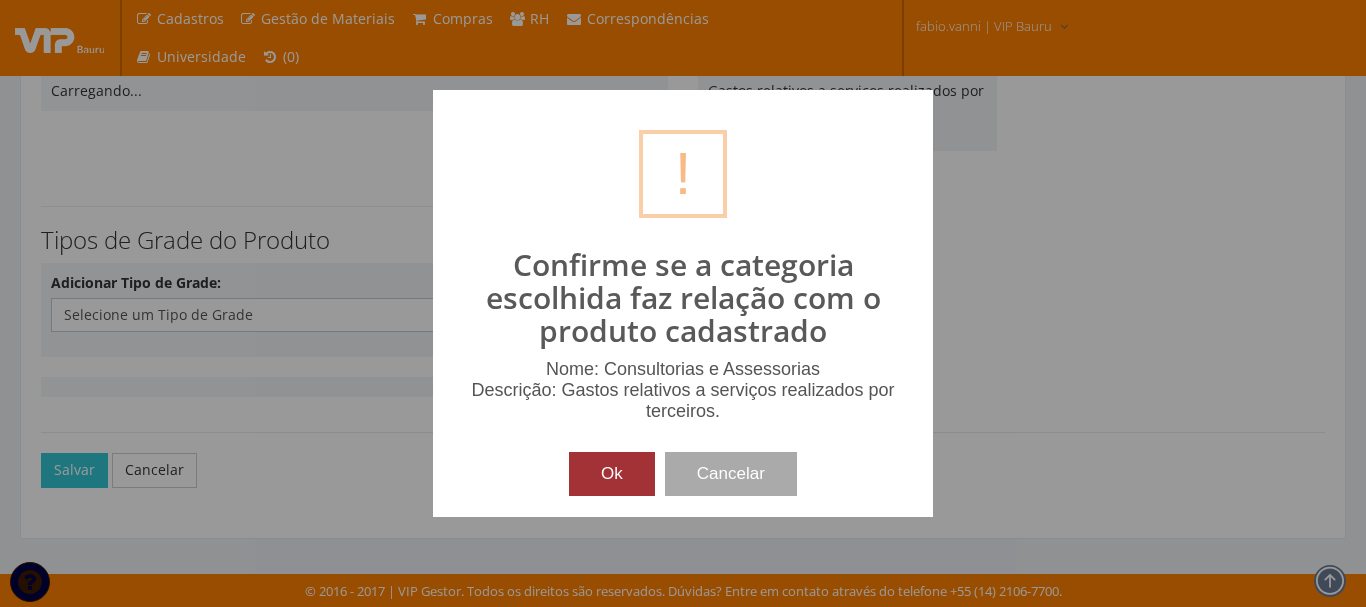 click on "Ok" at bounding box center (612, 474) 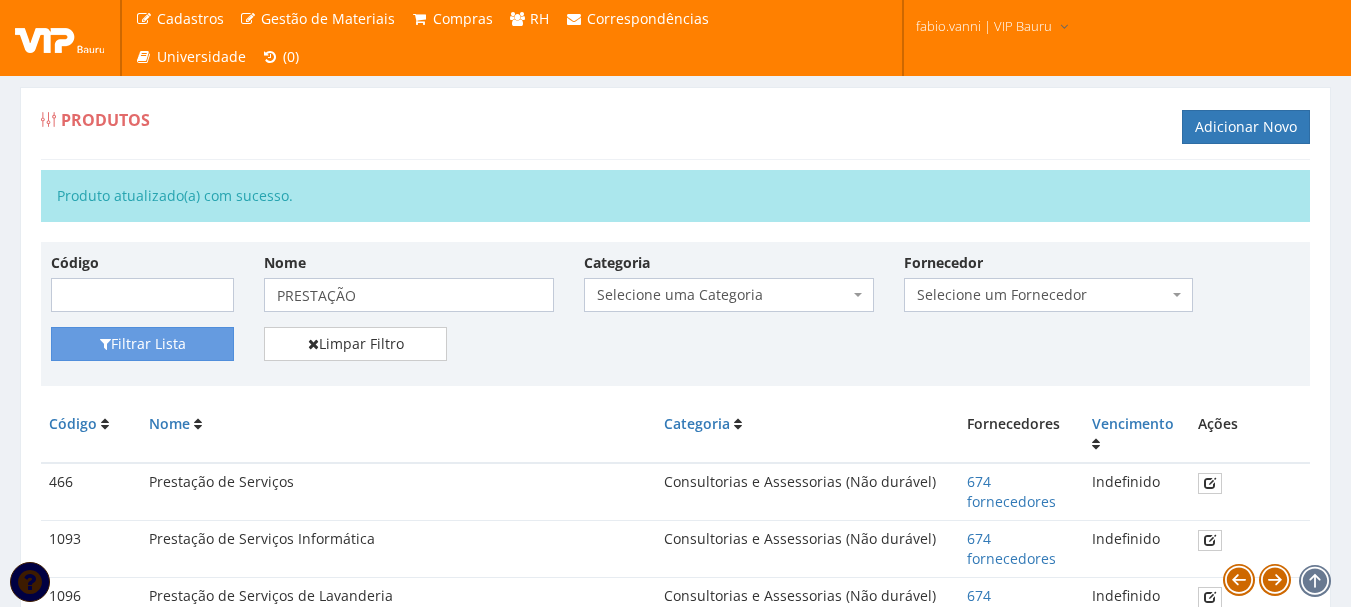 scroll, scrollTop: 0, scrollLeft: 0, axis: both 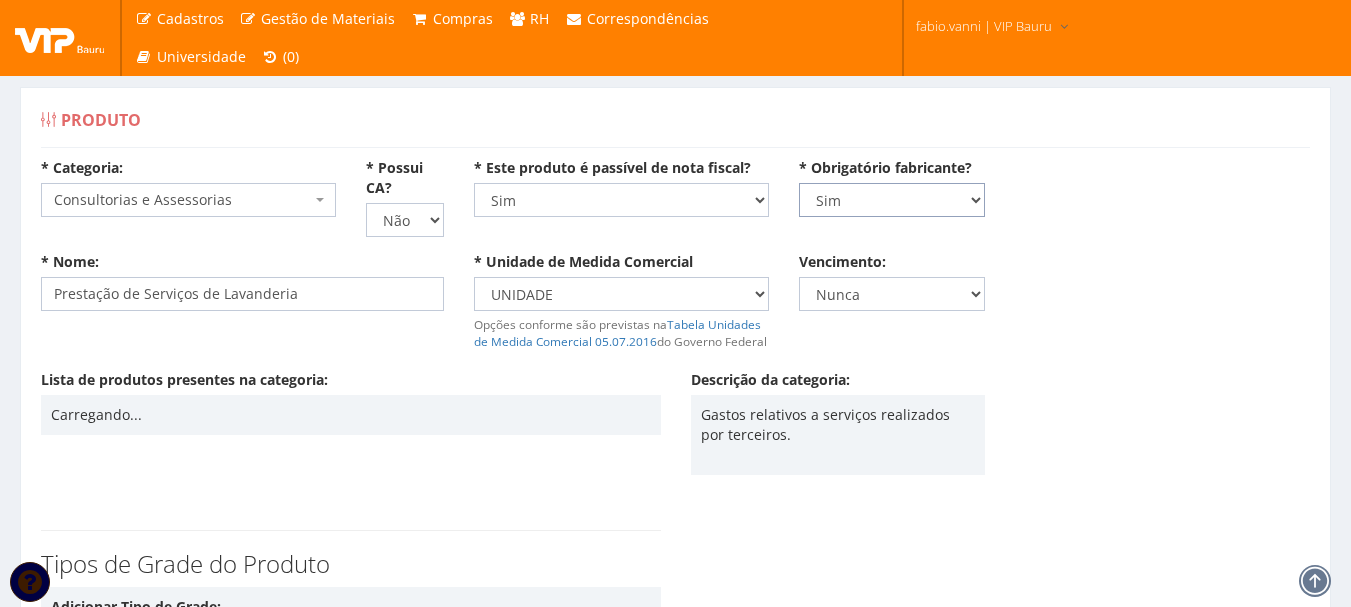 click on "Não Sim" at bounding box center (892, 200) 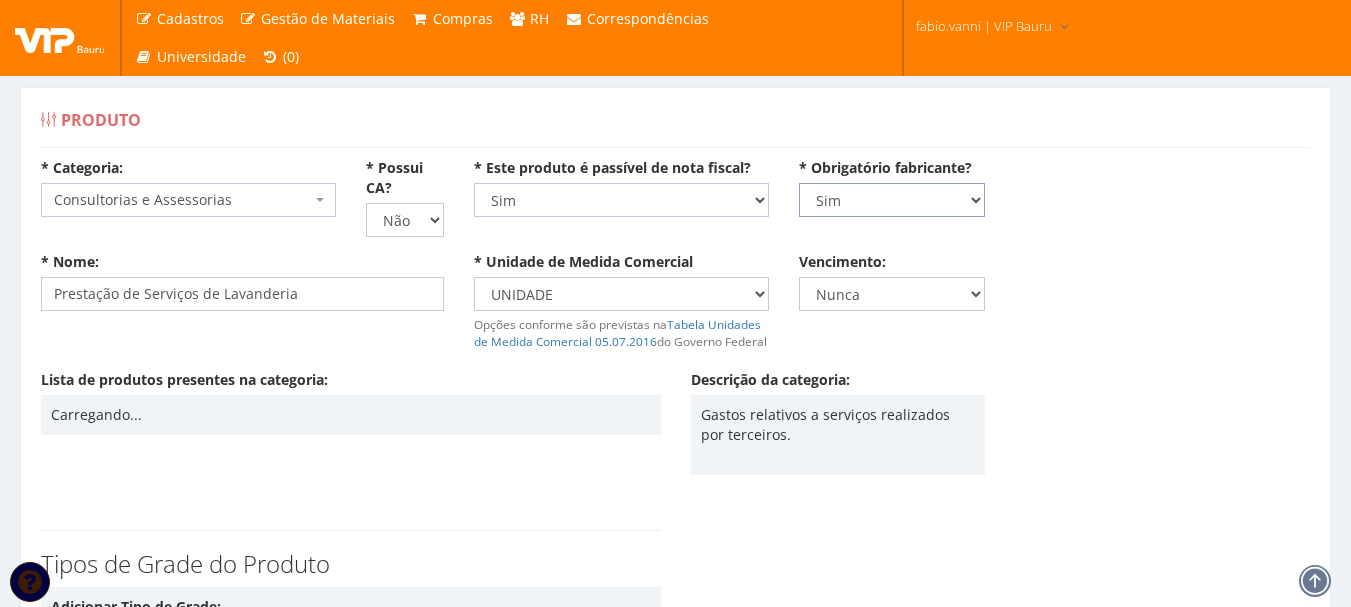 select on "0" 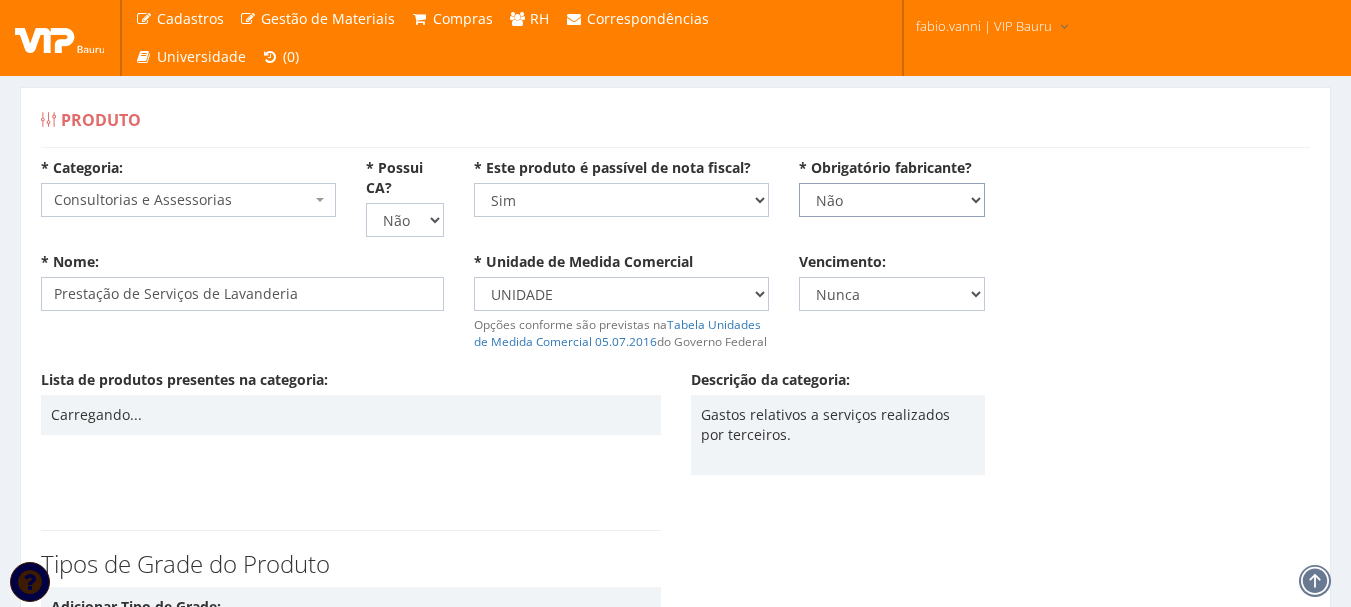 click on "Não Sim" at bounding box center [892, 200] 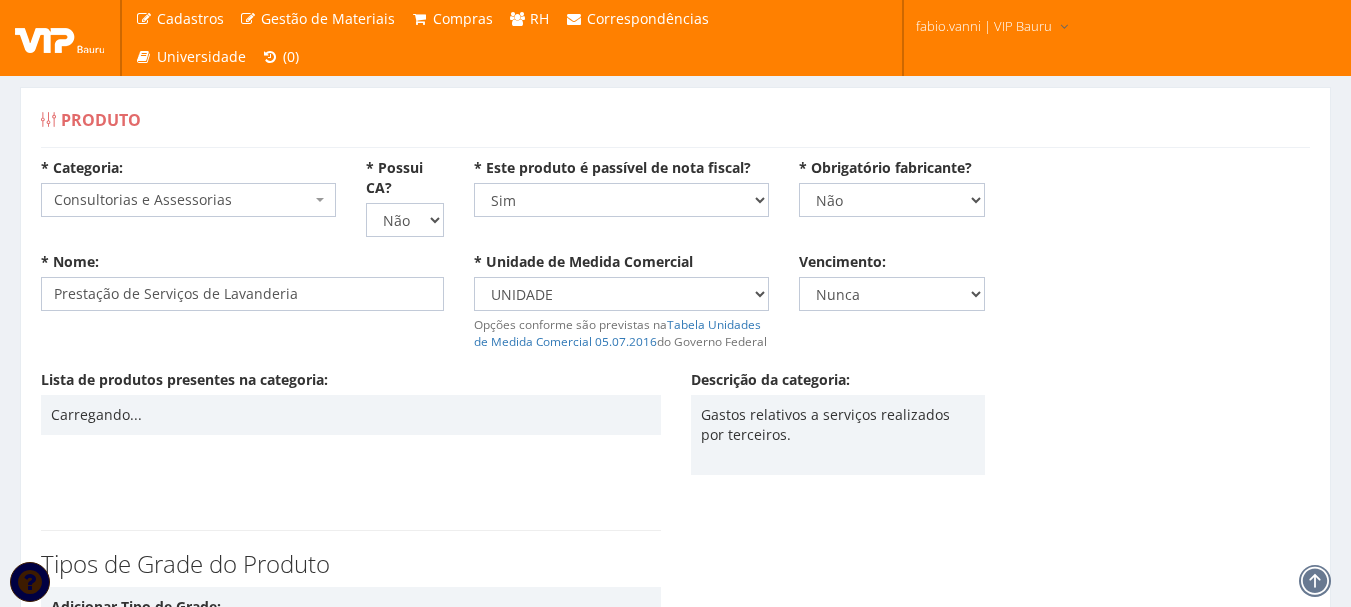 click on "* Nome:
Prestação de Serviços de Lavanderia
* Unidade de Medida Comercial
Selecione uma unidade AMPOLA BALDE BANDEJA BARRA BISNAGA BLOCO BOBINA BOMBONA CAPSULA CARTELA CENTO CONJUNTO CENTIMETRO CENTIMETRO QUADRADO CAIXA CAIXA COM 2 UNIDADES CAIXA COM 3 UNIDADES CAIXA COM 5 UNIDADES CAIXA COM 10 UNIDADES CAIXA COM 15 UNIDADES CAIXA COM 20 UNIDADES CAIXA COM 25 UNIDADES CAIXA COM 50 UNIDADES CAIXA COM 100 UNIDADES DISPLAY DUZIA EMBALAGEM FARDO FOLHA FRASCO GALÃO GARRAFA GRAMAS JOGO QUILOGRAMA KIT LATA LITRO METRO METRO QUADRADO METRO CÚBICO MILHEIRO MILILITRO MEGAWATT HORA PACOTE PALETE PARES PEÇA POTE QUILATE RESMA ROLO SACO SACOLA TAMBOR TANQUE TONELADA TUBO UNIDADE VASILHAME VIDRO
Opções conforme são previstas na  Tabela Unidades de Medida Comercial 05.07.2016  do Governo Federal
Vencimento:
Nunca [DATE] [DATE] [DATE] [DATE] [DATE] [DATE] [DATE] [DATE] [DATE] [DATE] [DATE] [DATE] [DATE] [DATE]" at bounding box center [675, 311] 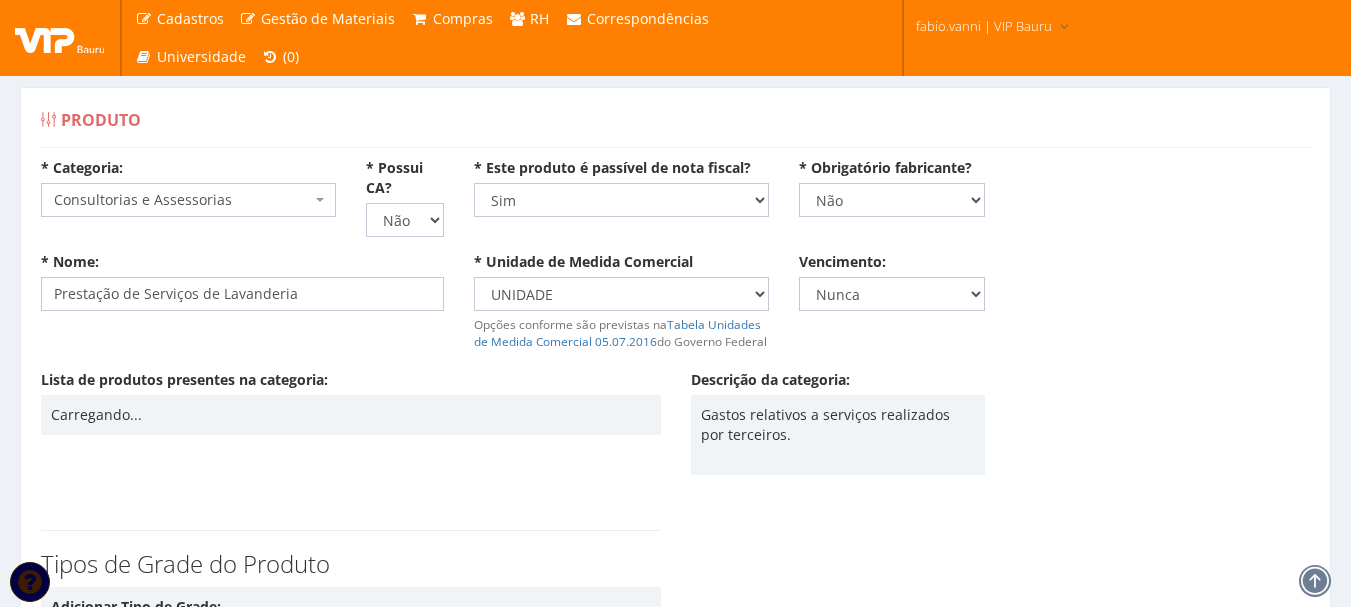 scroll, scrollTop: 324, scrollLeft: 0, axis: vertical 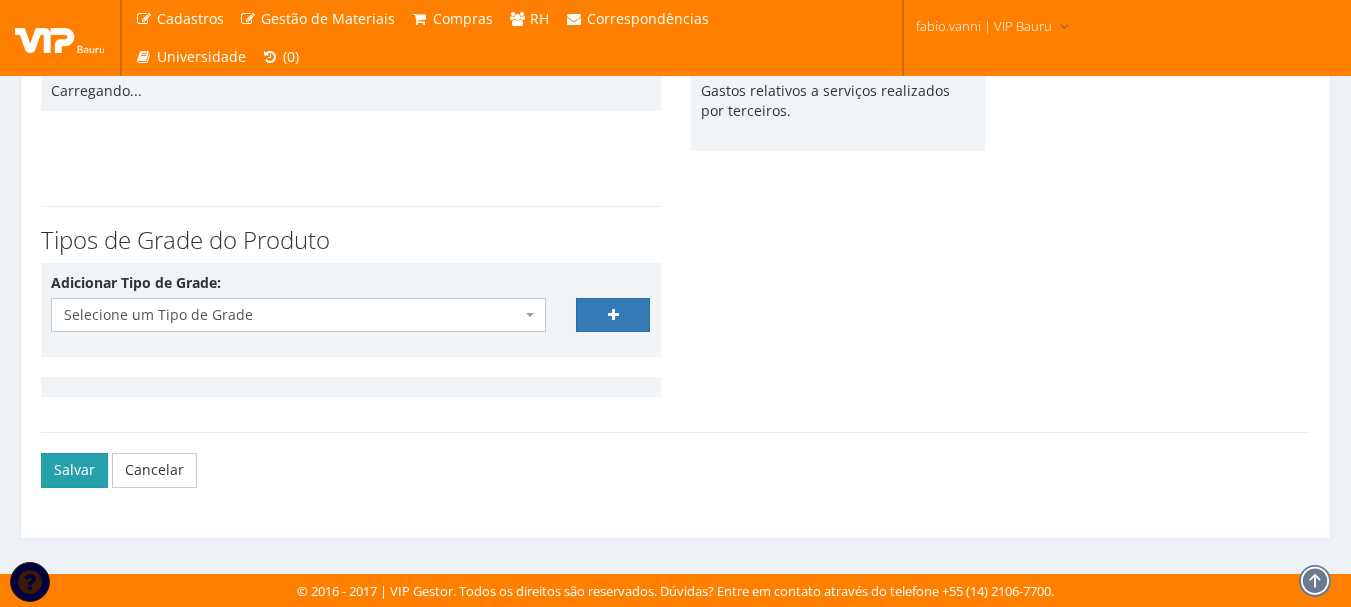 click on "Salvar" at bounding box center (74, 470) 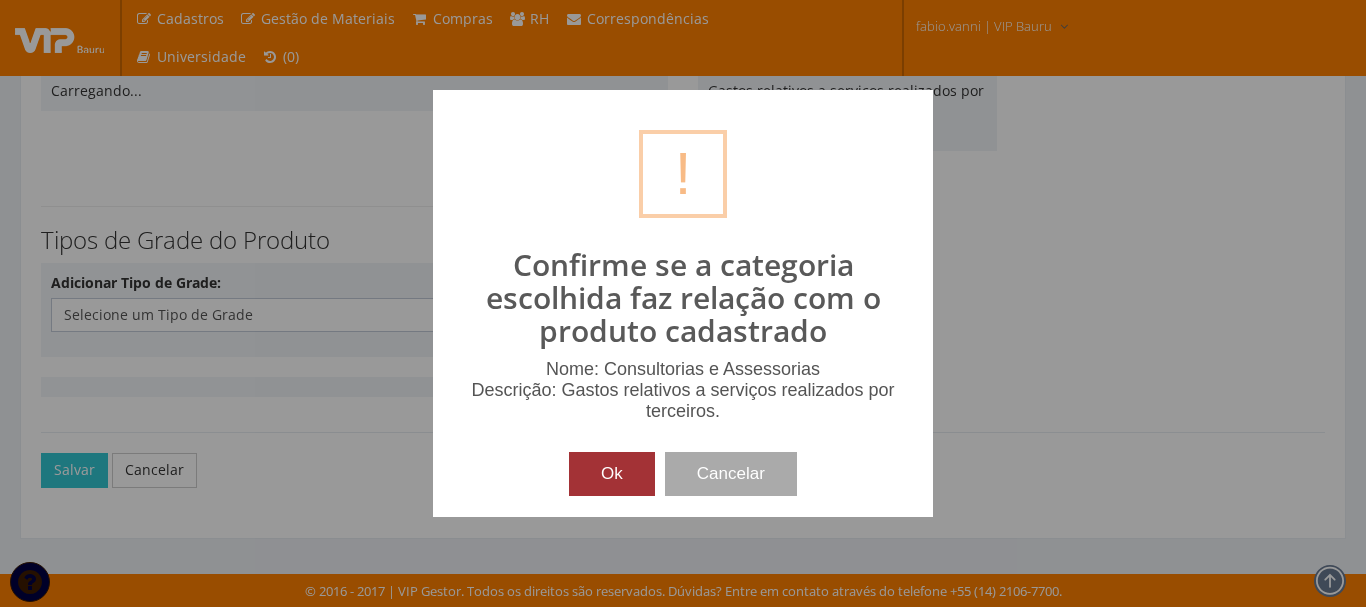 click on "Ok" at bounding box center (612, 474) 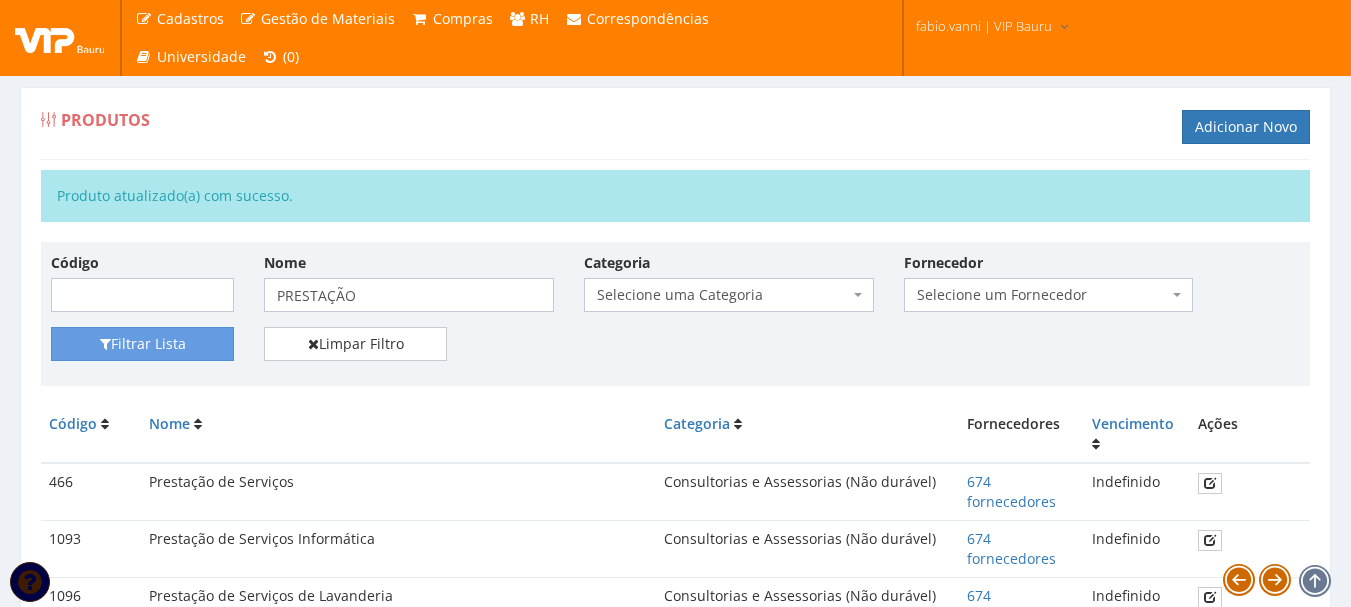 scroll, scrollTop: 0, scrollLeft: 0, axis: both 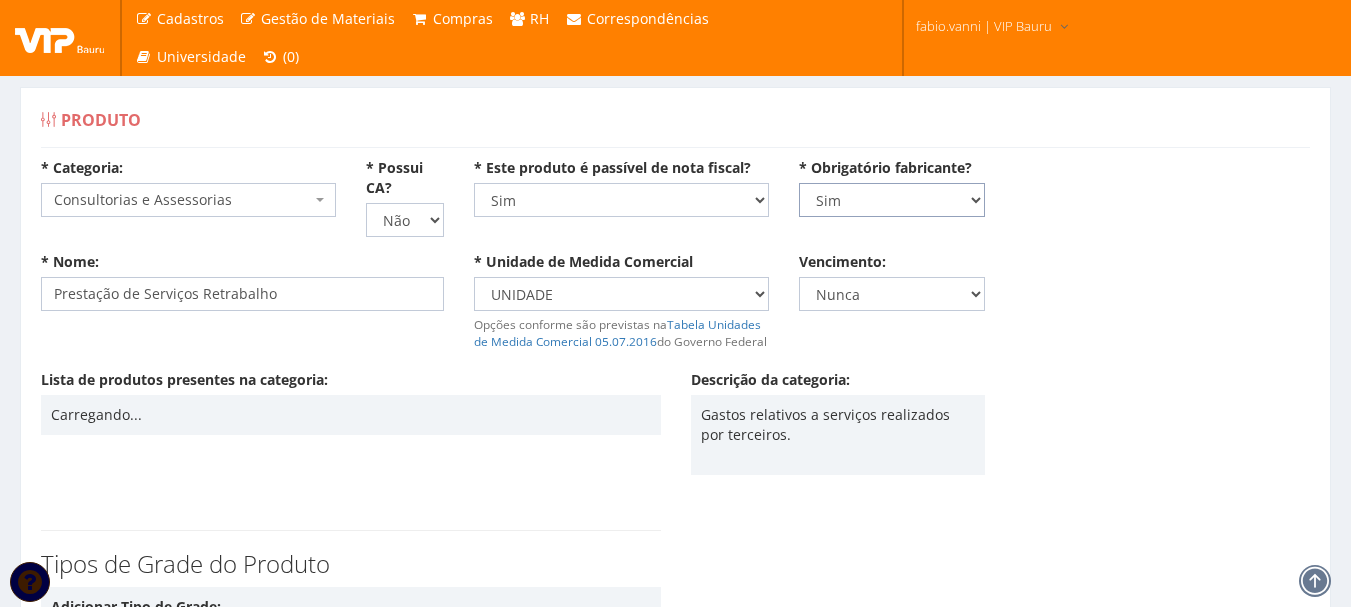 click on "Não Sim" at bounding box center (892, 200) 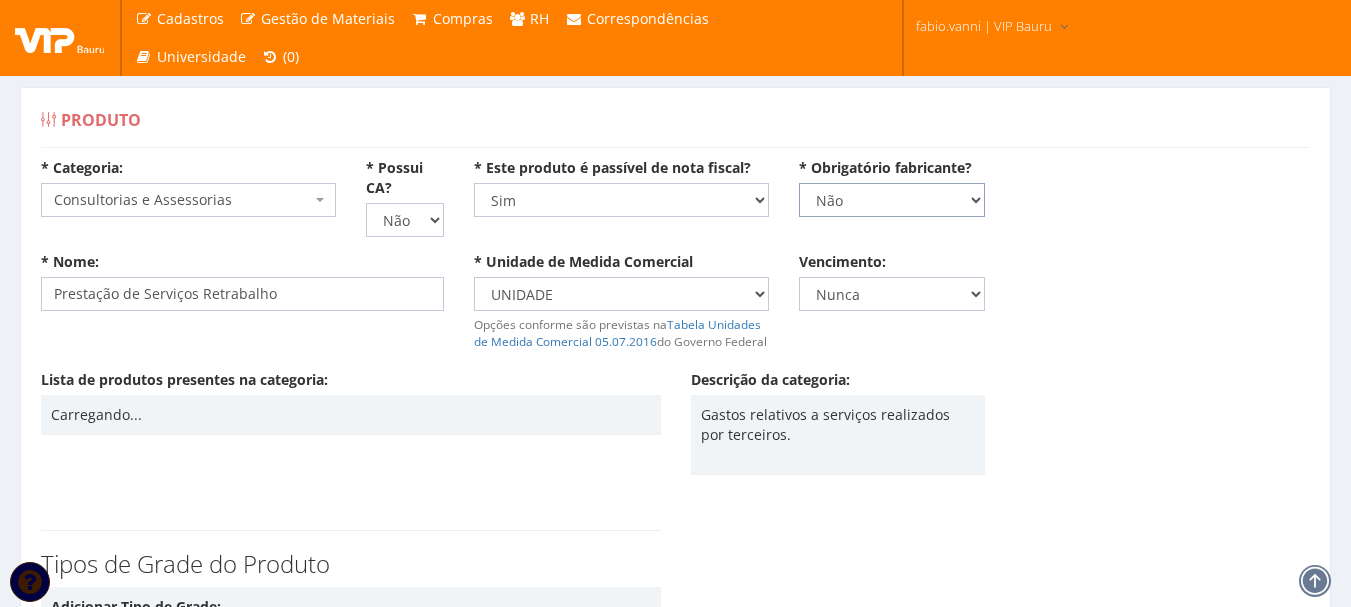 click on "Não Sim" at bounding box center (892, 200) 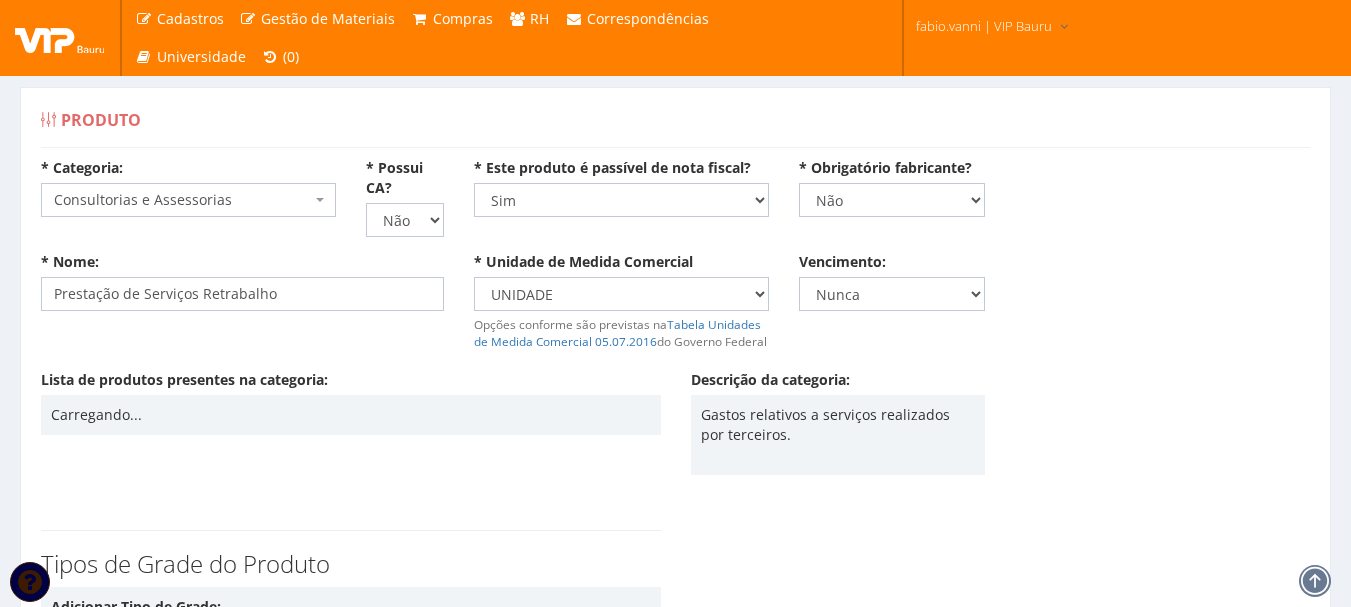 click on "* Nome:
Prestação de Serviços Retrabalho
* Unidade de Medida Comercial
Selecione uma unidade AMPOLA BALDE BANDEJA BARRA BISNAGA BLOCO BOBINA BOMBONA CAPSULA CARTELA CENTO CONJUNTO CENTIMETRO CENTIMETRO QUADRADO CAIXA CAIXA COM 2 UNIDADES CAIXA COM 3 UNIDADES CAIXA COM 5 UNIDADES CAIXA COM 10 UNIDADES CAIXA COM 15 UNIDADES CAIXA COM 20 UNIDADES CAIXA COM 25 UNIDADES CAIXA COM 50 UNIDADES CAIXA COM 100 UNIDADES DISPLAY DUZIA EMBALAGEM FARDO FOLHA FRASCO GALÃO GARRAFA GRAMAS JOGO QUILOGRAMA KIT LATA LITRO METRO METRO QUADRADO METRO CÚBICO MILHEIRO MILILITRO MEGAWATT HORA PACOTE PALETE PARES PEÇA POTE QUILATE RESMA ROLO SACO SACOLA TAMBOR TANQUE TONELADA TUBO UNIDADE VASILHAME VIDRO
Opções conforme são previstas na  Tabela Unidades de Medida Comercial [DATE]  do Governo Federal
Vencimento:
Nunca [TIME] [TIME] [TIME] [TIME] [TIME] [TIME] [TIME] [TIME] [TIME] [TIME] [TIME] [TIME] [TIME] [TIME]" at bounding box center [675, 311] 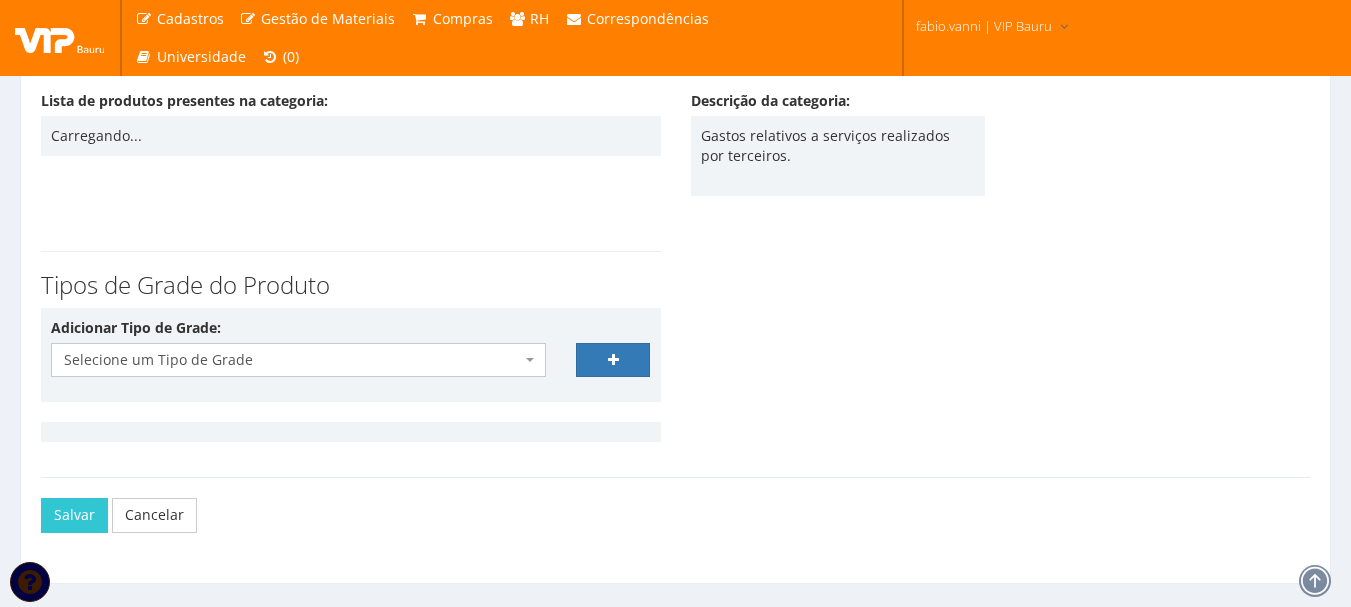 scroll, scrollTop: 324, scrollLeft: 0, axis: vertical 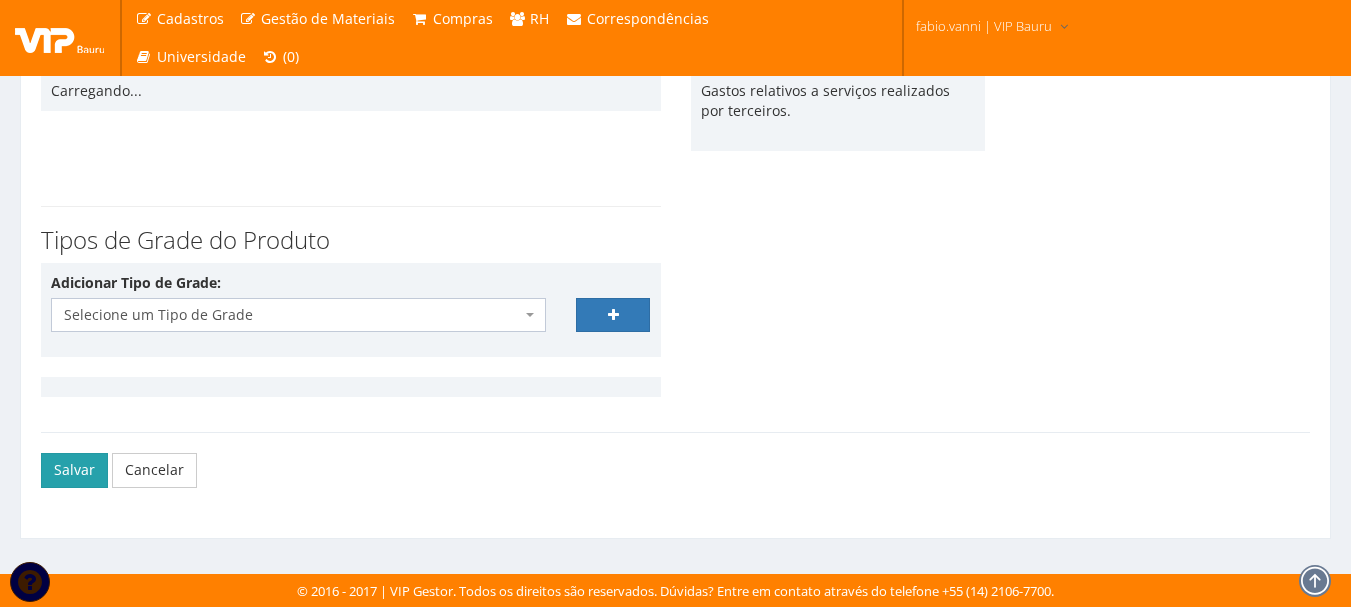 click on "Salvar" at bounding box center (74, 470) 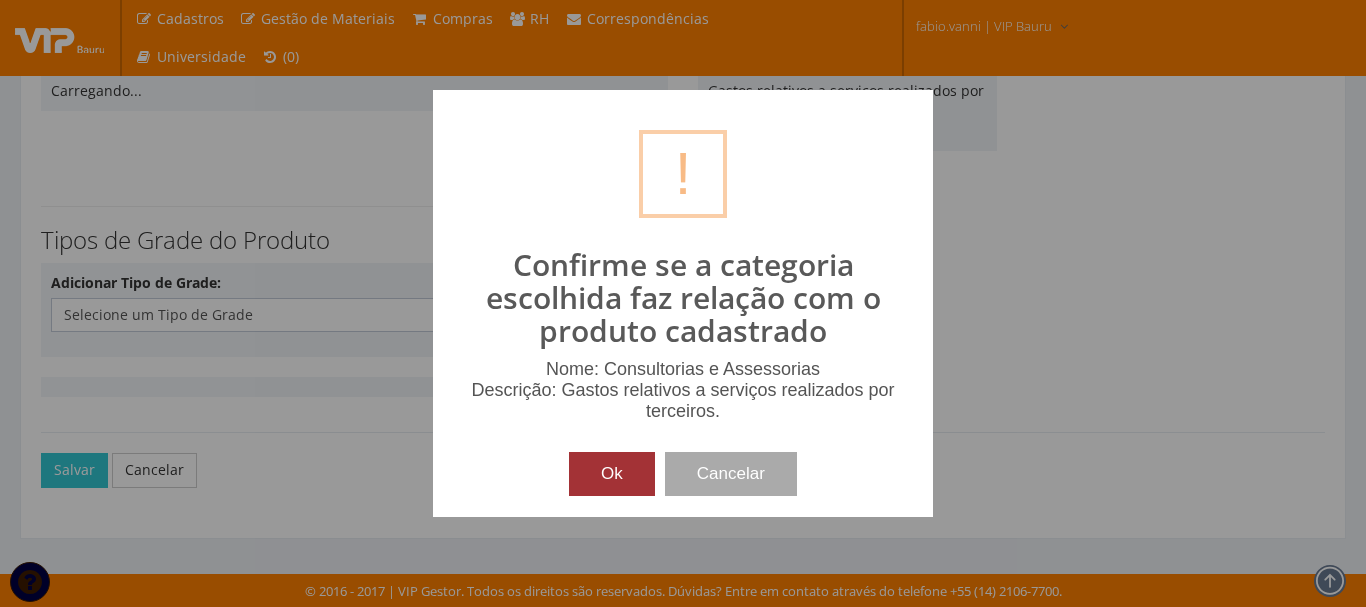click on "Ok" at bounding box center [612, 474] 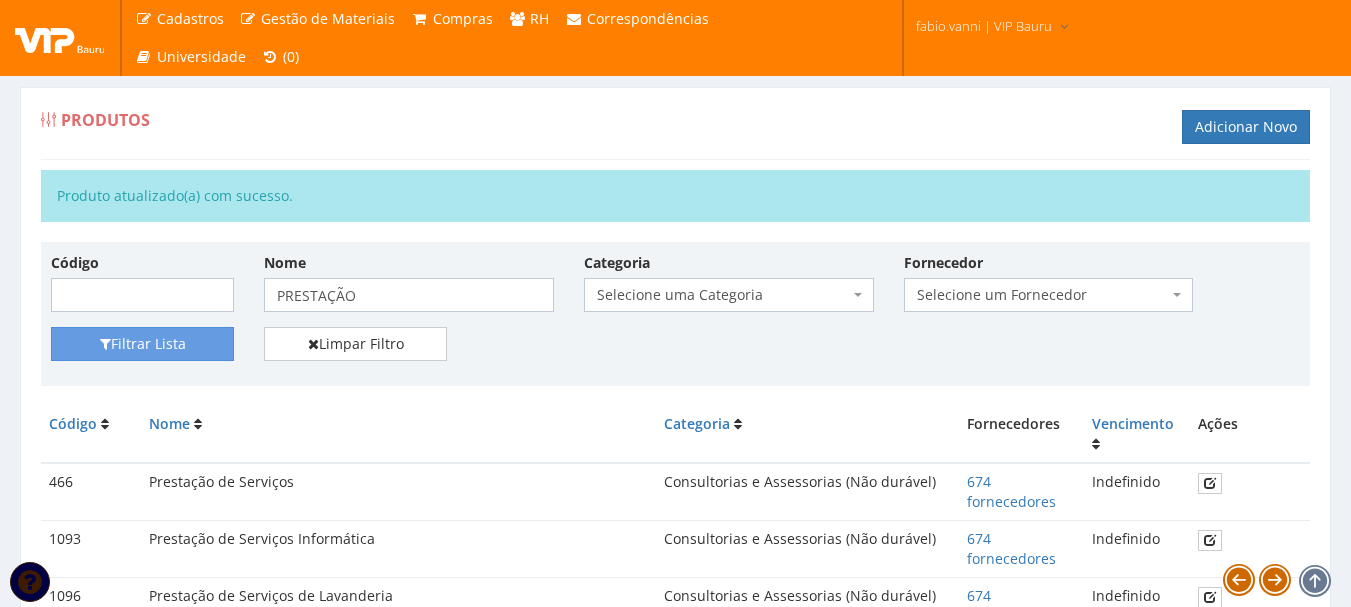 scroll, scrollTop: 0, scrollLeft: 0, axis: both 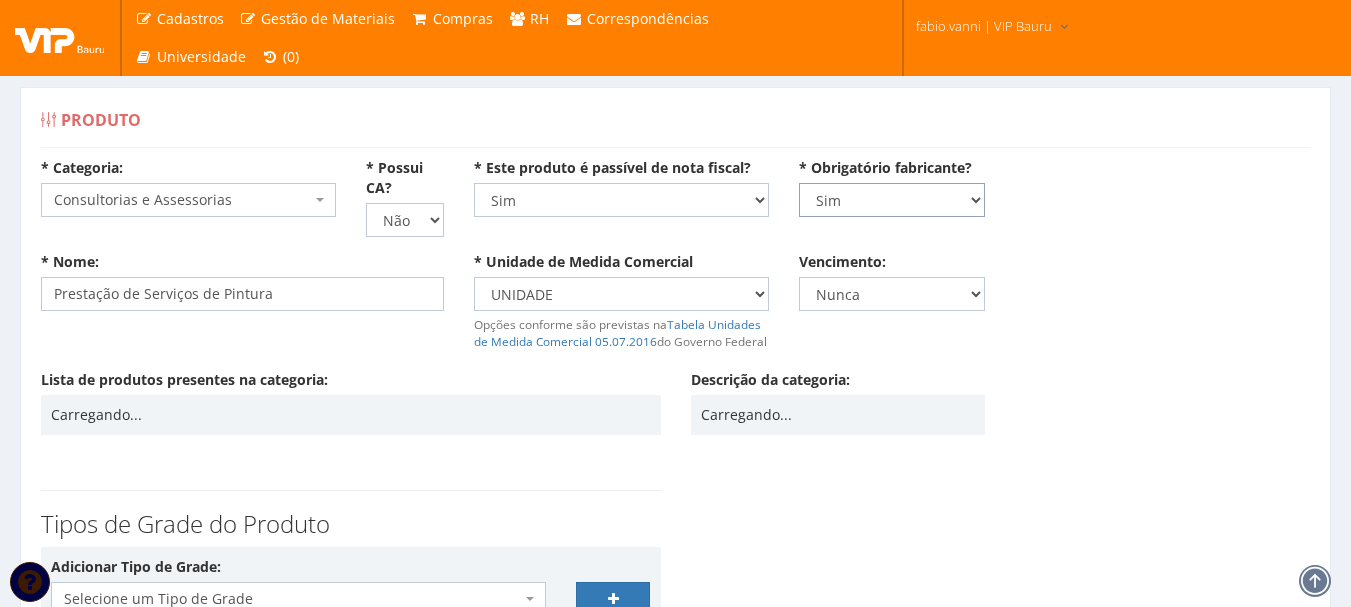 click on "Não Sim" at bounding box center (892, 200) 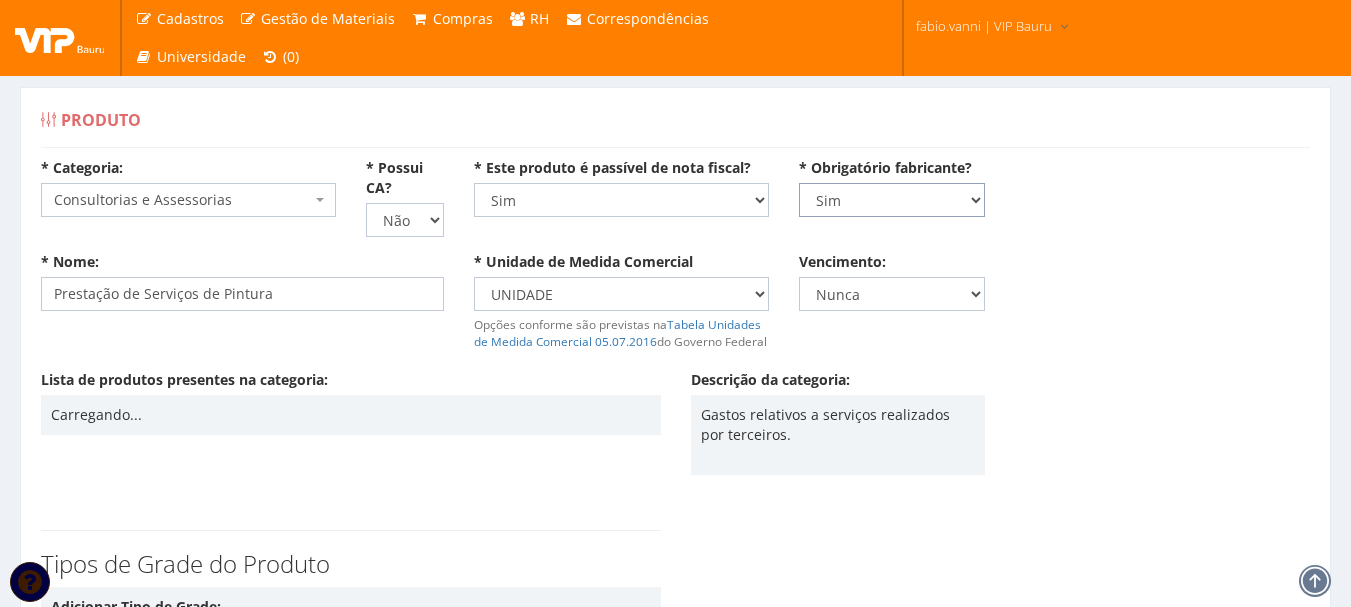 select on "0" 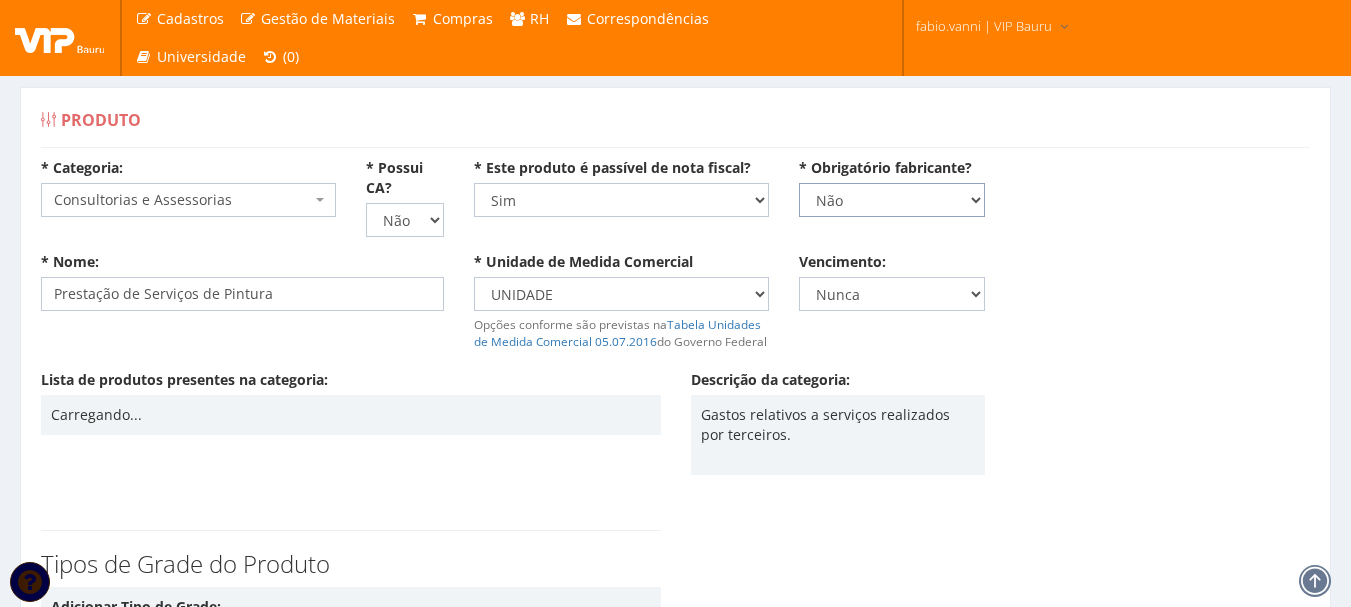 click on "Não Sim" at bounding box center [892, 200] 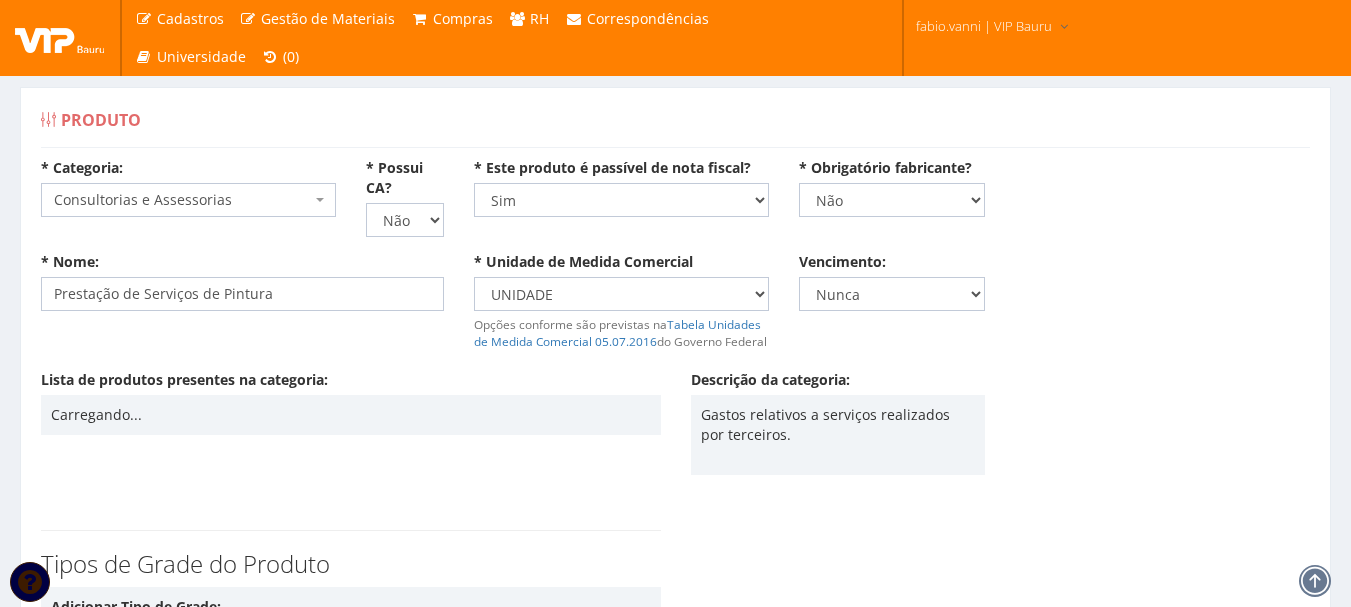 click on "* Nome:
Prestação de Serviços de Pintura
* Unidade de Medida Comercial
Selecione uma unidade AMPOLA BALDE BANDEJA BARRA BISNAGA BLOCO BOBINA BOMBONA CAPSULA CARTELA CENTO CONJUNTO CENTIMETRO CENTIMETRO QUADRADO CAIXA CAIXA COM 2 UNIDADES CAIXA COM 3 UNIDADES CAIXA COM 5 UNIDADES CAIXA COM 10 UNIDADES CAIXA COM 15 UNIDADES CAIXA COM 20 UNIDADES CAIXA COM 25 UNIDADES CAIXA COM 50 UNIDADES CAIXA COM 100 UNIDADES DISPLAY DUZIA EMBALAGEM FARDO FOLHA FRASCO GALÃO GARRAFA GRAMAS JOGO QUILOGRAMA KIT LATA LITRO METRO METRO QUADRADO METRO CÚBICO MILHEIRO MILILITRO MEGAWATT HORA PACOTE PALETE PARES PEÇA POTE QUILATE RESMA ROLO SACO SACOLA TAMBOR TANQUE TONELADA TUBO UNIDADE VASILHAME VIDRO
Opções conforme são previstas na  Tabela Unidades de Medida Comercial [DATE] do Governo Federal
Vencimento:
Nunca [TIME] [TIME] [TIME] [TIME] [TIME] [TIME] [TIME] [TIME] [TIME] [TIME] [TIME]" at bounding box center [675, 311] 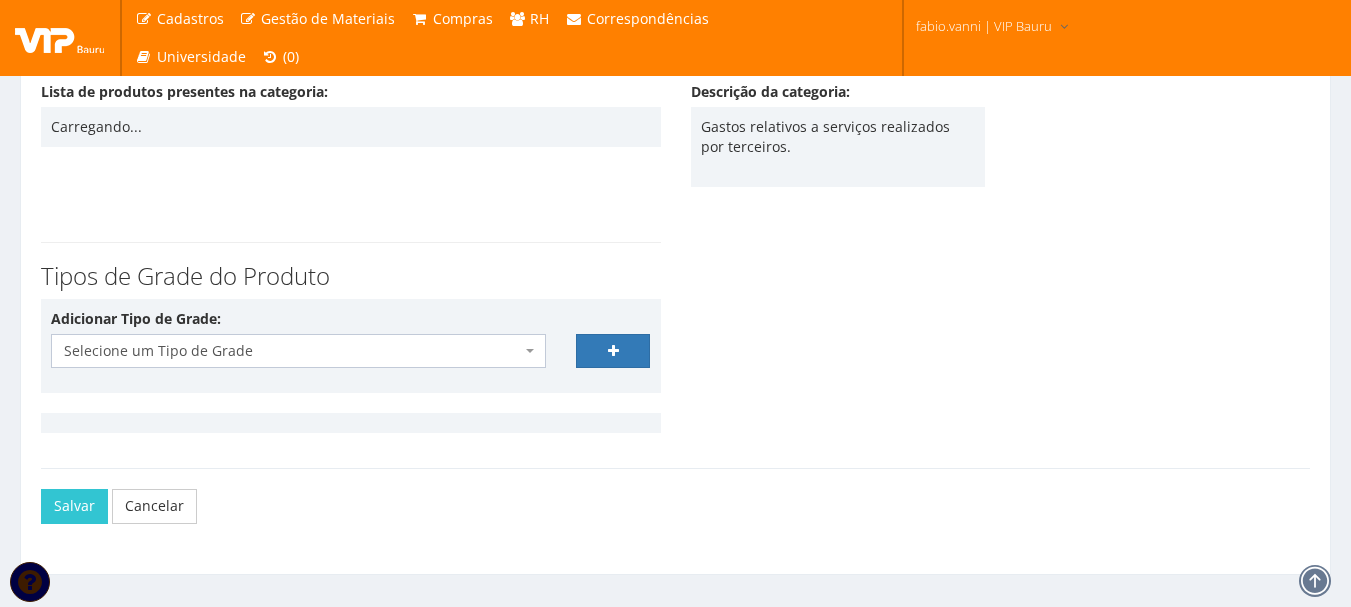 scroll, scrollTop: 324, scrollLeft: 0, axis: vertical 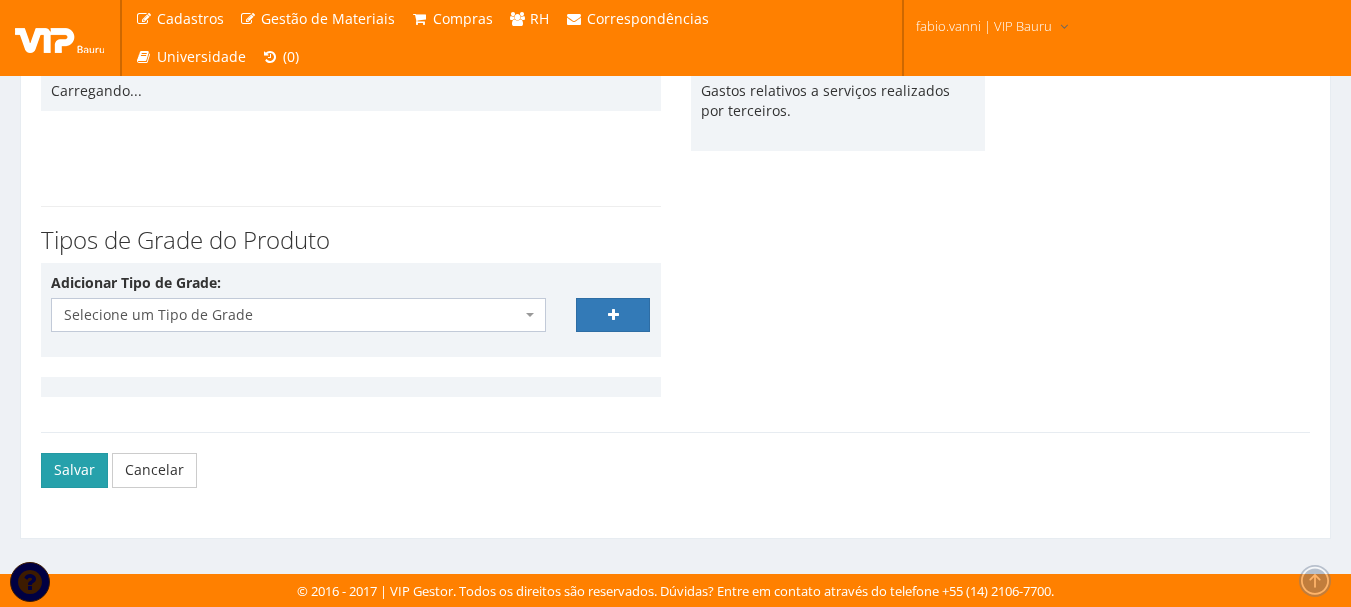 click on "Salvar" at bounding box center (74, 470) 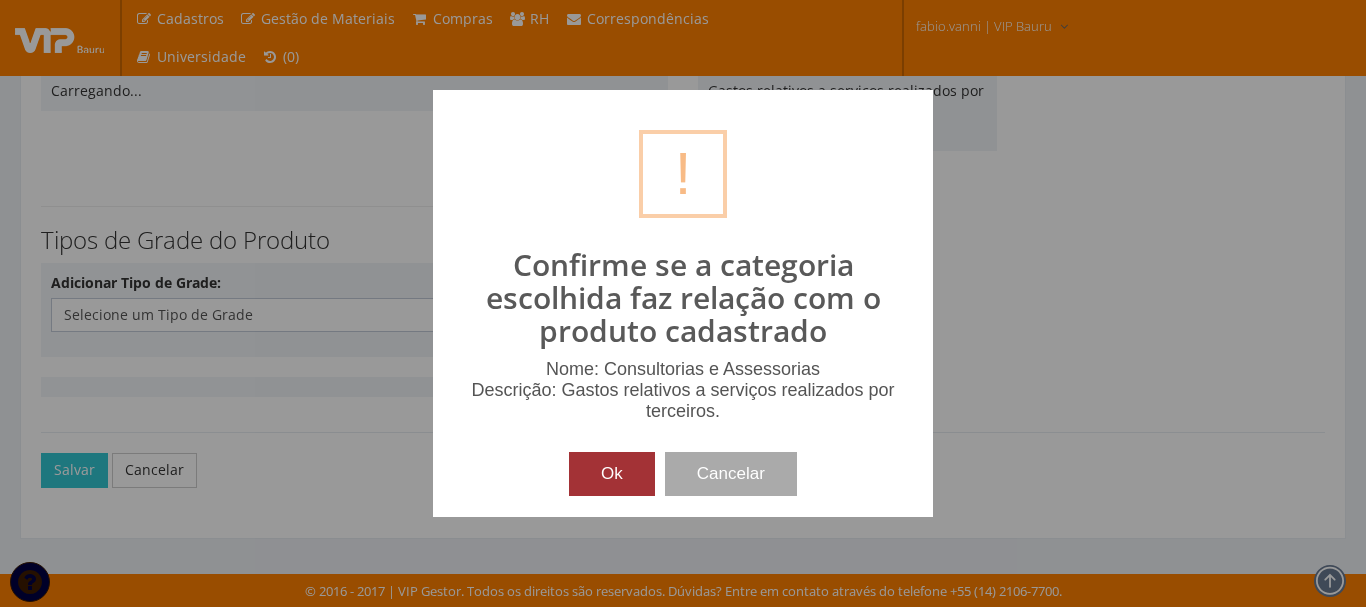 click on "Ok" at bounding box center (612, 474) 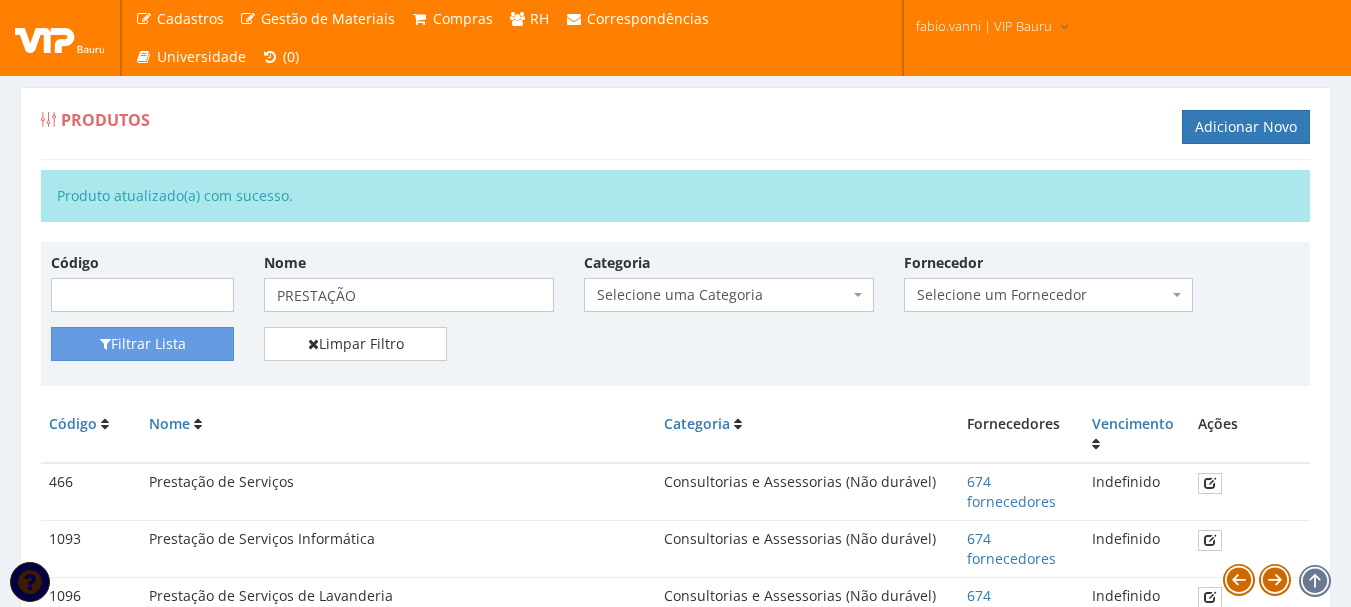 scroll, scrollTop: 0, scrollLeft: 0, axis: both 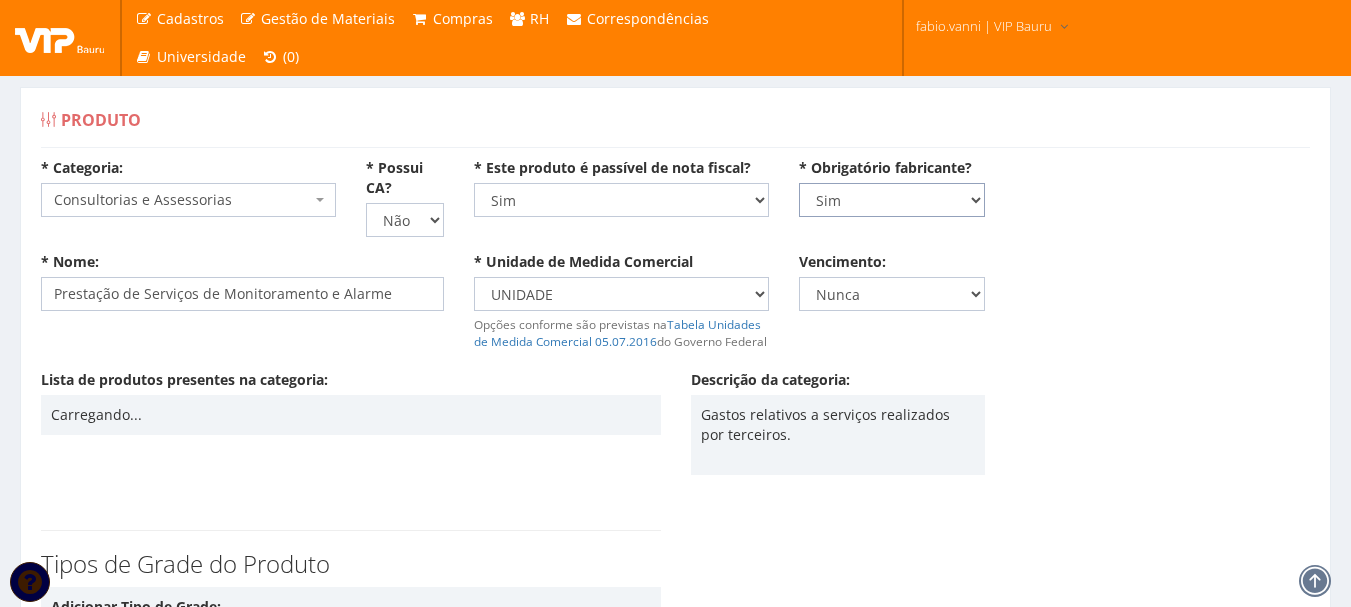 click on "Não Sim" at bounding box center (892, 200) 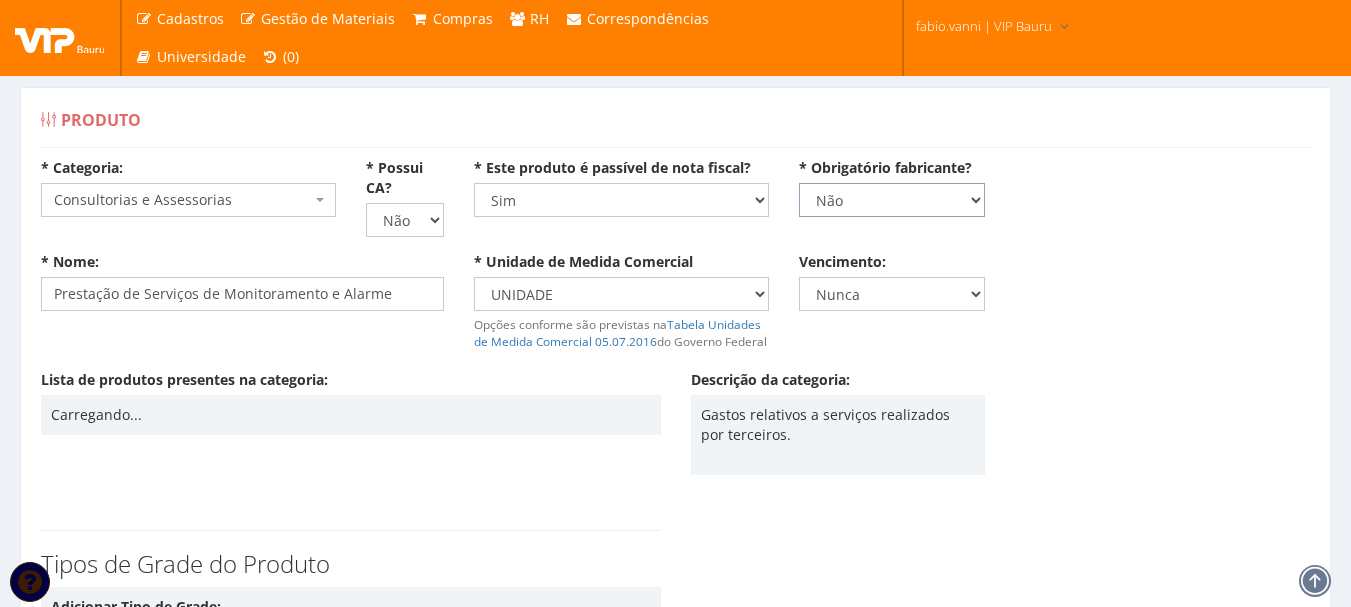 click on "Não Sim" at bounding box center [892, 200] 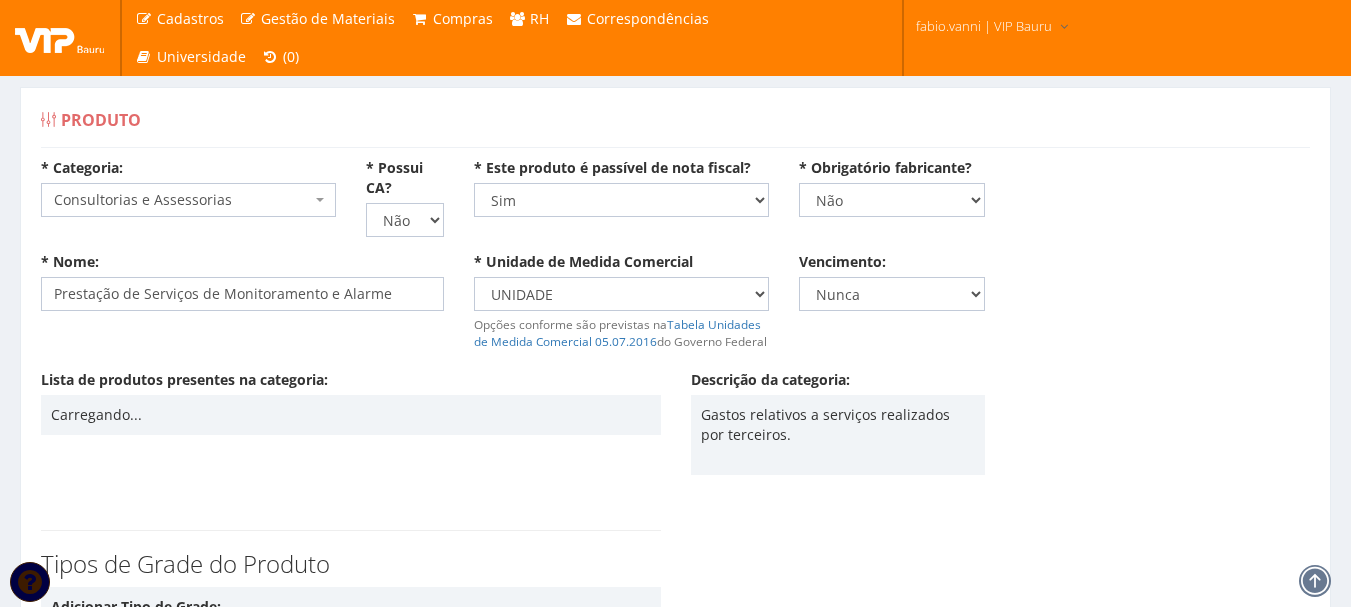 click on "* Nome:
Prestação de Serviços de Monitoramento e Alarme
* Unidade de Medida Comercial
Selecione uma unidade AMPOLA BALDE BANDEJA BARRA BISNAGA BLOCO BOBINA BOMBONA CAPSULA CARTELA CENTO CONJUNTO CENTIMETRO CENTIMETRO QUADRADO CAIXA CAIXA COM 2 UNIDADES CAIXA COM 3 UNIDADES CAIXA COM 5 UNIDADES CAIXA COM 10 UNIDADES CAIXA COM 15 UNIDADES CAIXA COM 20 UNIDADES CAIXA COM 25 UNIDADES CAIXA COM 50 UNIDADES CAIXA COM 100 UNIDADES DISPLAY DUZIA EMBALAGEM FARDO FOLHA FRASCO GALÃO GARRAFA GRAMAS JOGO QUILOGRAMA KIT LATA LITRO METRO METRO QUADRADO METRO CÚBICO MILHEIRO MILILITRO MEGAWATT HORA PACOTE PALETE PARES PEÇA POTE QUILATE RESMA ROLO SACO SACOLA TAMBOR TANQUE TONELADA TUBO UNIDADE VASILHAME VIDRO
Opções conforme são previstas na  Tabela Unidades de Medida Comercial [DATE]  do Governo Federal
Vencimento:
Nunca [DATE] [DATE] [DATE] [DATE] [DATE] [DATE] [DATE] [DATE] [DATE] [DATE] [DATE] [DATE] [DATE]" at bounding box center (675, 311) 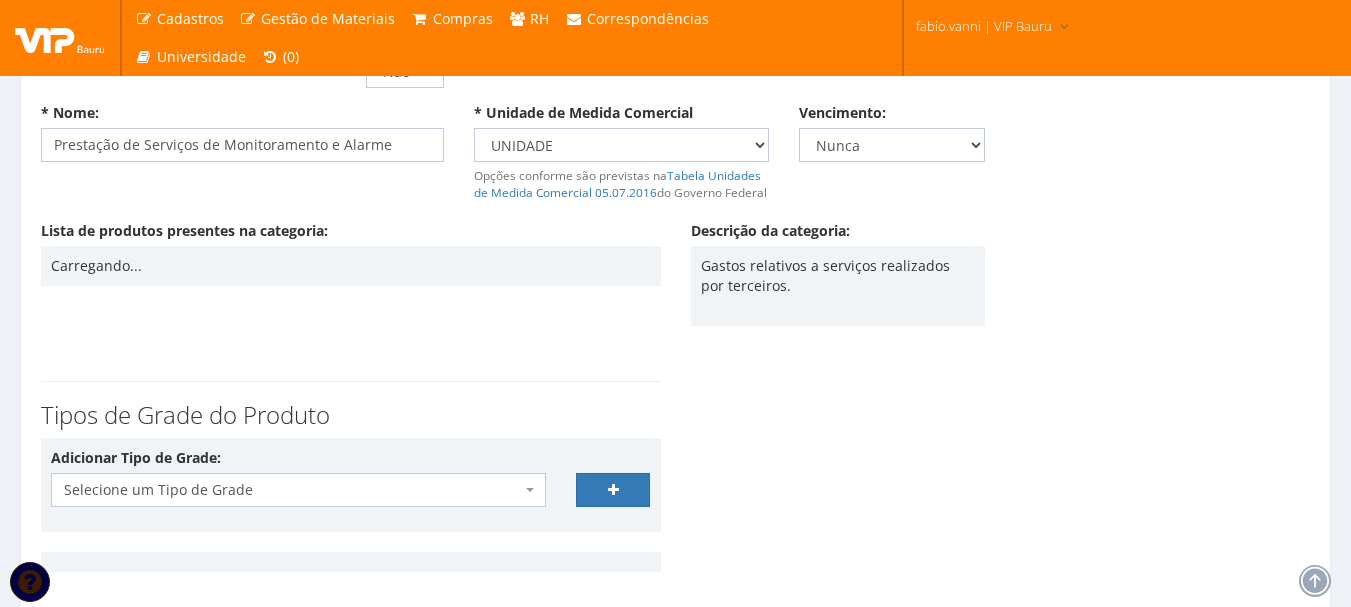 scroll, scrollTop: 324, scrollLeft: 0, axis: vertical 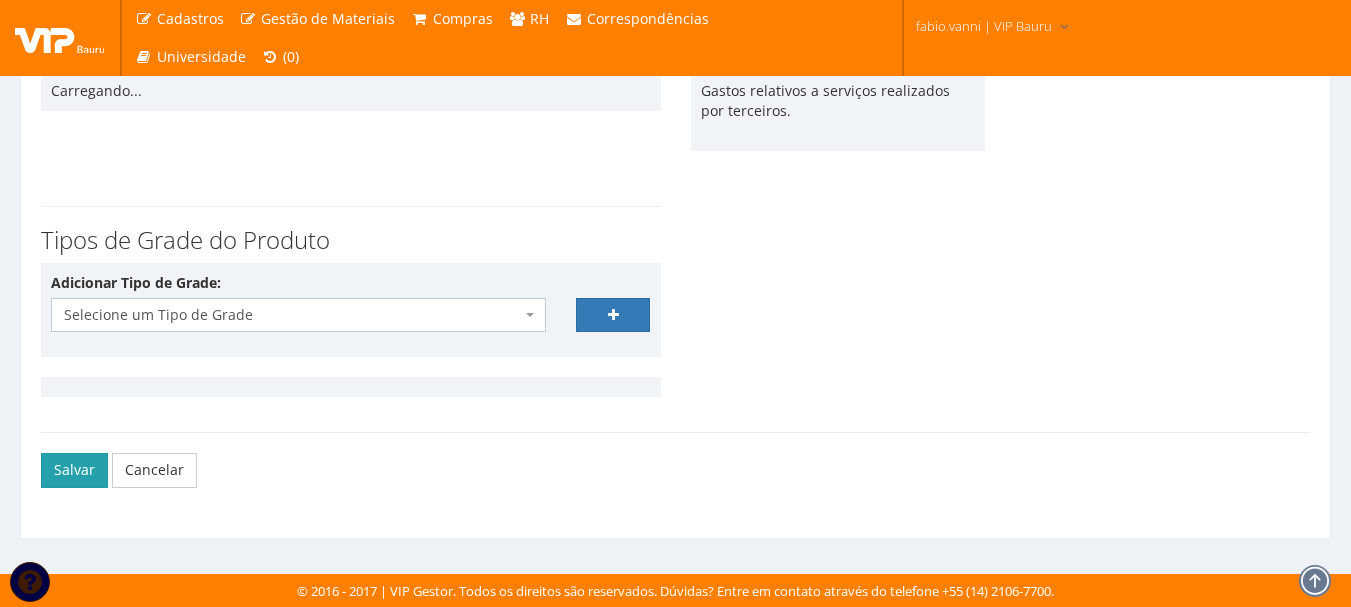 click on "Salvar" at bounding box center [74, 470] 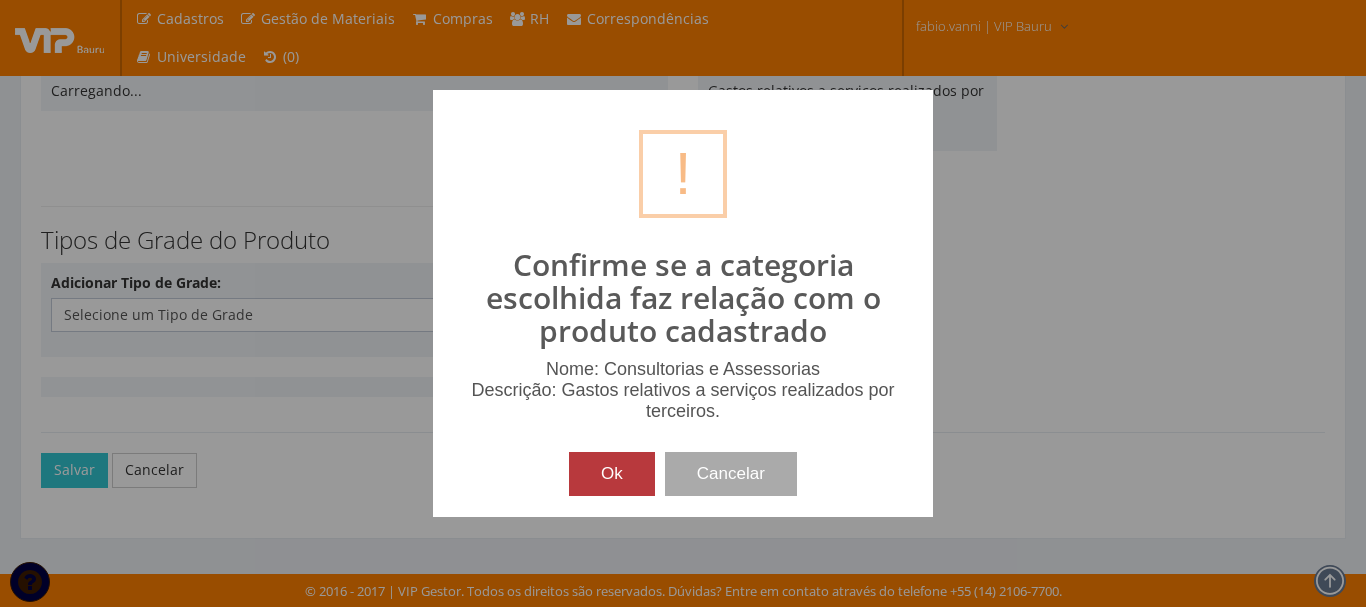 click on "Ok" at bounding box center [612, 474] 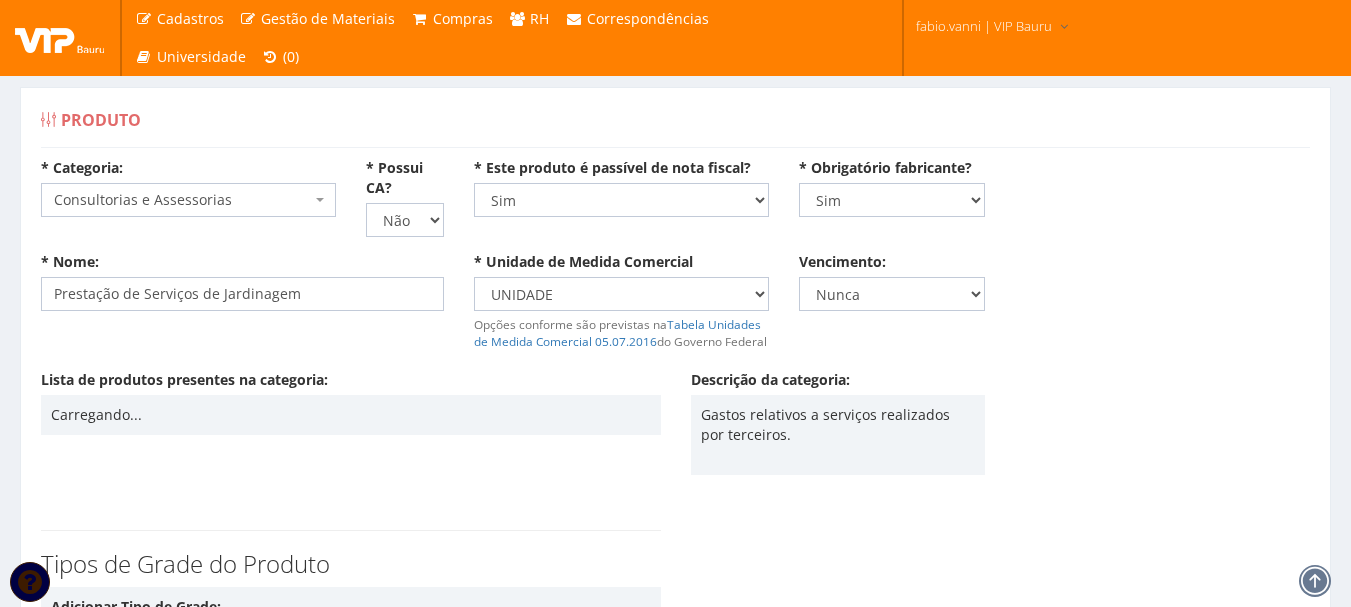 scroll, scrollTop: 0, scrollLeft: 0, axis: both 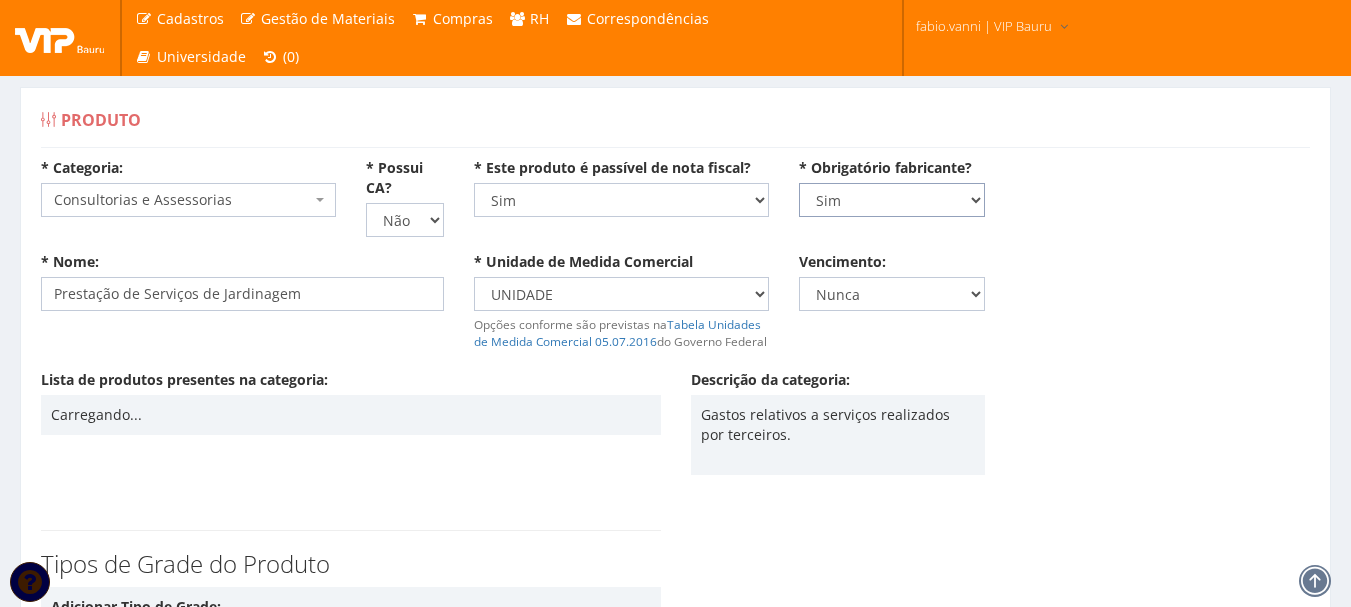 click on "Não Sim" at bounding box center (892, 200) 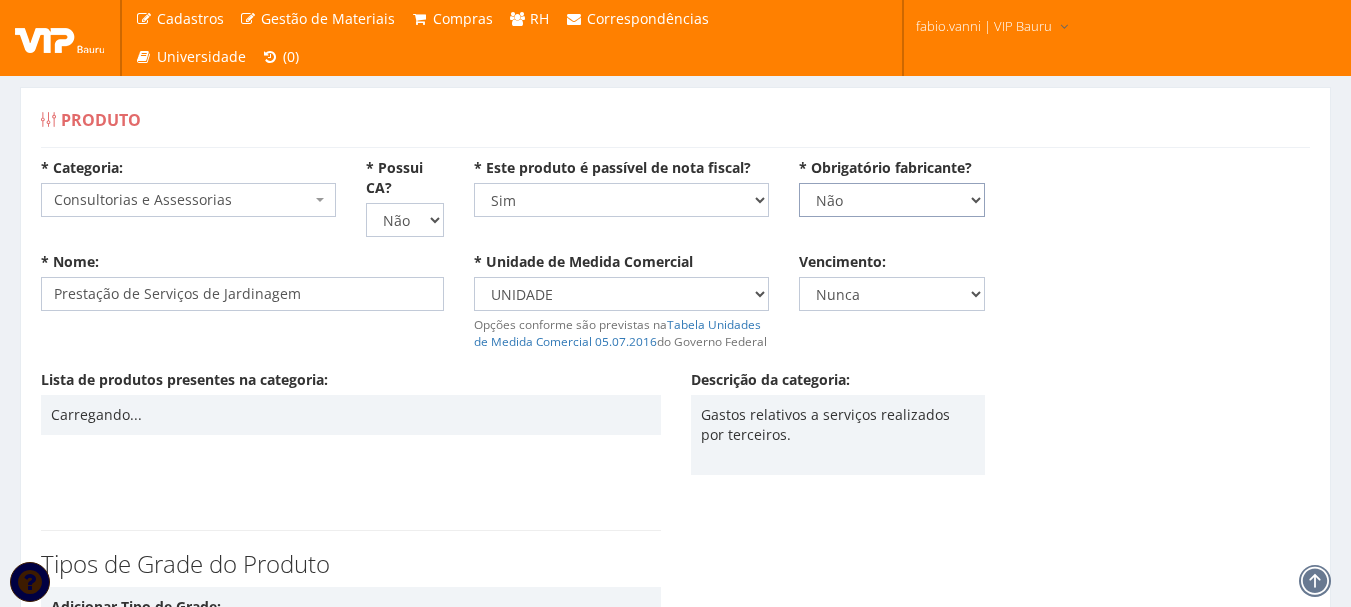 click on "Não Sim" at bounding box center [892, 200] 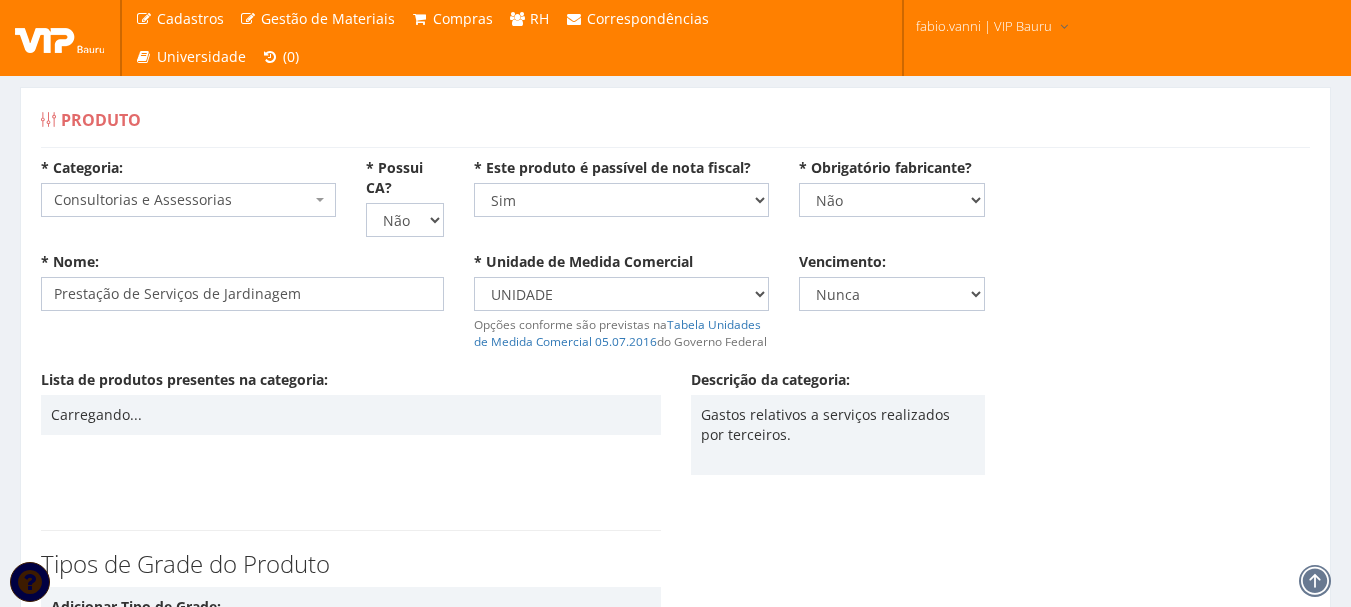 click on "Lista de produtos presentes na categoria:
Carregando...
Descrição da categoria:
Gastos relativos a serviços realizados por terceiros." at bounding box center [675, 440] 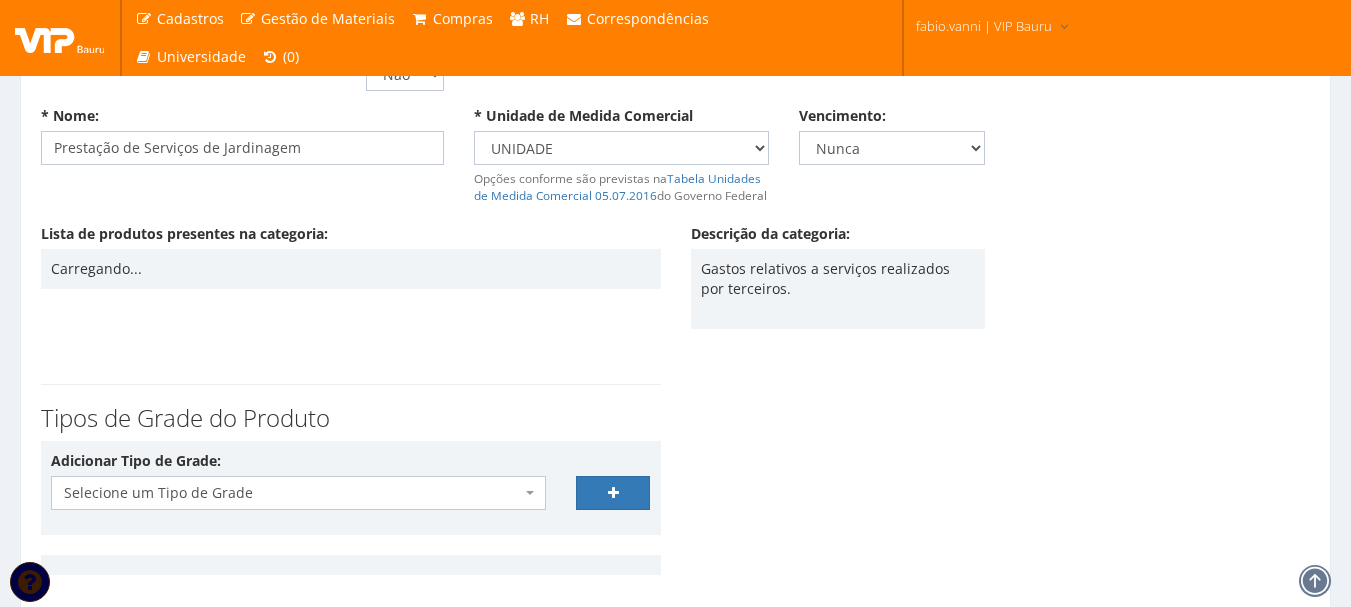 scroll, scrollTop: 324, scrollLeft: 0, axis: vertical 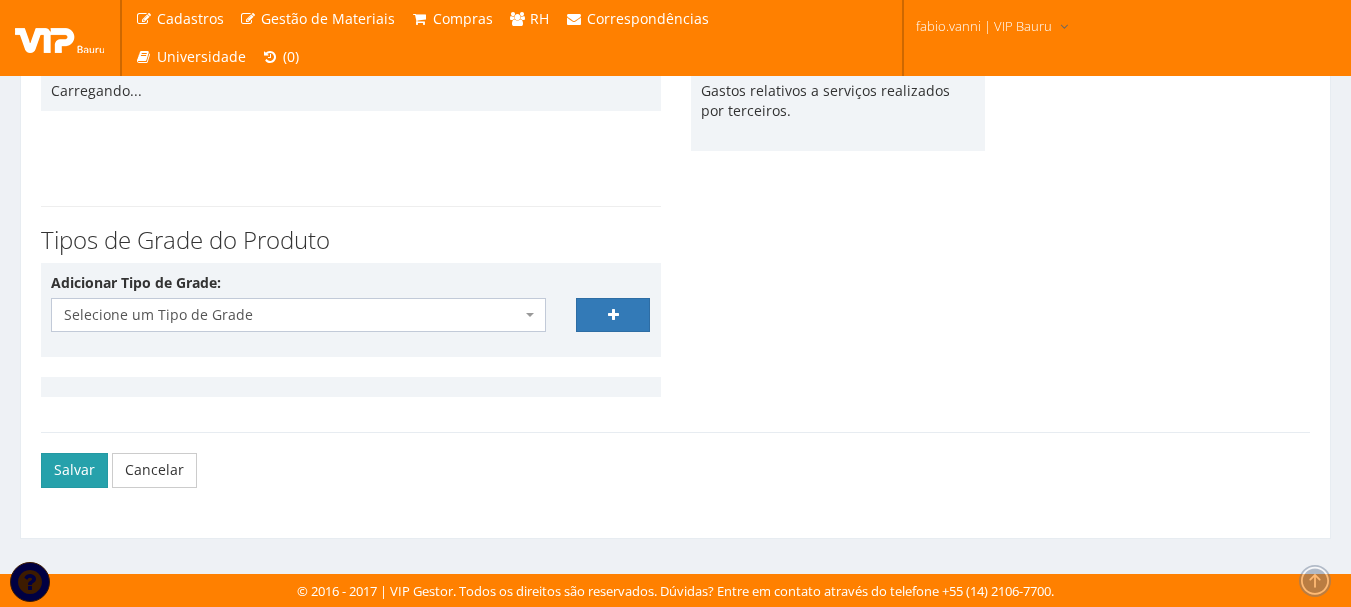 click on "Salvar" at bounding box center [74, 470] 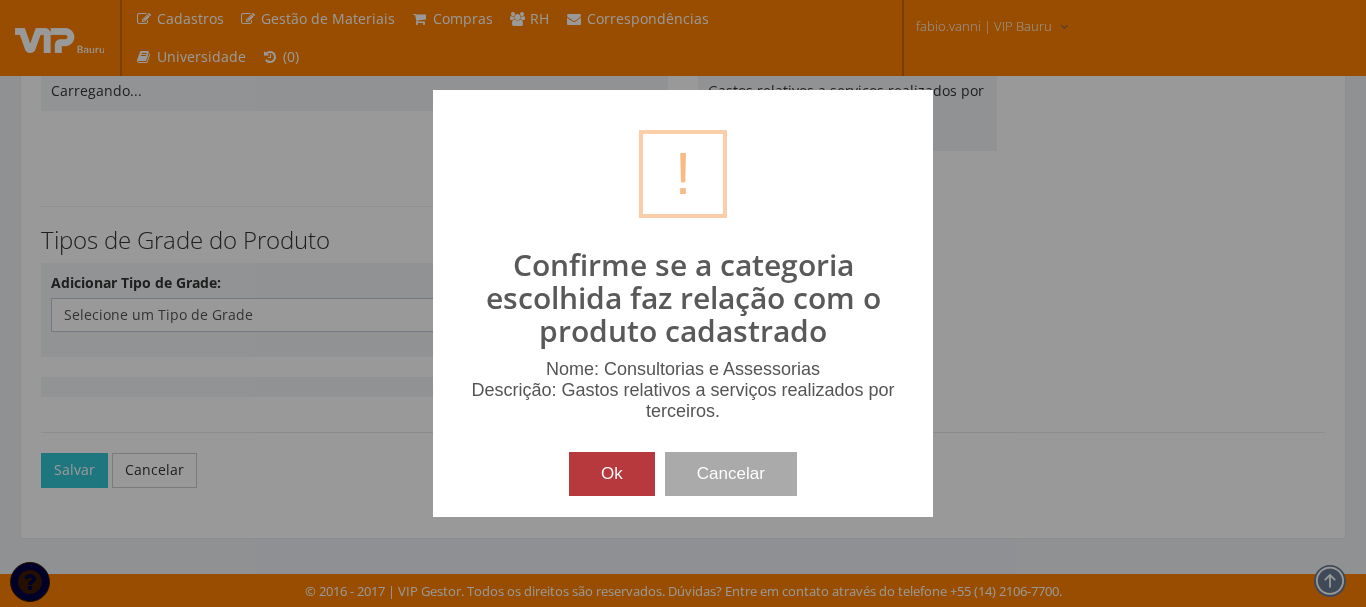 drag, startPoint x: 626, startPoint y: 481, endPoint x: 628, endPoint y: 305, distance: 176.01137 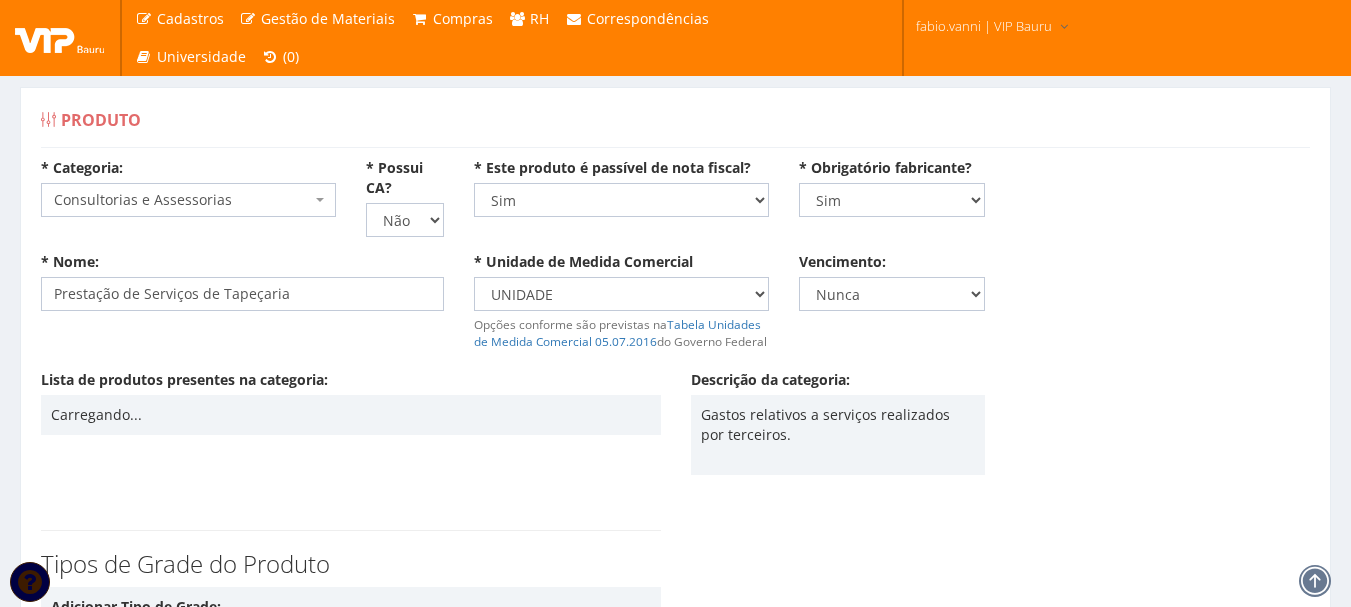 scroll, scrollTop: 0, scrollLeft: 0, axis: both 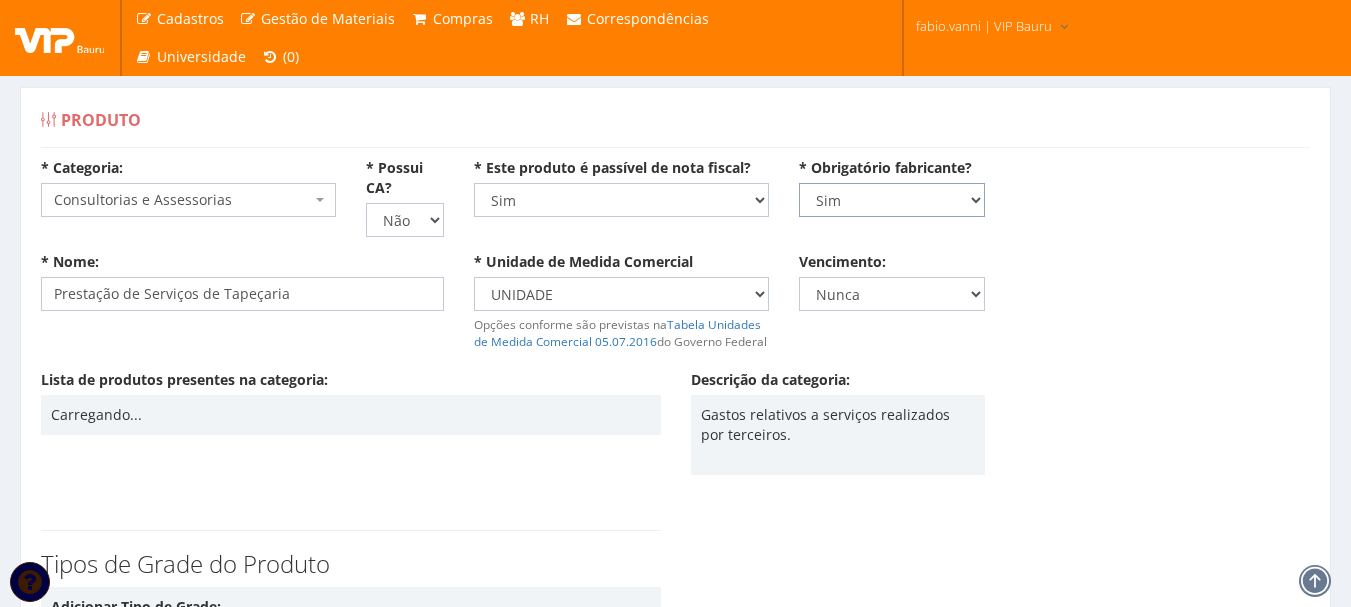 click on "Não Sim" at bounding box center (892, 200) 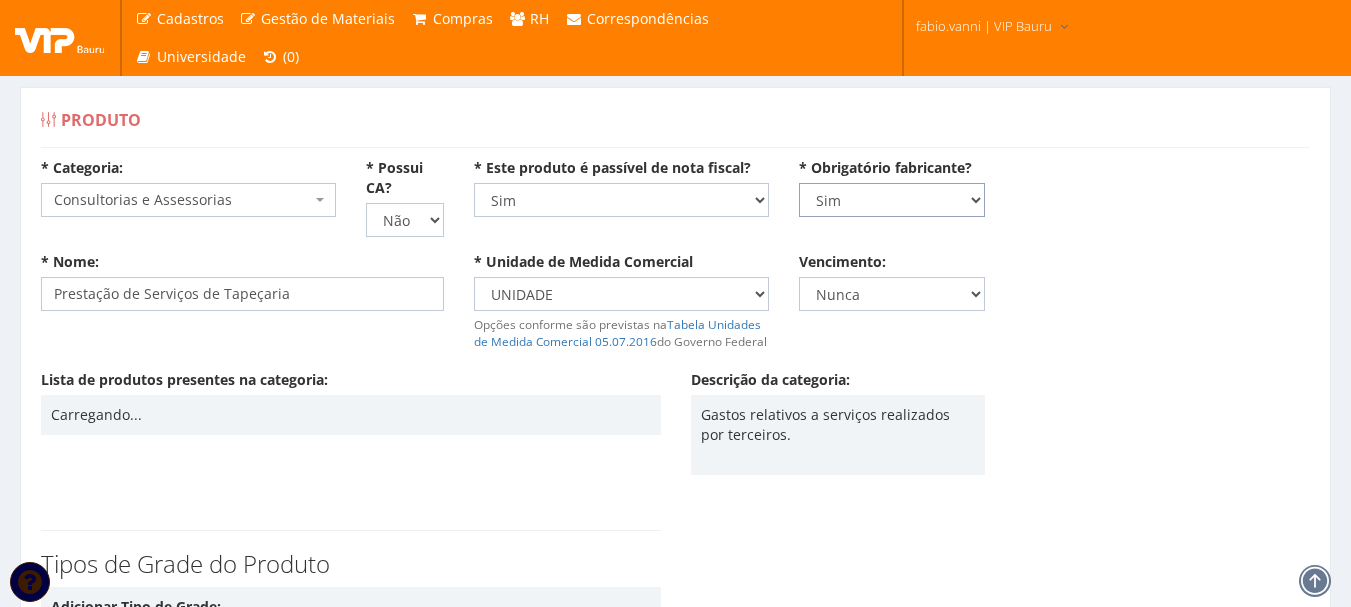 select on "0" 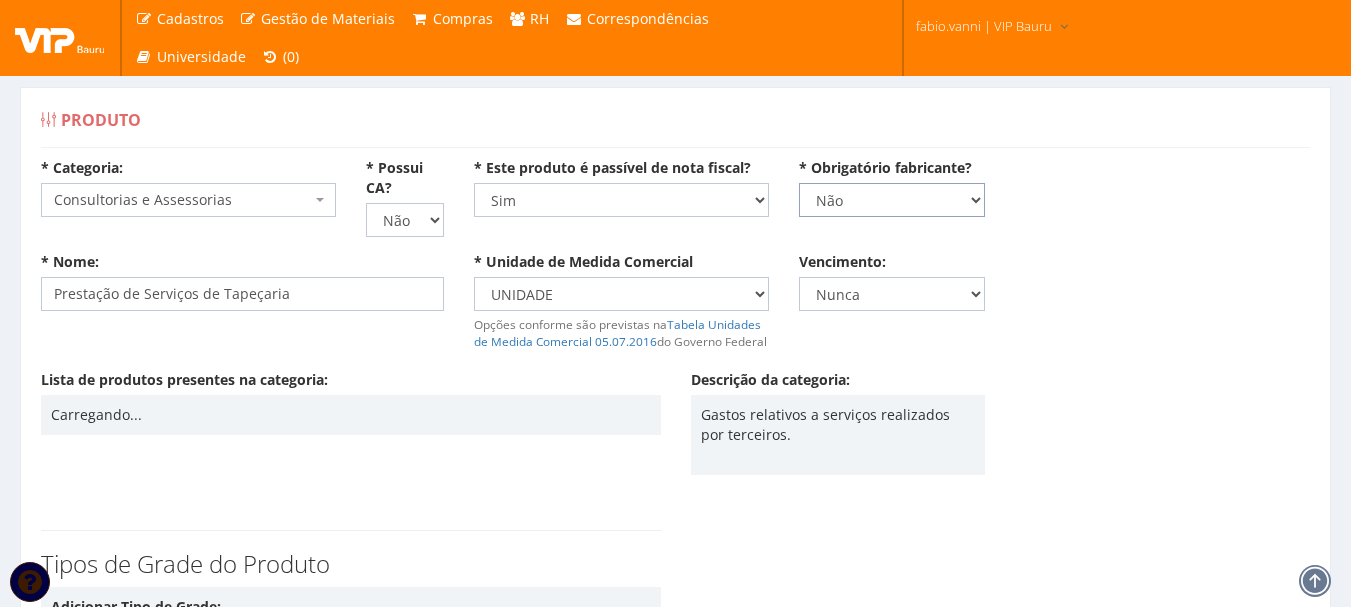 click on "Não Sim" at bounding box center (892, 200) 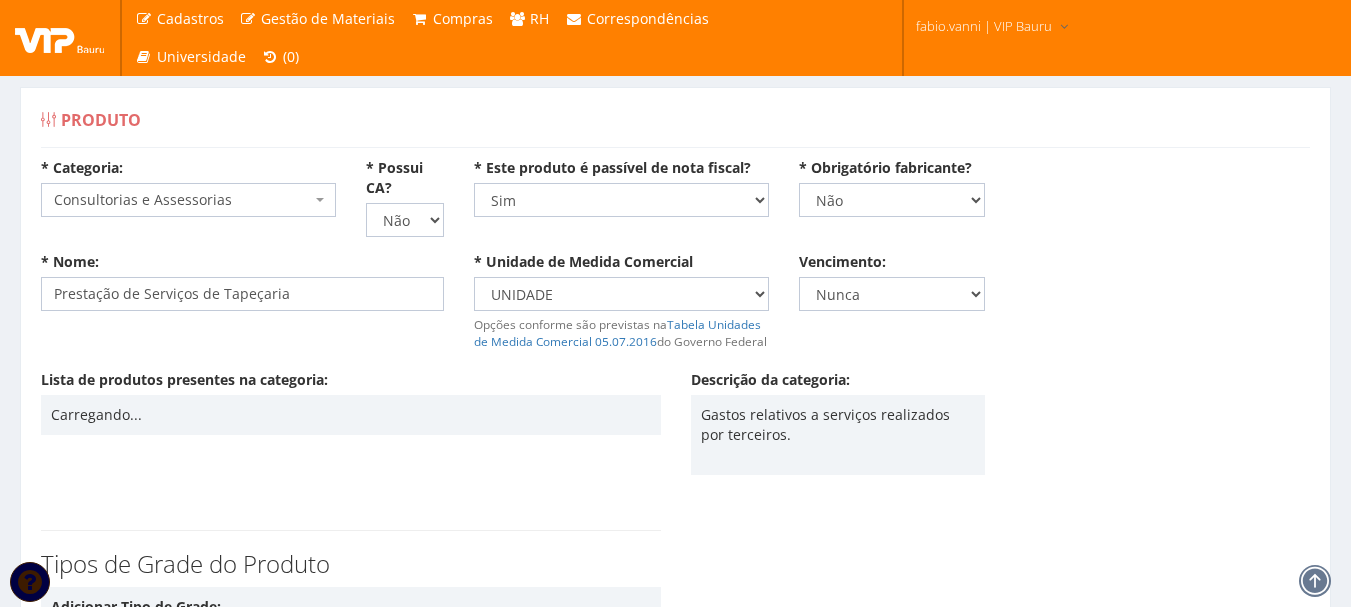 click on "* Nome:
Prestação de Serviços de Tapeçaria
* Unidade de Medida Comercial
Selecione uma unidade AMPOLA BALDE BANDEJA BARRA BISNAGA BLOCO BOBINA BOMBONA CAPSULA CARTELA CENTO CONJUNTO CENTIMETRO CENTIMETRO QUADRADO CAIXA CAIXA COM 2 UNIDADES CAIXA COM 3 UNIDADES CAIXA COM 5 UNIDADES CAIXA COM 10 UNIDADES CAIXA COM 15 UNIDADES CAIXA COM 20 UNIDADES CAIXA COM 25 UNIDADES CAIXA COM 50 UNIDADES CAIXA COM 100 UNIDADES DISPLAY DUZIA EMBALAGEM FARDO FOLHA FRASCO GALÃO GARRAFA GRAMAS JOGO QUILOGRAMA KIT LATA LITRO METRO METRO QUADRADO METRO CÚBICO MILHEIRO MILILITRO MEGAWATT HORA PACOTE PALETE PARES PEÇA POTE QUILATE RESMA ROLO SACO SACOLA TAMBOR TANQUE TONELADA TUBO UNIDADE VASILHAME VIDRO
Opções conforme são previstas na  Tabela Unidades de Medida Comercial [DATE]  do Governo Federal
Vencimento:
Nunca [TIME] [TIME] [TIME] [TIME] [TIME] [TIME] [TIME] [TIME] [TIME] [TIME] [TIME]" at bounding box center (675, 311) 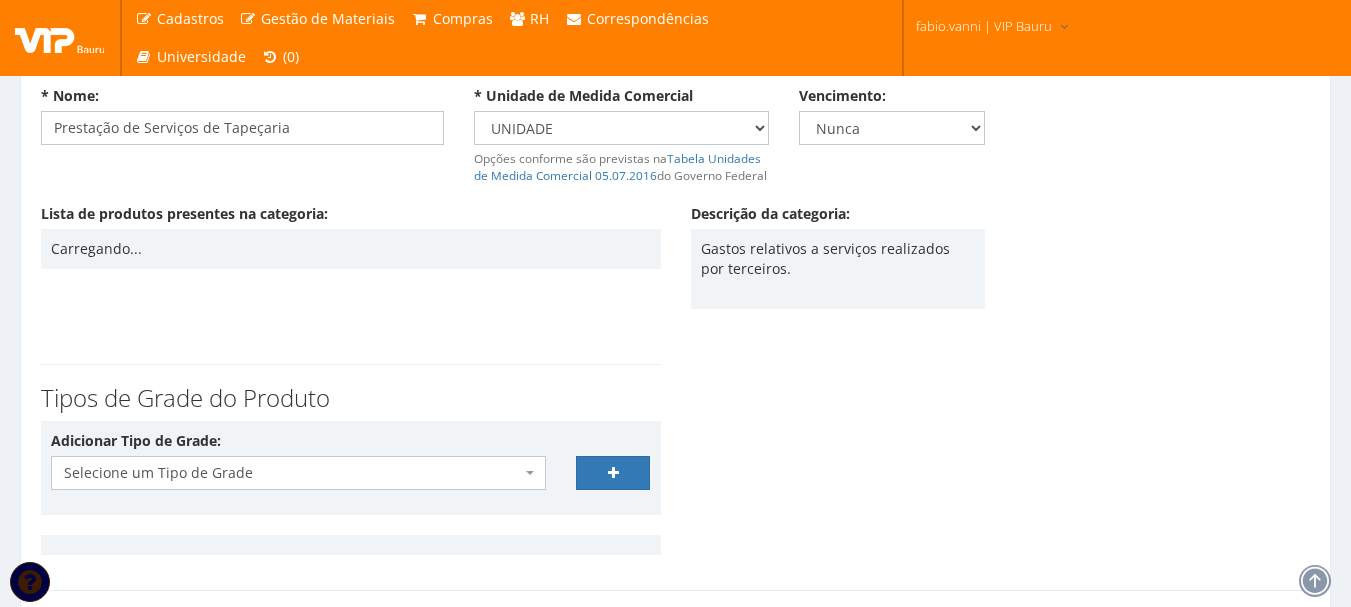 scroll, scrollTop: 324, scrollLeft: 0, axis: vertical 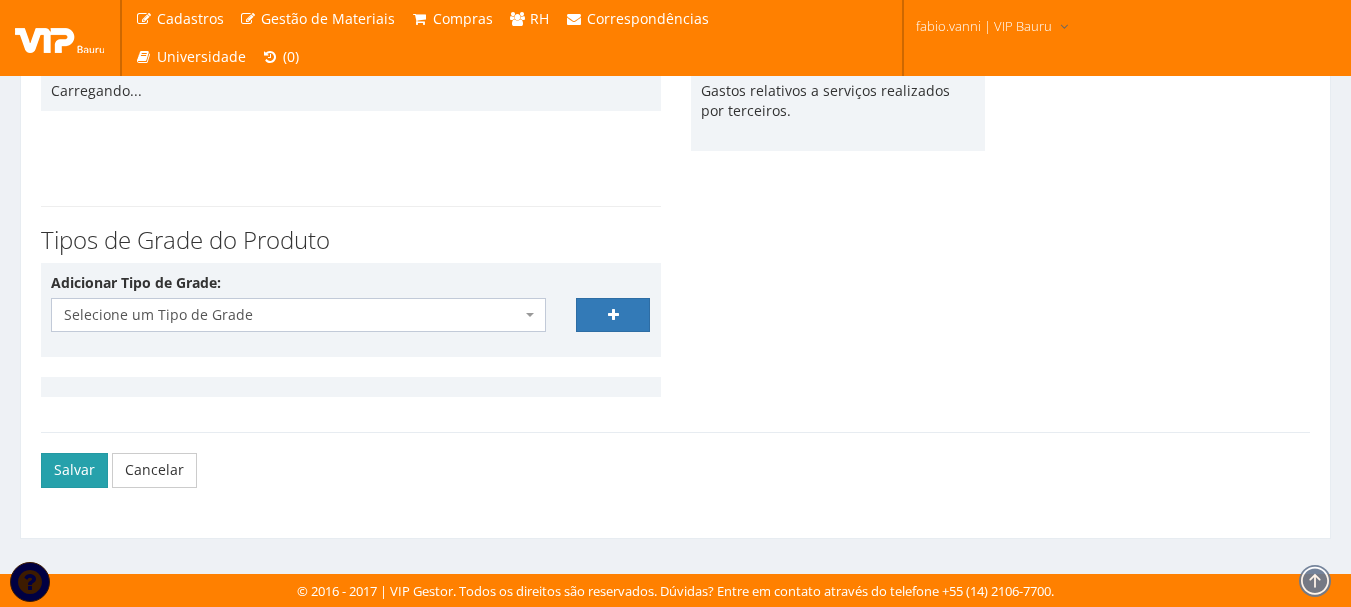 click on "Salvar" at bounding box center [74, 470] 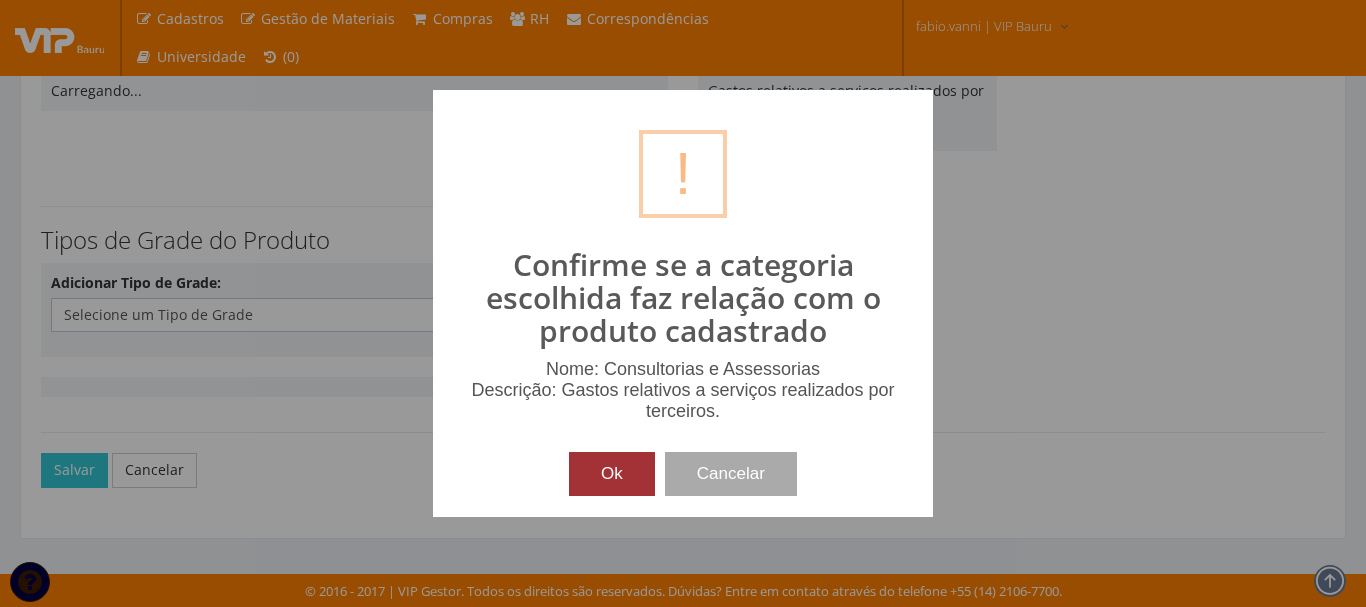 drag, startPoint x: 599, startPoint y: 483, endPoint x: 620, endPoint y: 408, distance: 77.88453 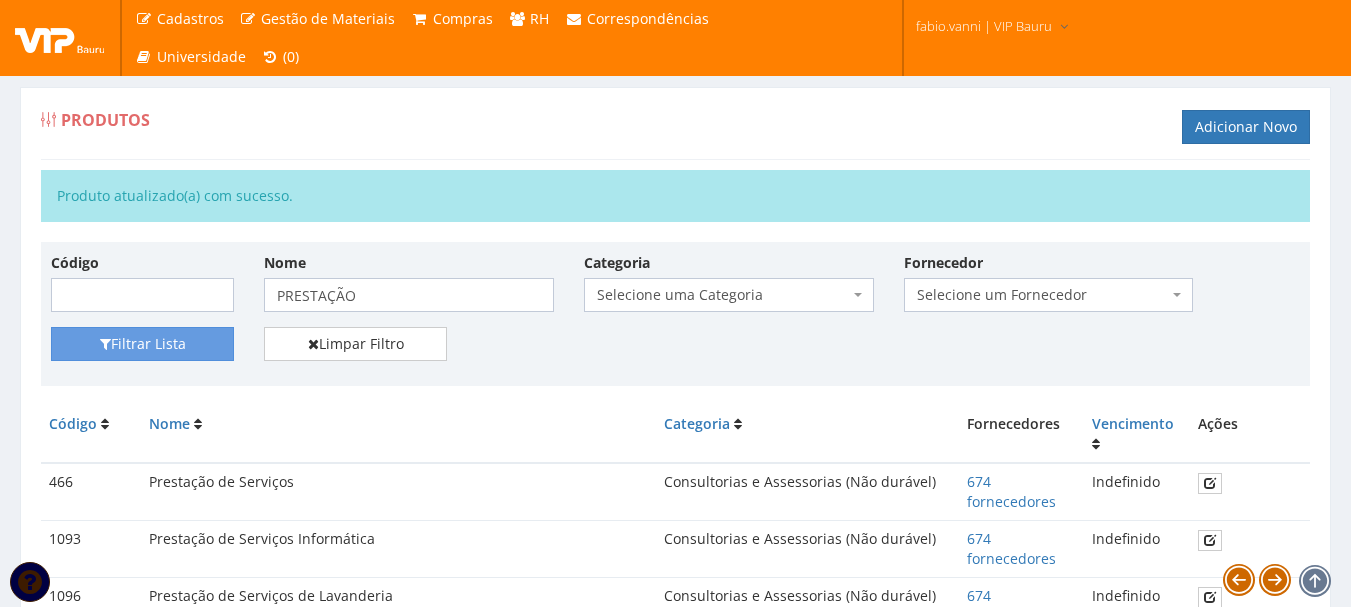 scroll, scrollTop: 0, scrollLeft: 0, axis: both 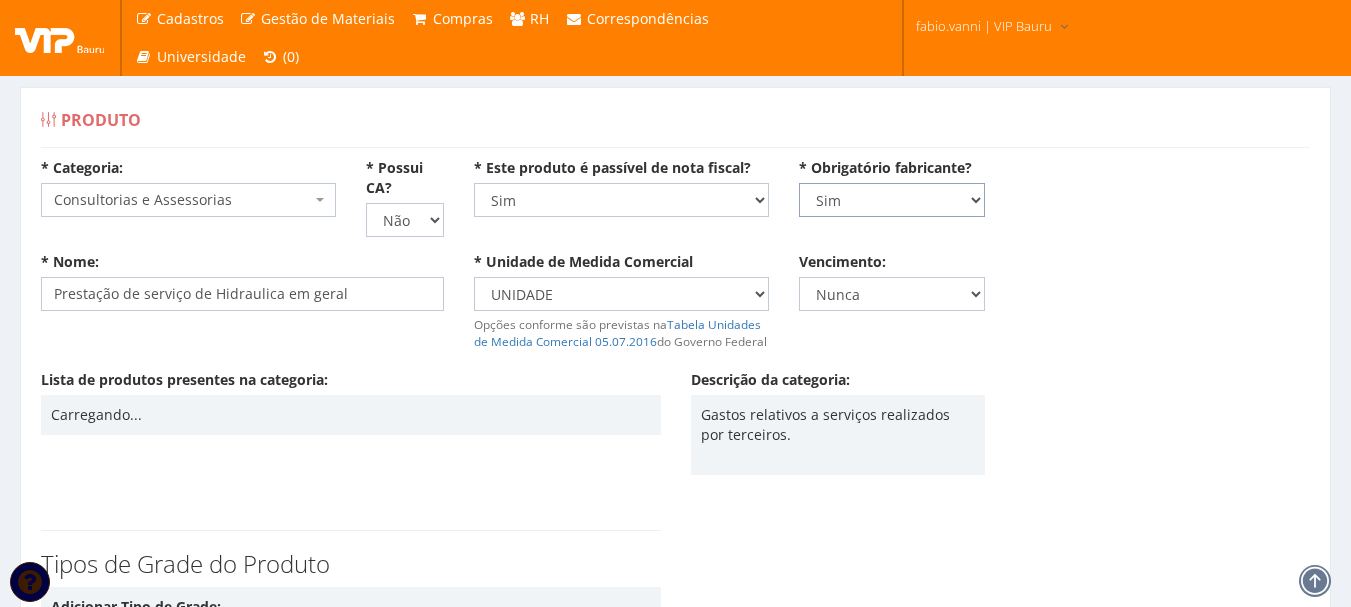 drag, startPoint x: 892, startPoint y: 196, endPoint x: 895, endPoint y: 208, distance: 12.369317 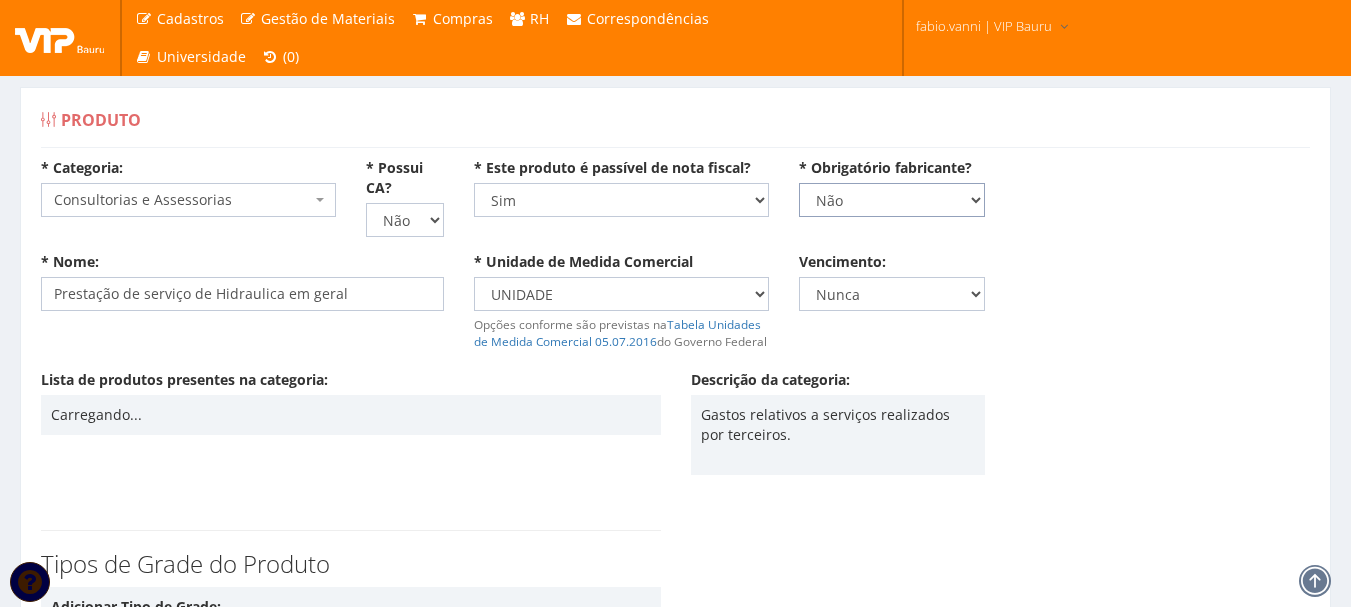 click on "Não Sim" at bounding box center (892, 200) 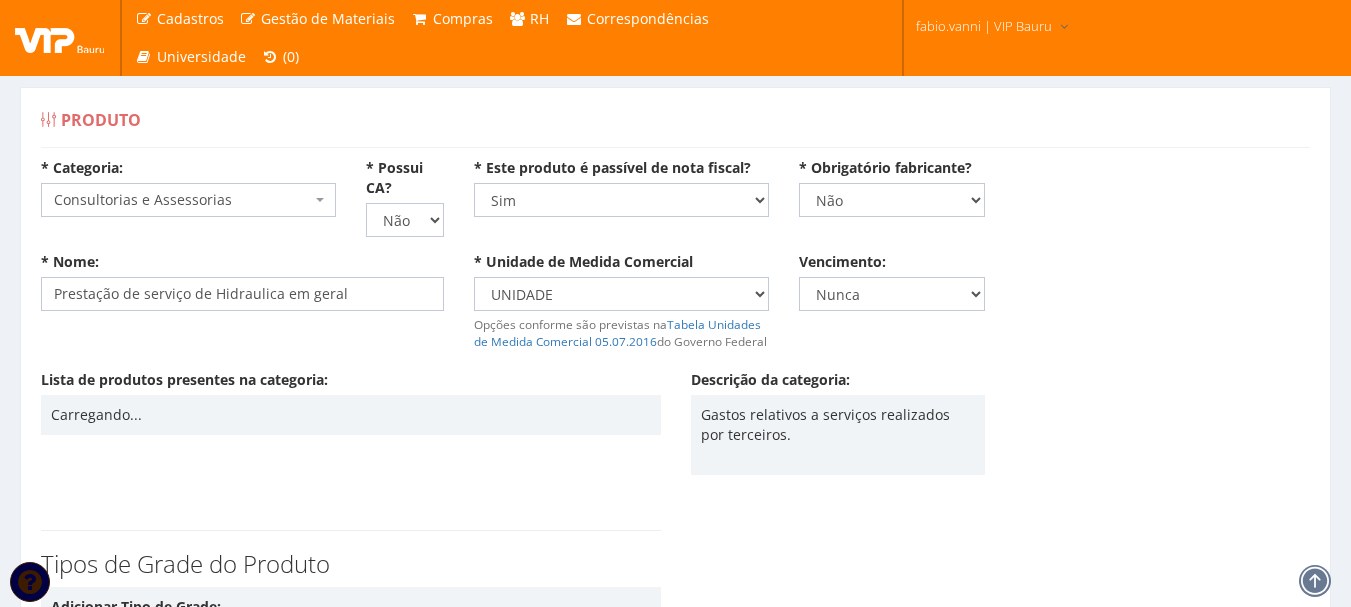 click on "* Nome:
Prestação de serviço de Hidraulica em geral
* Unidade de Medida Comercial
Selecione uma unidade AMPOLA BALDE BANDEJA BARRA BISNAGA BLOCO BOBINA BOMBONA CAPSULA CARTELA CENTO CONJUNTO CENTIMETRO CENTIMETRO QUADRADO CAIXA CAIXA COM 2 UNIDADES CAIXA COM 3 UNIDADES CAIXA COM 5 UNIDADES CAIXA COM 10 UNIDADES CAIXA COM 15 UNIDADES CAIXA COM 20 UNIDADES CAIXA COM 25 UNIDADES CAIXA COM 50 UNIDADES CAIXA COM 100 UNIDADES DISPLAY DUZIA EMBALAGEM FARDO FOLHA FRASCO GALÃO GARRAFA GRAMAS JOGO QUILOGRAMA KIT LATA LITRO METRO METRO QUADRADO METRO CÚBICO MILHEIRO MILILITRO MEGAWATT HORA PACOTE PALETE PARES PEÇA POTE QUILATE RESMA ROLO SACO SACOLA TAMBOR TANQUE TONELADA TUBO UNIDADE VASILHAME VIDRO
Opções conforme são previstas na  Tabela Unidades de Medida Comercial 05.07.2016  do Governo Federal
Vencimento:
Nunca 1 Dia 1 Semana 2 Semanas 3 Semanas 1 Mês 2 Meses 3 Meses 4 Meses 5 Meses 6 Meses 7 Meses 8 Meses 9 Meses 10 Meses" at bounding box center (675, 311) 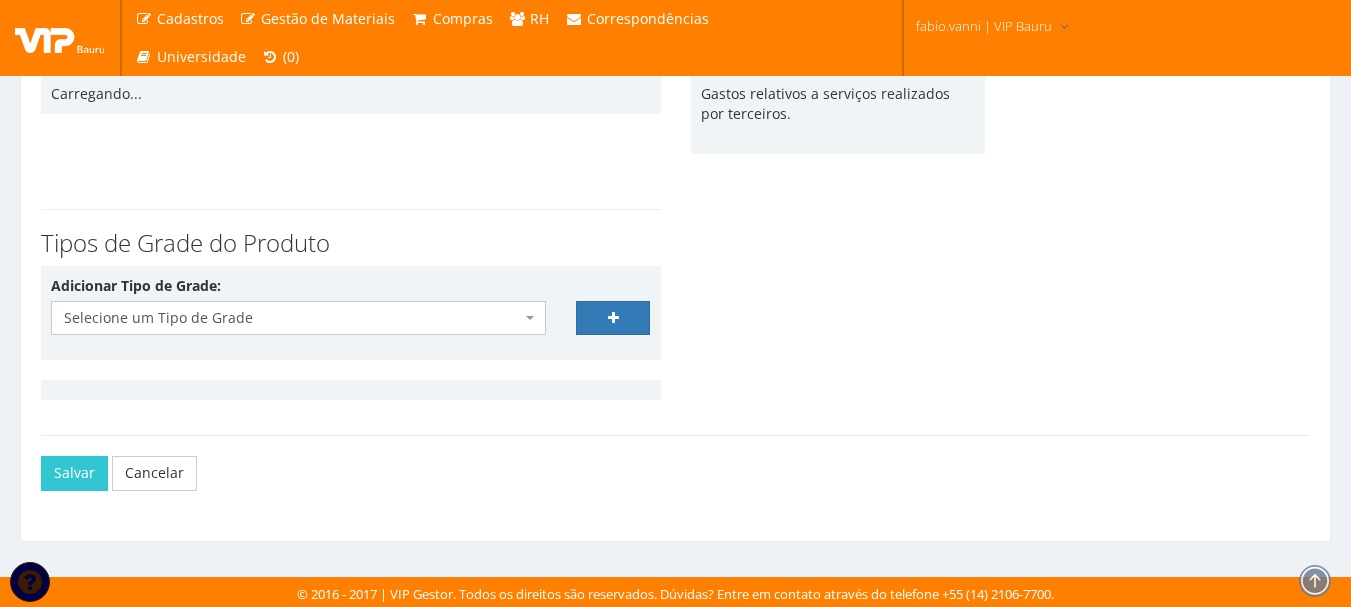 scroll, scrollTop: 324, scrollLeft: 0, axis: vertical 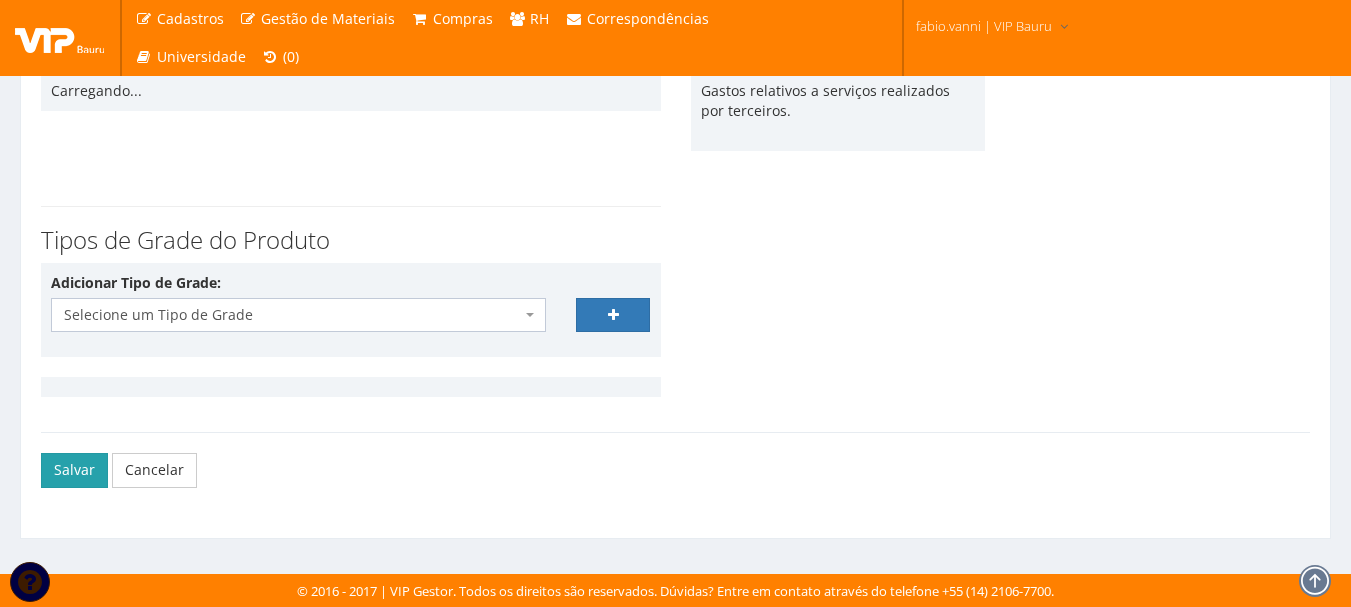click on "Salvar" at bounding box center (74, 470) 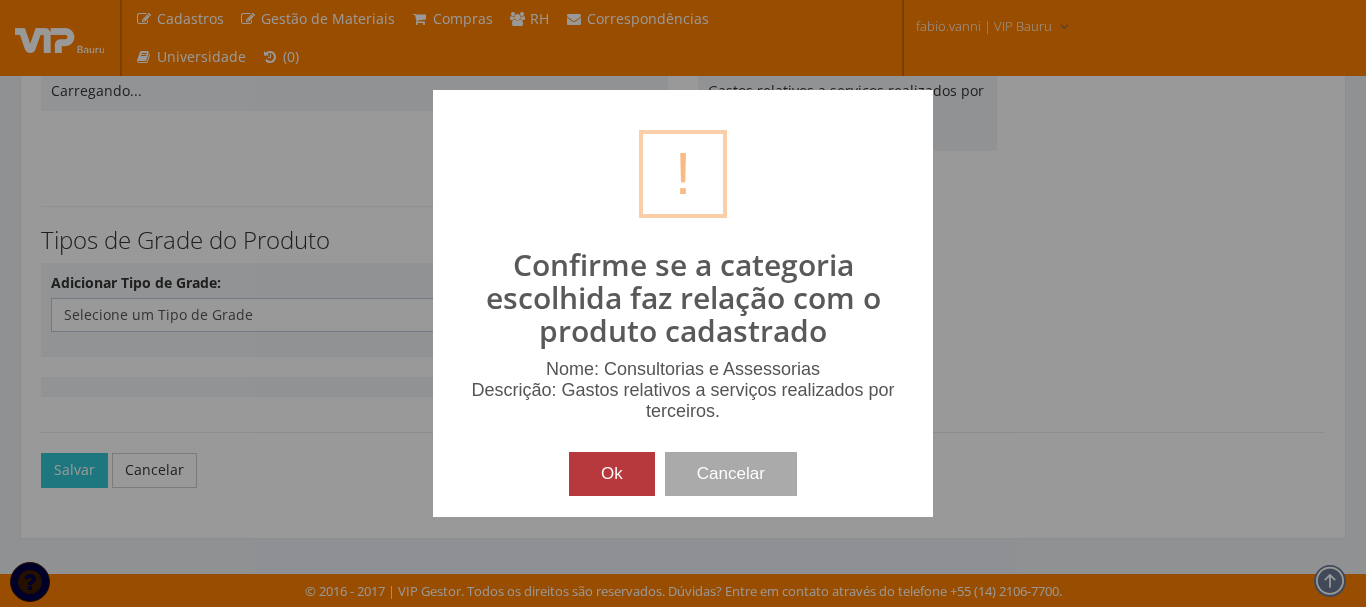 click on "Ok" at bounding box center (612, 474) 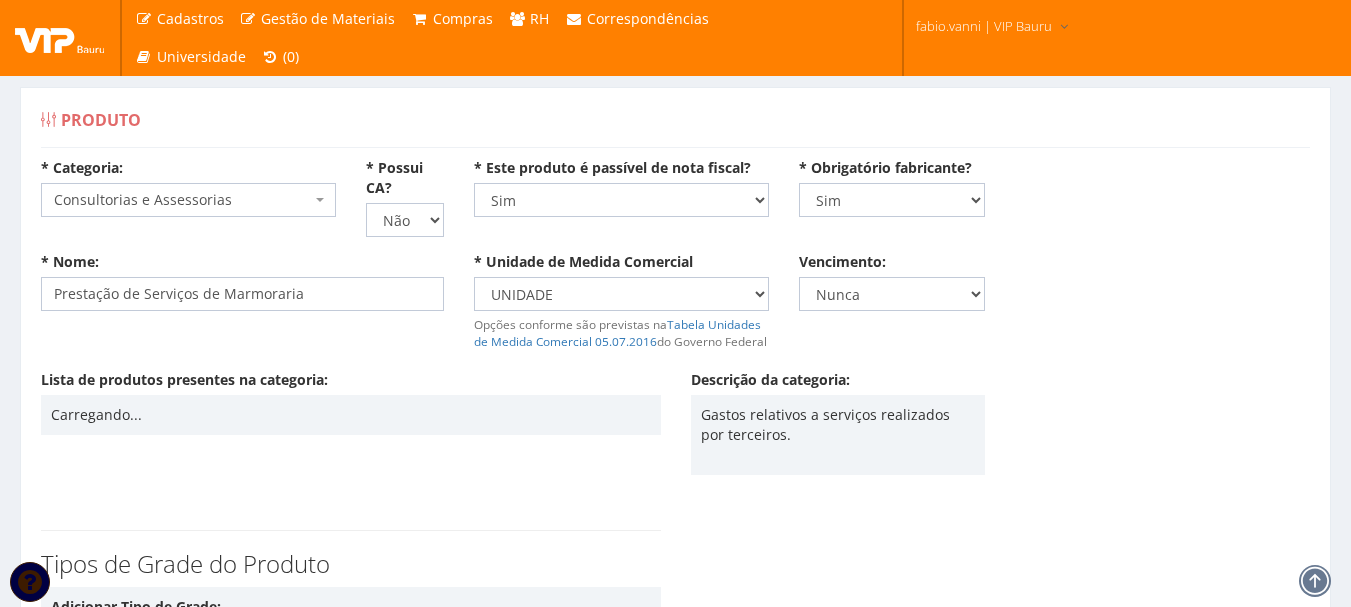 scroll, scrollTop: 0, scrollLeft: 0, axis: both 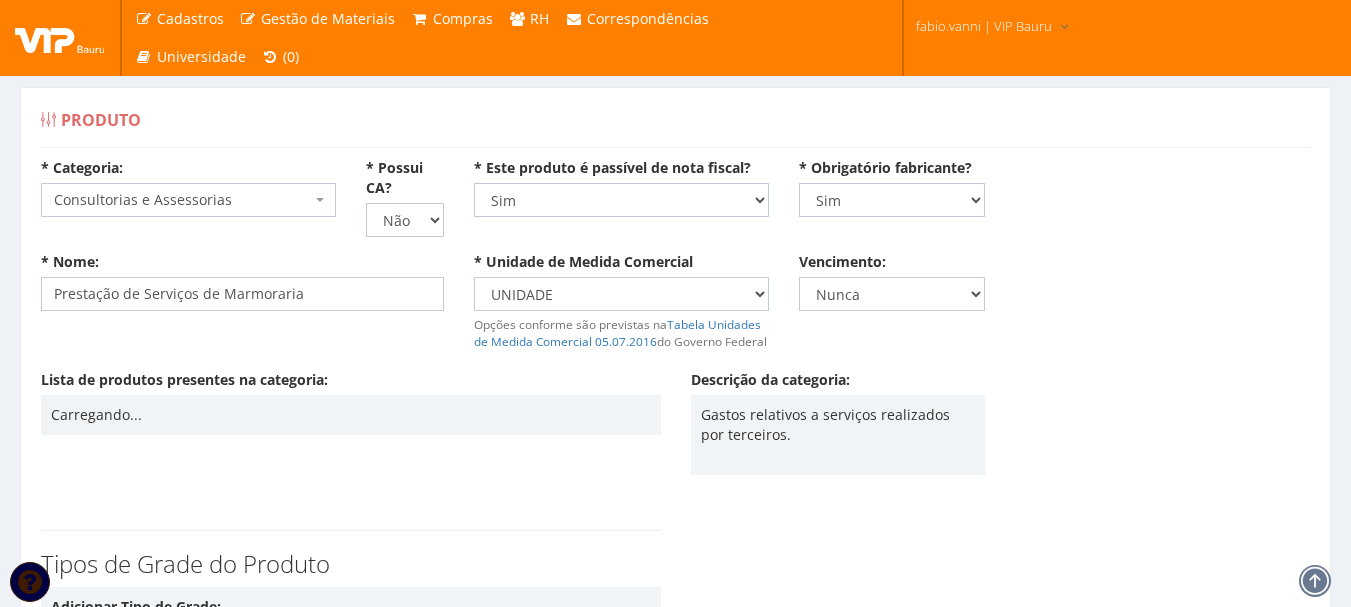 drag, startPoint x: 1225, startPoint y: 229, endPoint x: 1116, endPoint y: 225, distance: 109.07337 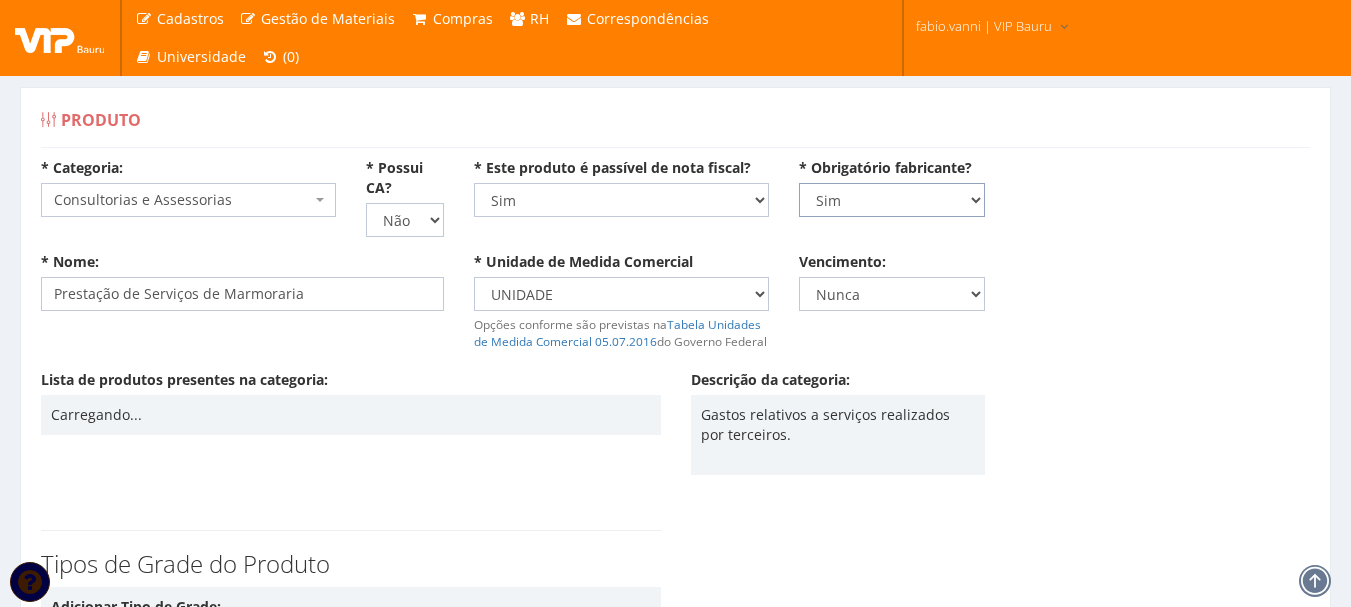 click on "Não Sim" at bounding box center [892, 200] 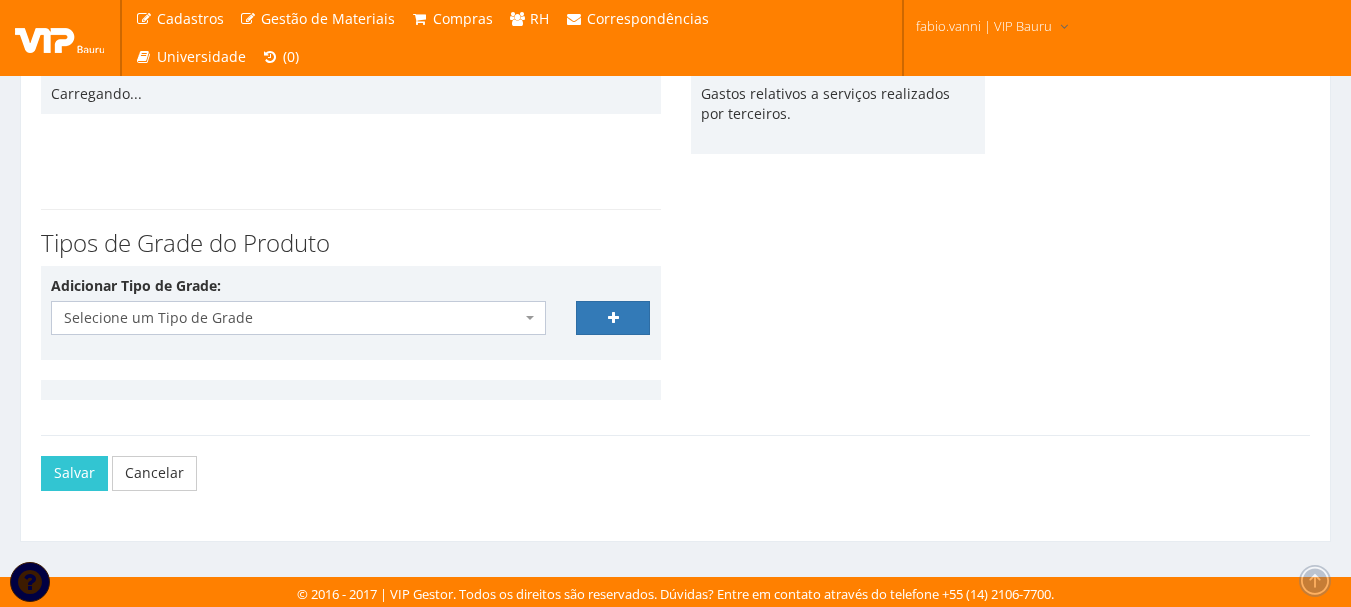 scroll, scrollTop: 324, scrollLeft: 0, axis: vertical 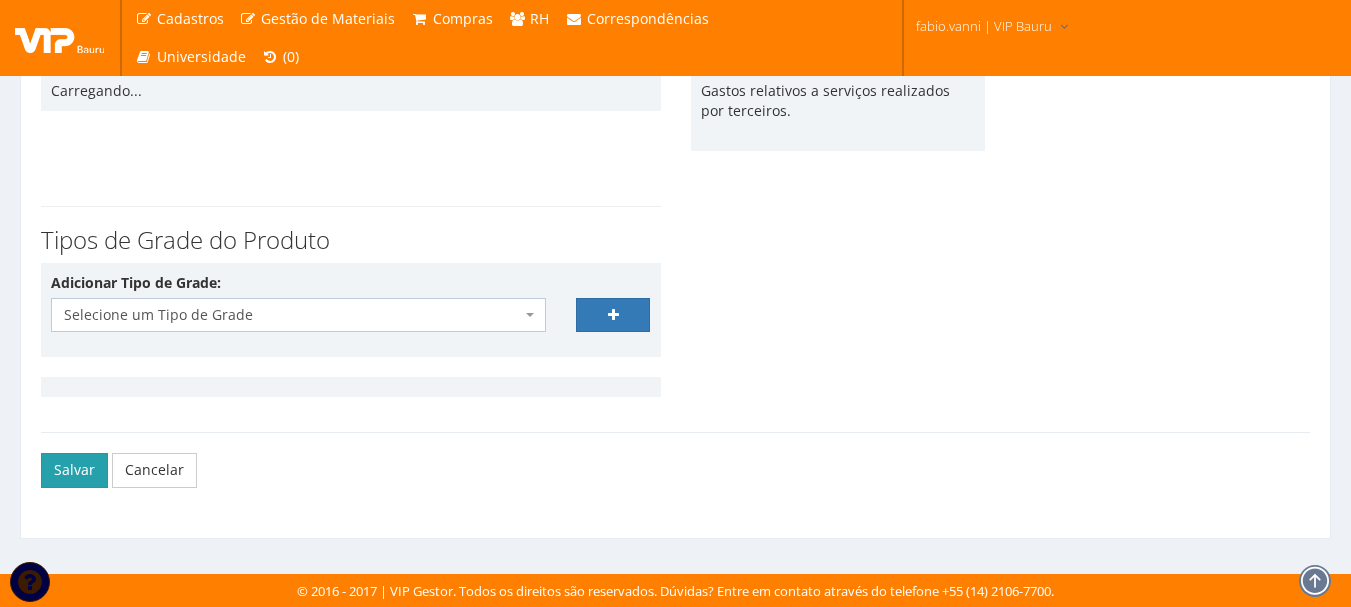 click on "Salvar" at bounding box center [74, 470] 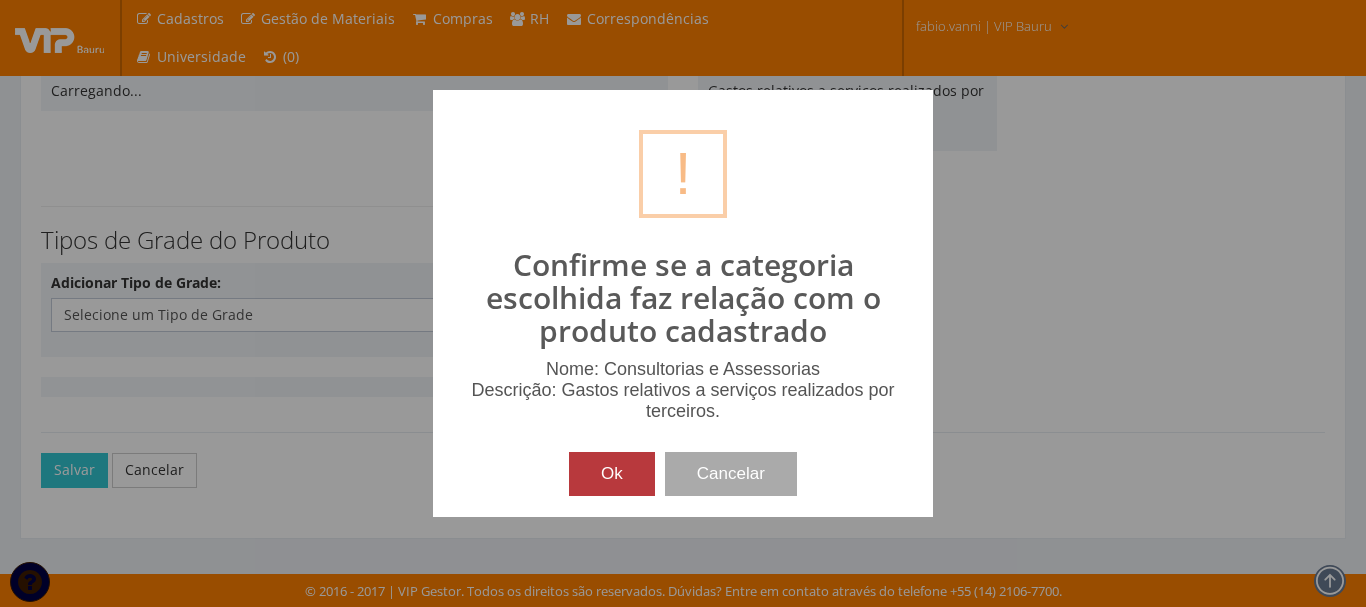 click on "Ok" at bounding box center (612, 474) 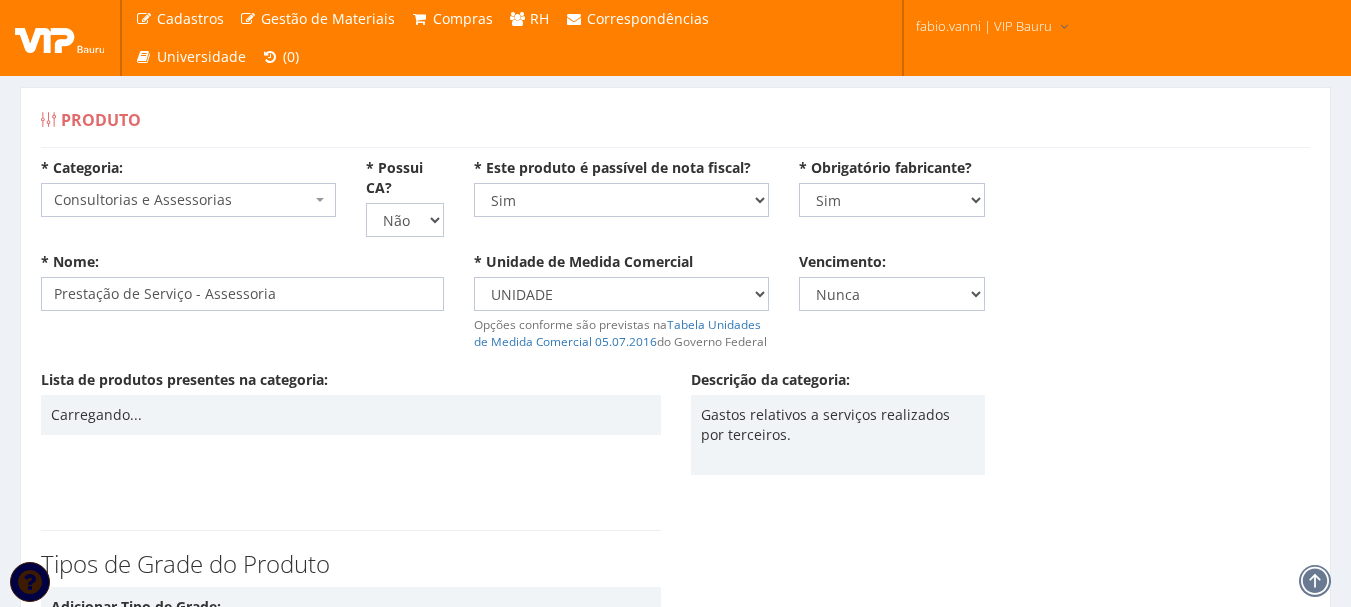 scroll, scrollTop: 0, scrollLeft: 0, axis: both 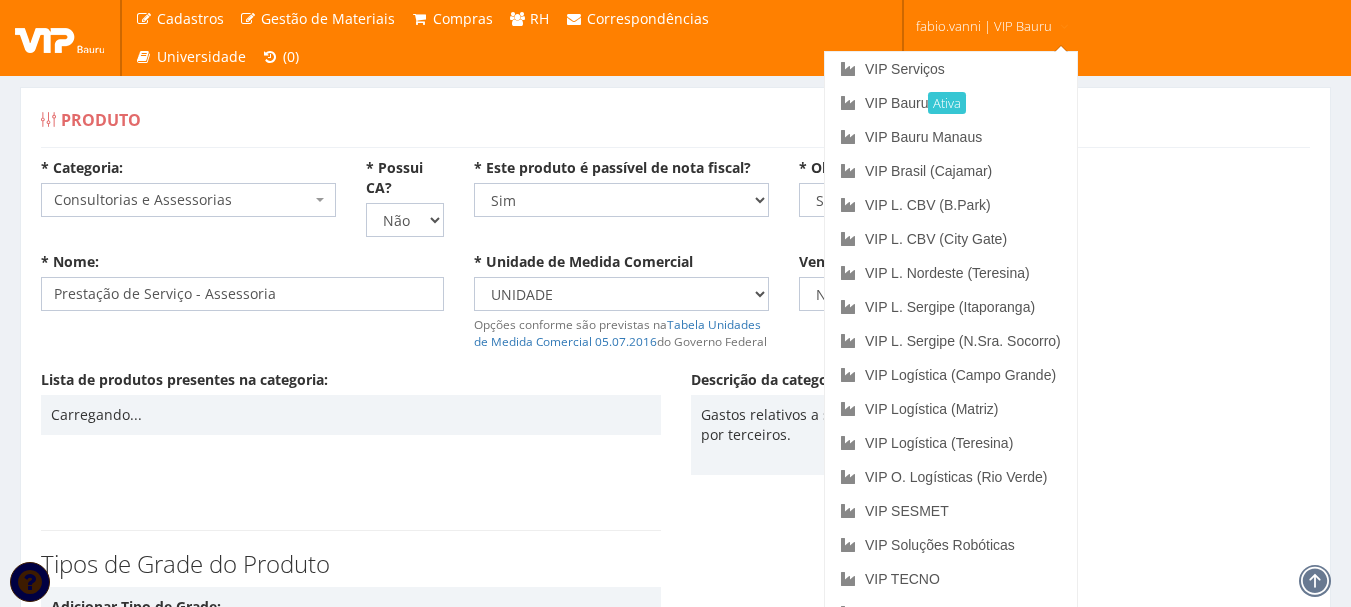 click on "* Categoria:
Selecione uma Categoria (Inativo - Não usar) Aviamentos (Inativo - Não usar) DESPESA DE VIAGEM ALIMENTAÇÃO (Inativo - Não Usar) DESPESAS DE VIAGEM/HOSPEDAGEM (Inativo - Não usar) HOSPEDAGEM (Inativo - Não usar) INSUMOS VEICULARES (Inativo - Não usar) PRESTAÇÃO DE SERVIÇO/SISTEMAS, SUPORTE DE SISTEMAS, TREINAMENTOS EM SISTEMA (Inativo - Não usar) Tecidos Alimentações, Refeições e Cesta Básica Bens de Informática e Eletrônicos Combustíveis de Veículos Consultorias e Assessorias Custos e Treinamentos EPIs Equipamentos Operacionais e Peças de Reposição Exames Ocupacionais Ferramentas e Ferragens Gás de Empilhadeiras Internet e Telefonia Fixa Locação Predial Máquinas, Equipamentos e Ferramentas Materiais de Higiene e Limpeza Materiais de Informática e Eletrônicos Materiais de Pintura Materiais Elétricos e Hidraulicos Material de Escritório Móveis e Utensilios Peças e Acessórios de Veículos Publicidade e Propaganda Serviços de Frete Serviços Financeiros" at bounding box center [675, 205] 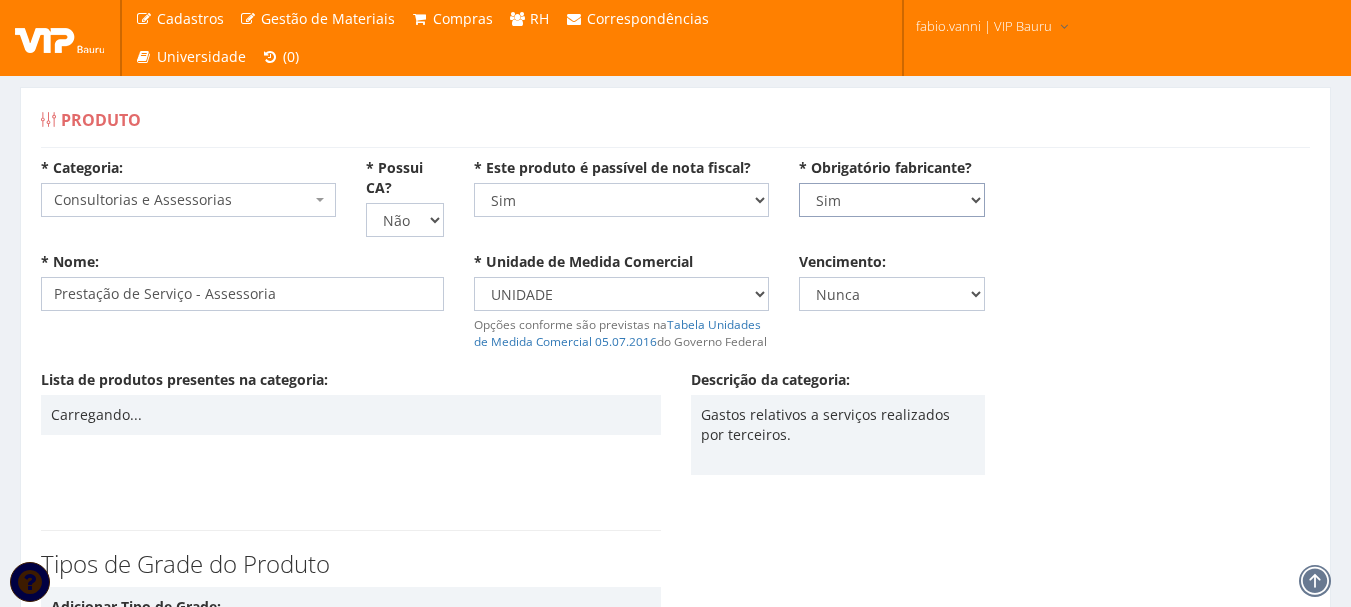 drag, startPoint x: 964, startPoint y: 206, endPoint x: 945, endPoint y: 213, distance: 20.248457 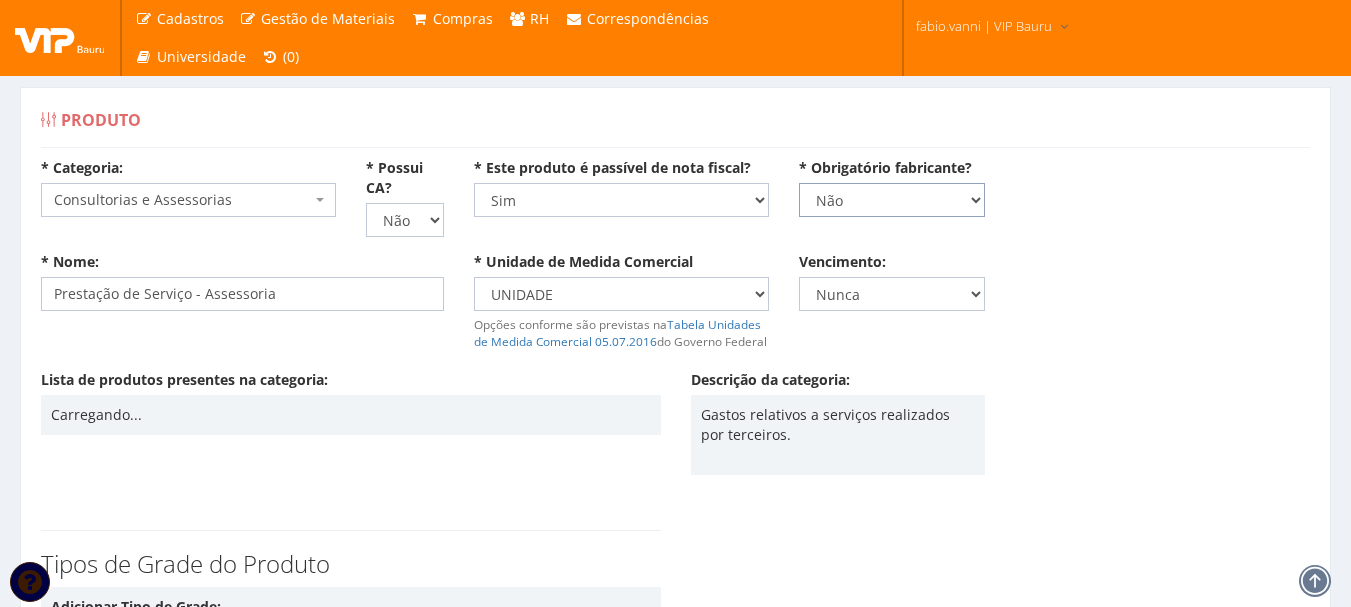 click on "Não Sim" at bounding box center [892, 200] 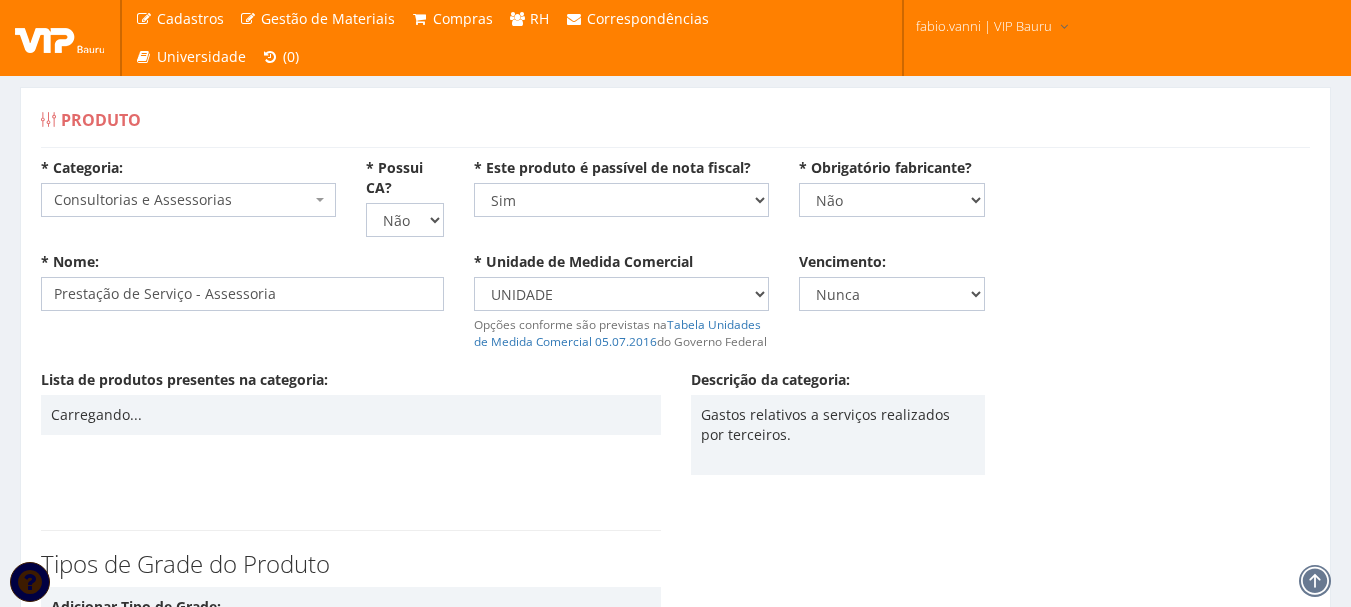 click on "* Categoria:
Selecione uma Categoria (Inativo - Não usar) Aviamentos (Inativo - Não usar) DESPESA DE VIAGEM ALIMENTAÇÃO (Inativo - Não Usar) DESPESAS DE VIAGEM/HOSPEDAGEM (Inativo - Não usar) HOSPEDAGEM (Inativo - Não usar) INSUMOS VEICULARES (Inativo - Não usar) PRESTAÇÃO DE SERVIÇO/SISTEMAS, SUPORTE DE SISTEMAS, TREINAMENTOS EM SISTEMA (Inativo - Não usar) Tecidos Alimentações, Refeições e Cesta Básica Bens de Informática e Eletrônicos Combustíveis de Veículos Consultorias e Assessorias Custos e Treinamentos EPIs Equipamentos Operacionais e Peças de Reposição Exames Ocupacionais Ferramentas e Ferragens Gás de Empilhadeiras Internet e Telefonia Fixa Locação Predial Máquinas, Equipamentos e Ferramentas Materiais de Higiene e Limpeza Materiais de Informática e Eletrônicos Materiais de Pintura Materiais Elétricos e Hidraulicos Material de Escritório Móveis e Utensilios Peças e Acessórios de Veículos Publicidade e Propaganda Serviços de Frete Serviços Financeiros" at bounding box center [675, 205] 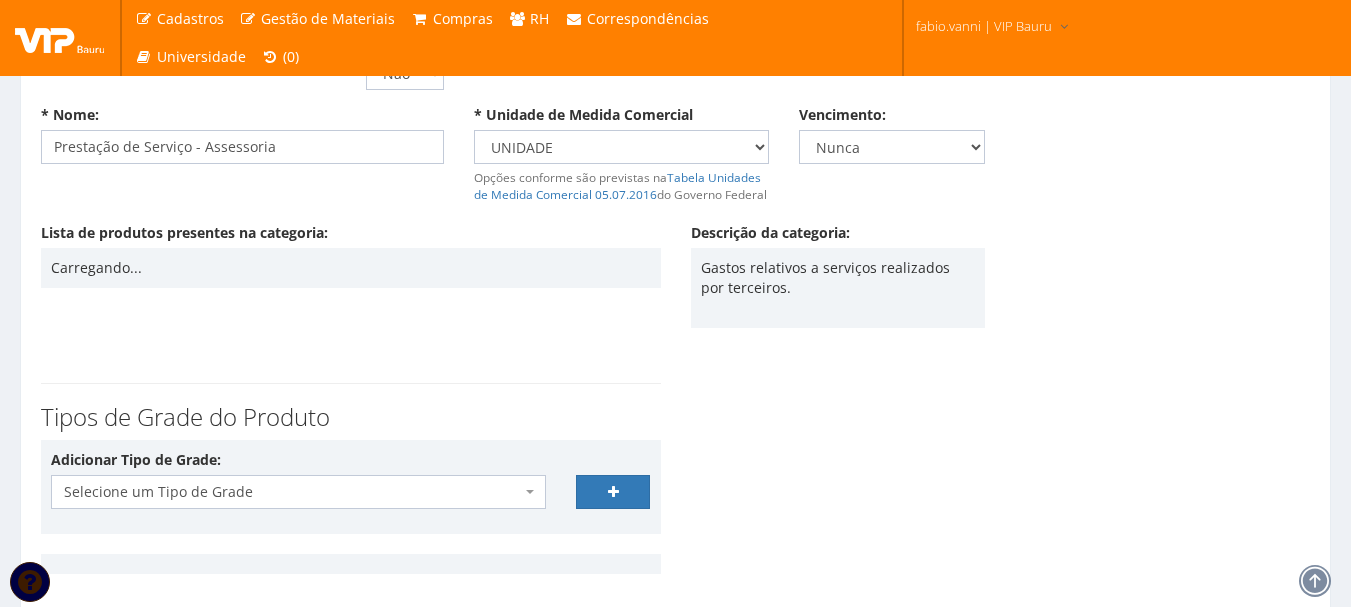 scroll, scrollTop: 324, scrollLeft: 0, axis: vertical 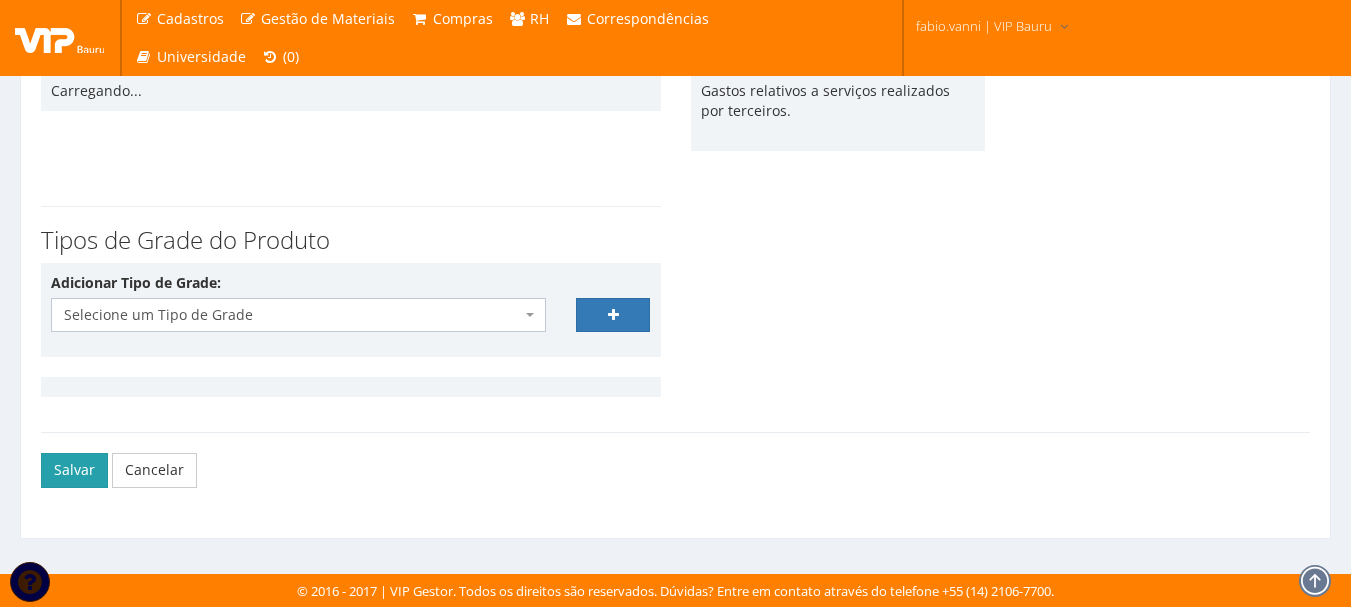 click on "Salvar" at bounding box center (74, 470) 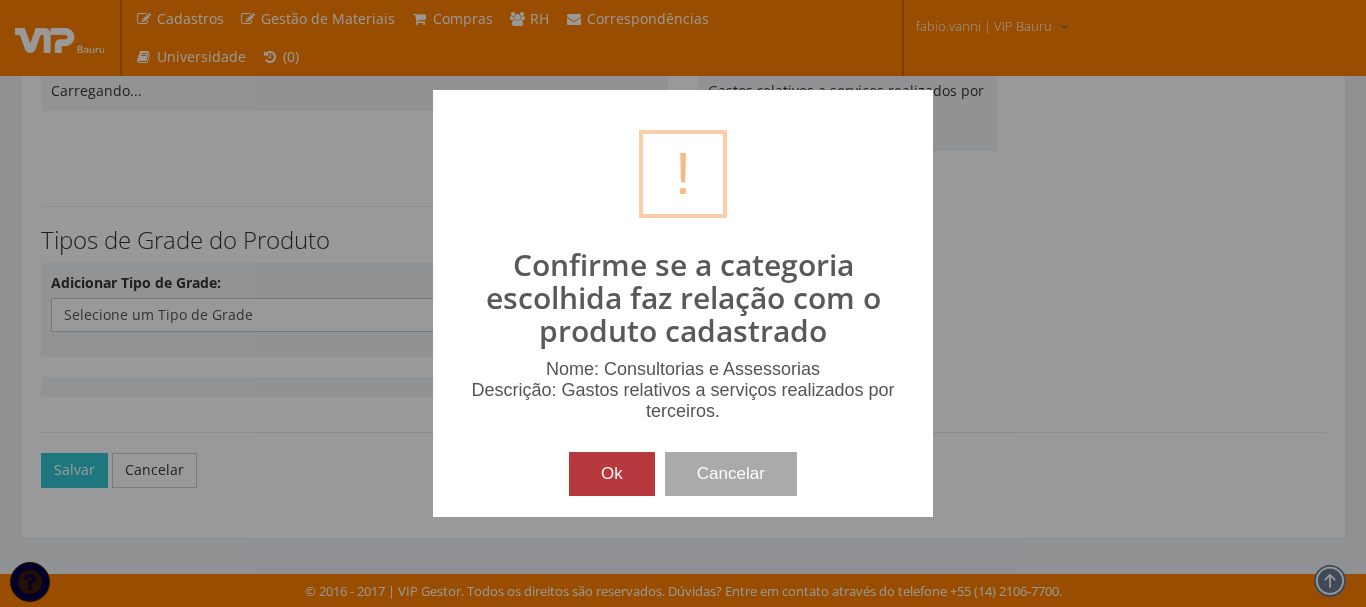 click on "Ok" at bounding box center [612, 474] 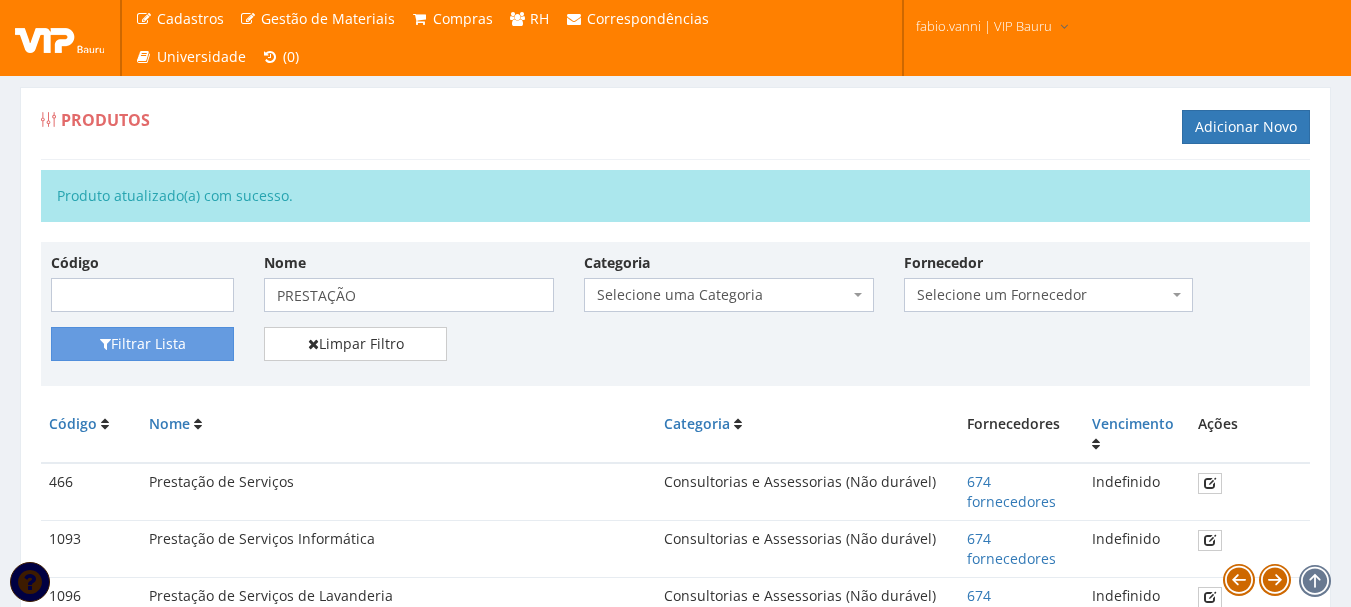 scroll, scrollTop: 0, scrollLeft: 0, axis: both 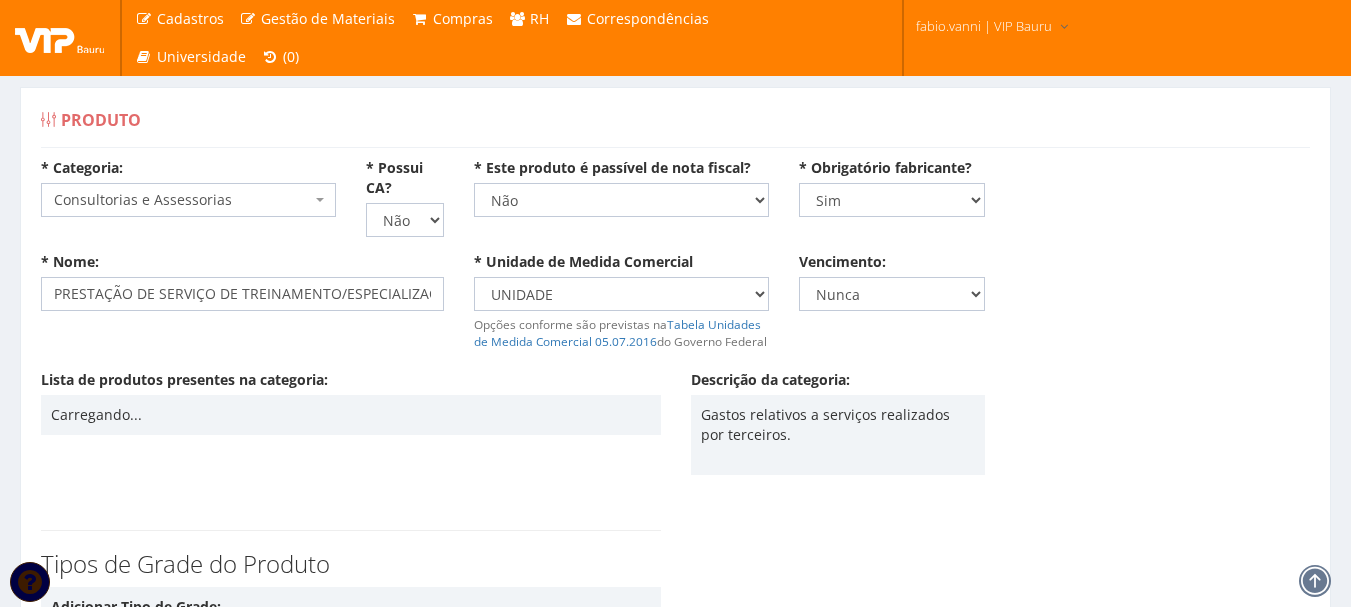 click on "* Obrigatório fabricante?
Não Sim" at bounding box center (892, 187) 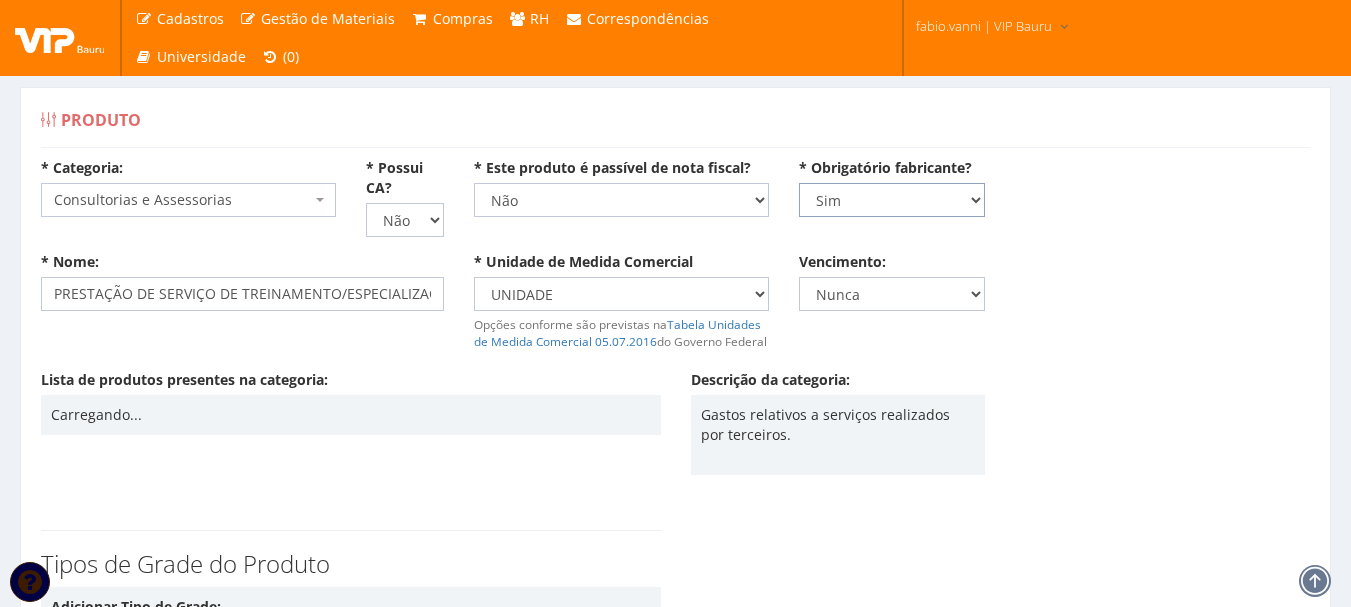 click on "Não Sim" at bounding box center (892, 200) 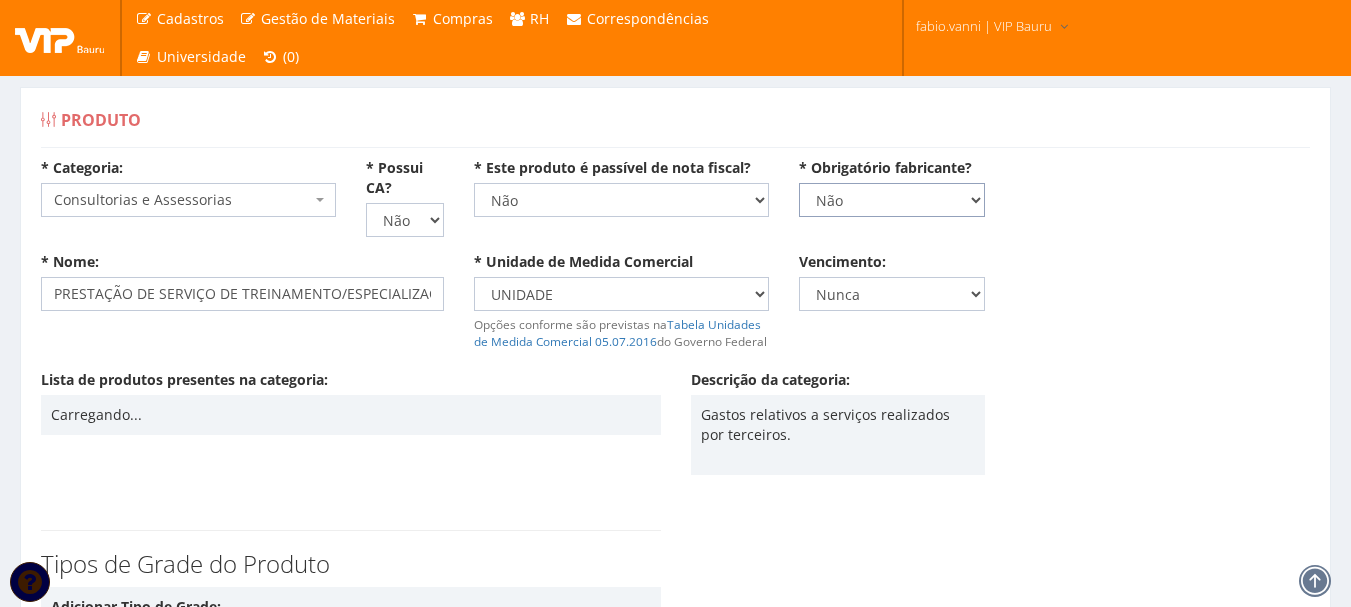 click on "Não Sim" at bounding box center [892, 200] 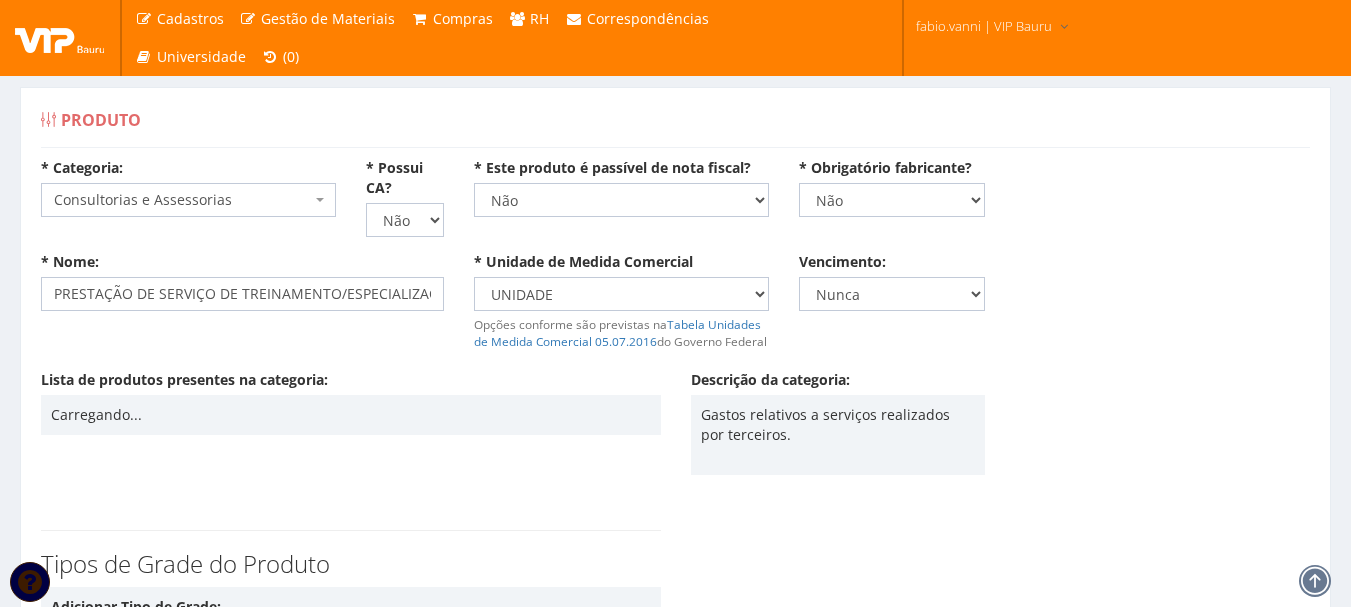 click on "* Nome:
PRESTAÇÃO DE SERVIÇO DE TREINAMENTO/ESPECIALIZAÇÃO
* Unidade de Medida Comercial
Selecione uma unidade AMPOLA BALDE BANDEJA BARRA BISNAGA BLOCO BOBINA BOMBONA CAPSULA CARTELA CENTO CONJUNTO CENTIMETRO CENTIMETRO QUADRADO CAIXA CAIXA COM 2 UNIDADES CAIXA COM 3 UNIDADES CAIXA COM 5 UNIDADES CAIXA COM 10 UNIDADES CAIXA COM 15 UNIDADES CAIXA COM 20 UNIDADES CAIXA COM 25 UNIDADES CAIXA COM 50 UNIDADES CAIXA COM 100 UNIDADES DISPLAY DUZIA EMBALAGEM FARDO FOLHA FRASCO GALÃO GARRAFA GRAMAS JOGO QUILOGRAMA KIT LATA LITRO METRO METRO QUADRADO METRO CÚBICO MILHEIRO MILILITRO MEGAWATT HORA PACOTE PALETE PARES PEÇA POTE QUILATE RESMA ROLO SACO SACOLA TAMBOR TANQUE TONELADA TUBO UNIDADE VASILHAME VIDRO
Opções conforme são previstas na  Tabela Unidades de Medida Comercial 05.07.2016  do Governo Federal
Vencimento:
Nunca 1 Dia 1 Semana 2 Semanas 3 Semanas 1 Mês 2 Meses 3 Meses 4 Meses 5 Meses 6 Meses 7 Meses 8 Meses 9 Meses" at bounding box center [675, 311] 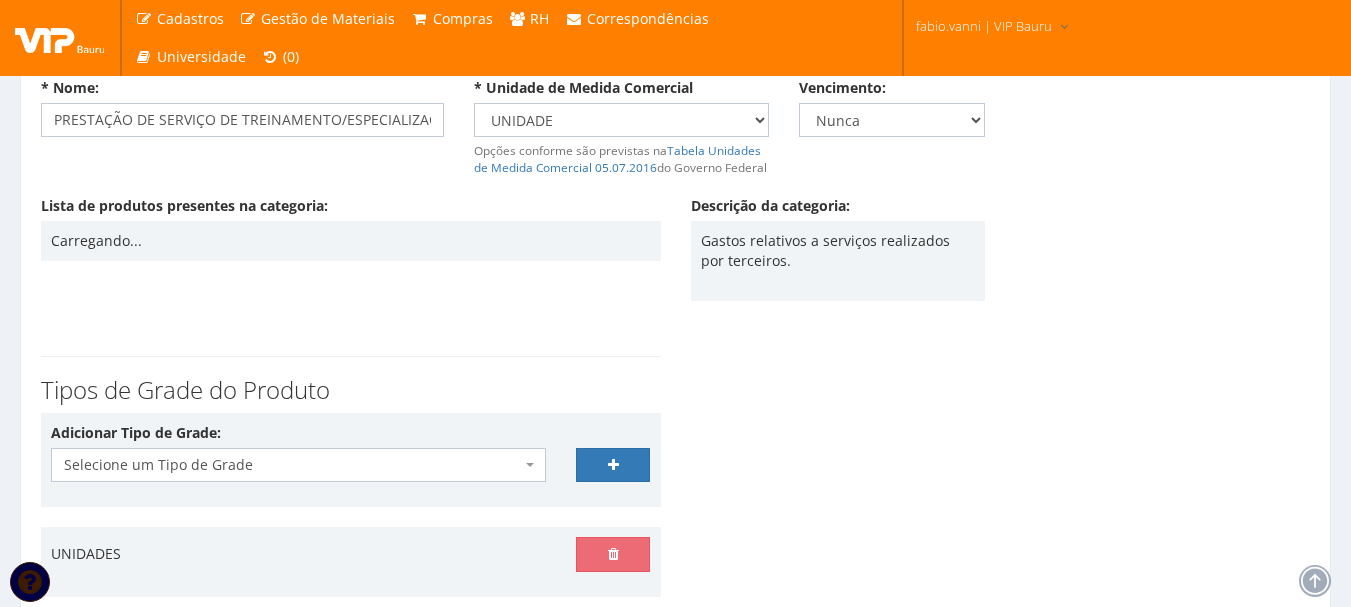 scroll, scrollTop: 373, scrollLeft: 0, axis: vertical 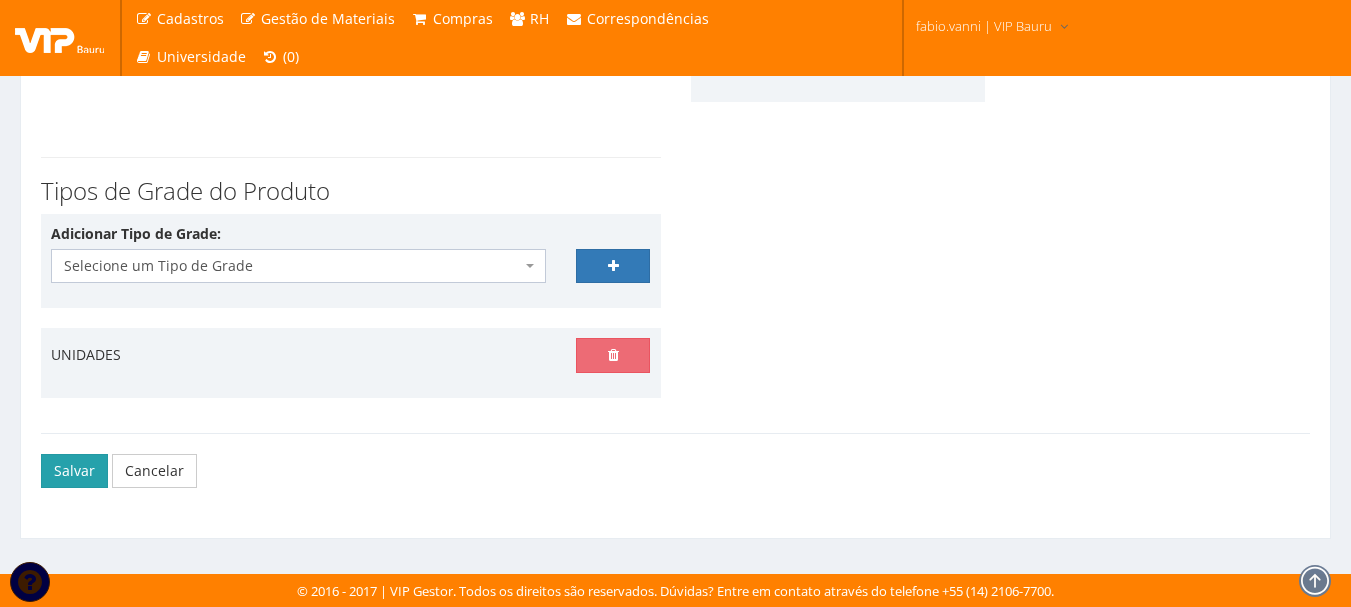 click on "Salvar" at bounding box center [74, 471] 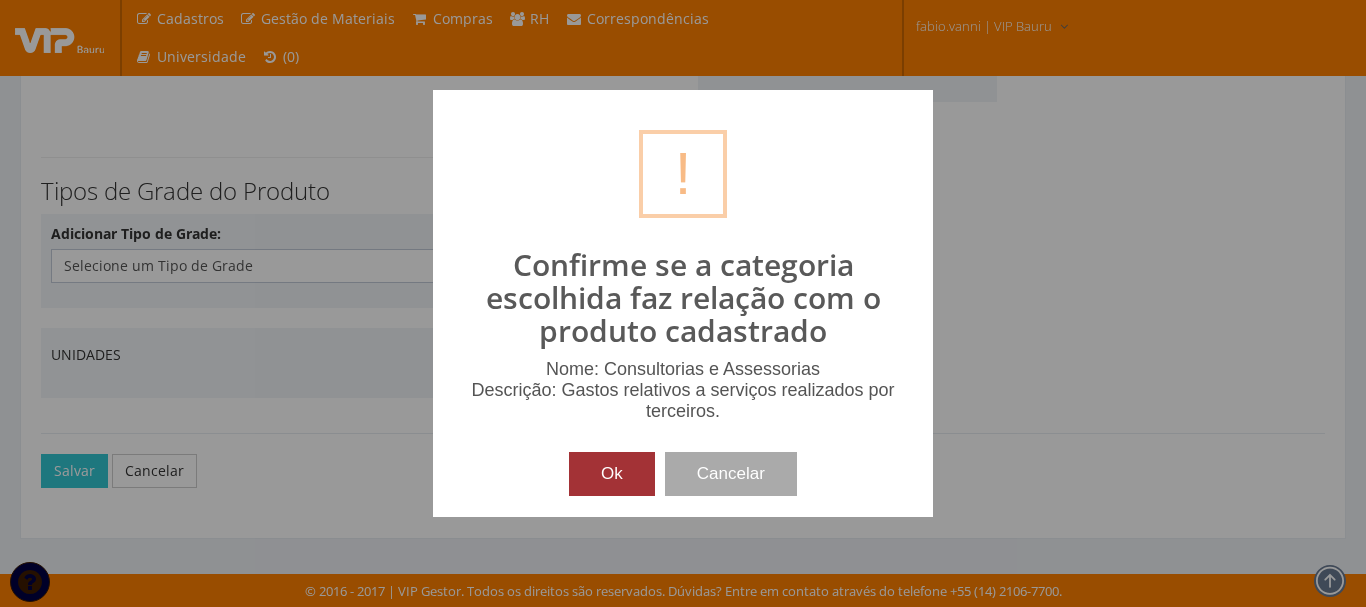 drag, startPoint x: 611, startPoint y: 489, endPoint x: 612, endPoint y: 479, distance: 10.049875 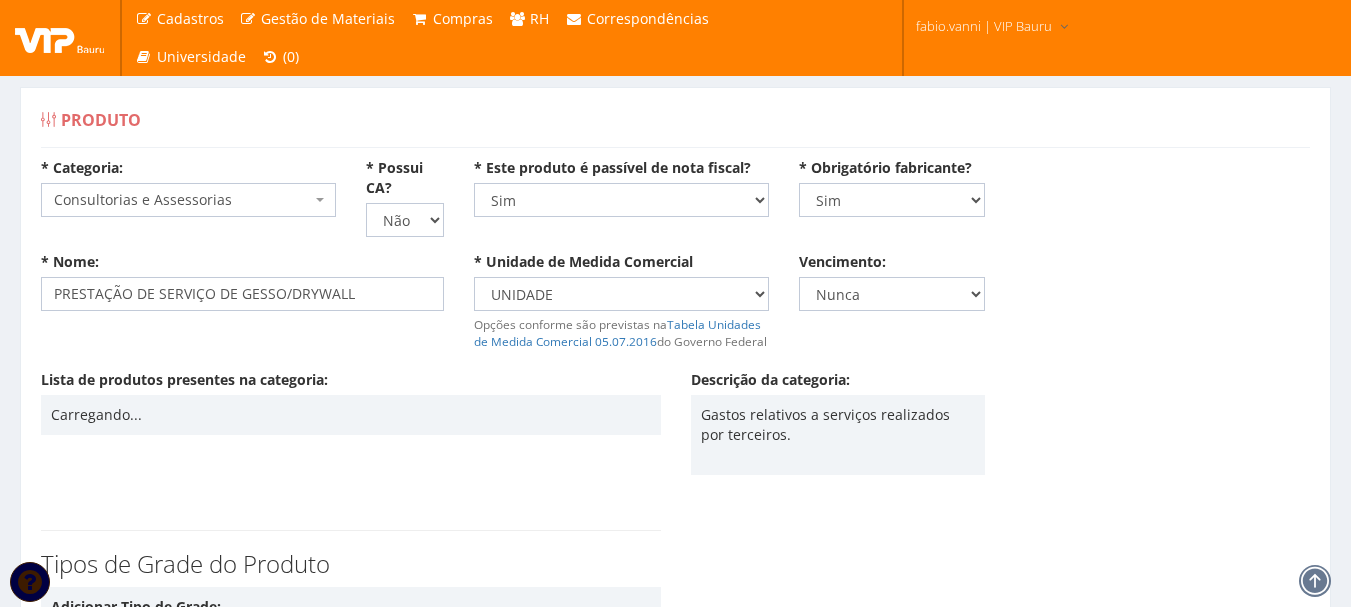 scroll, scrollTop: 0, scrollLeft: 0, axis: both 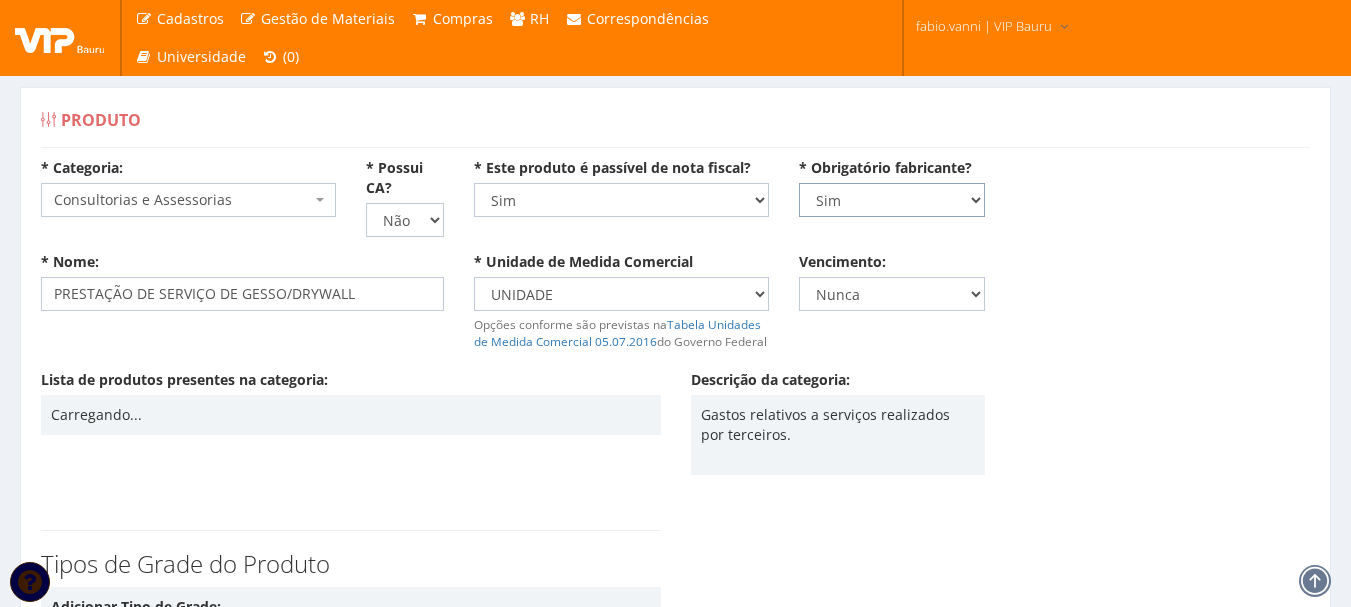 click on "Não Sim" at bounding box center (892, 200) 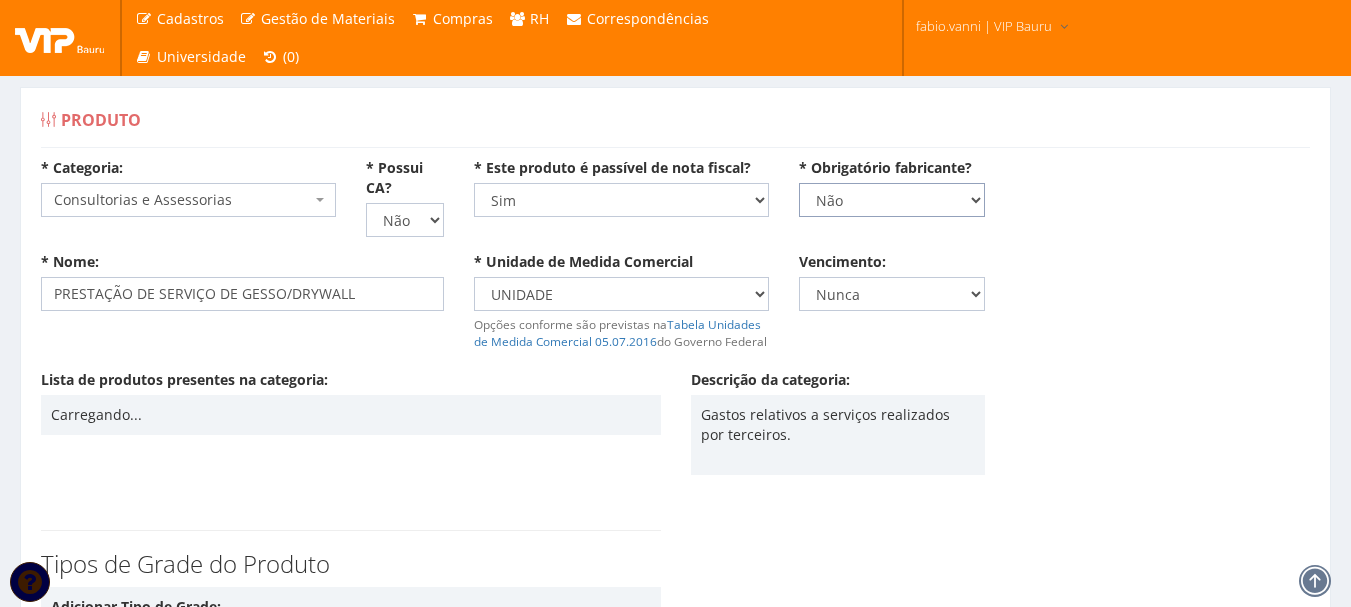 click on "Não Sim" at bounding box center [892, 200] 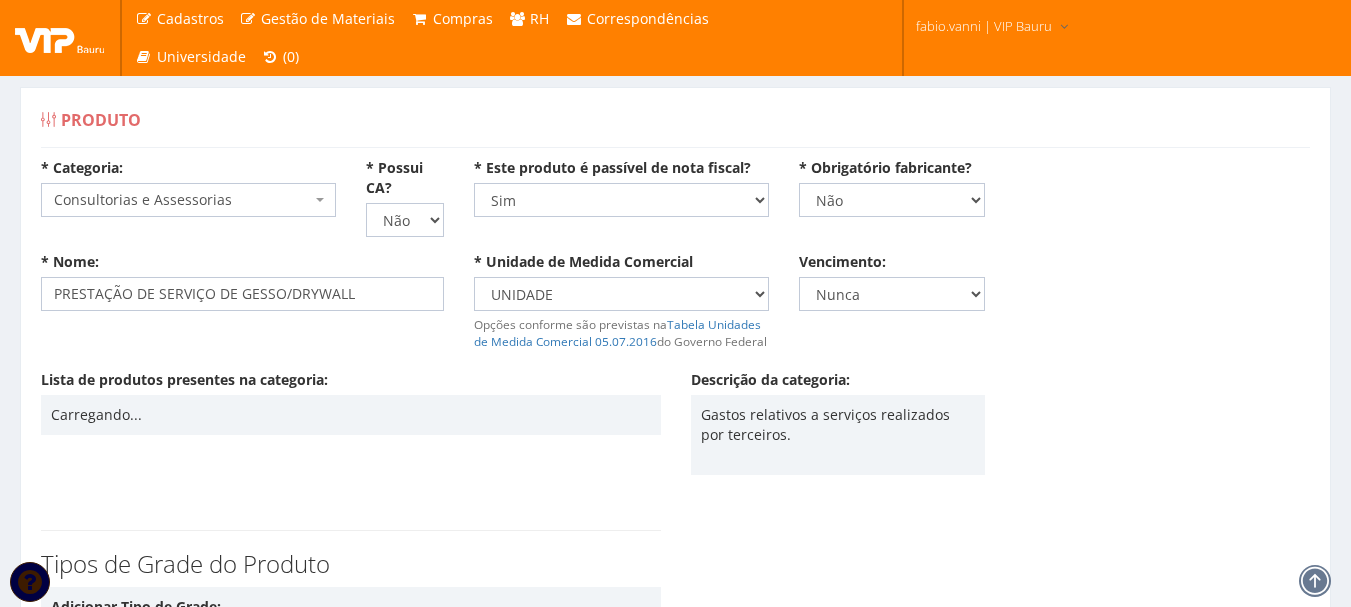 click on "Lista de produtos presentes na categoria:
Carregando...
Descrição da categoria:
Gastos relativos a serviços realizados por terceiros." at bounding box center [675, 440] 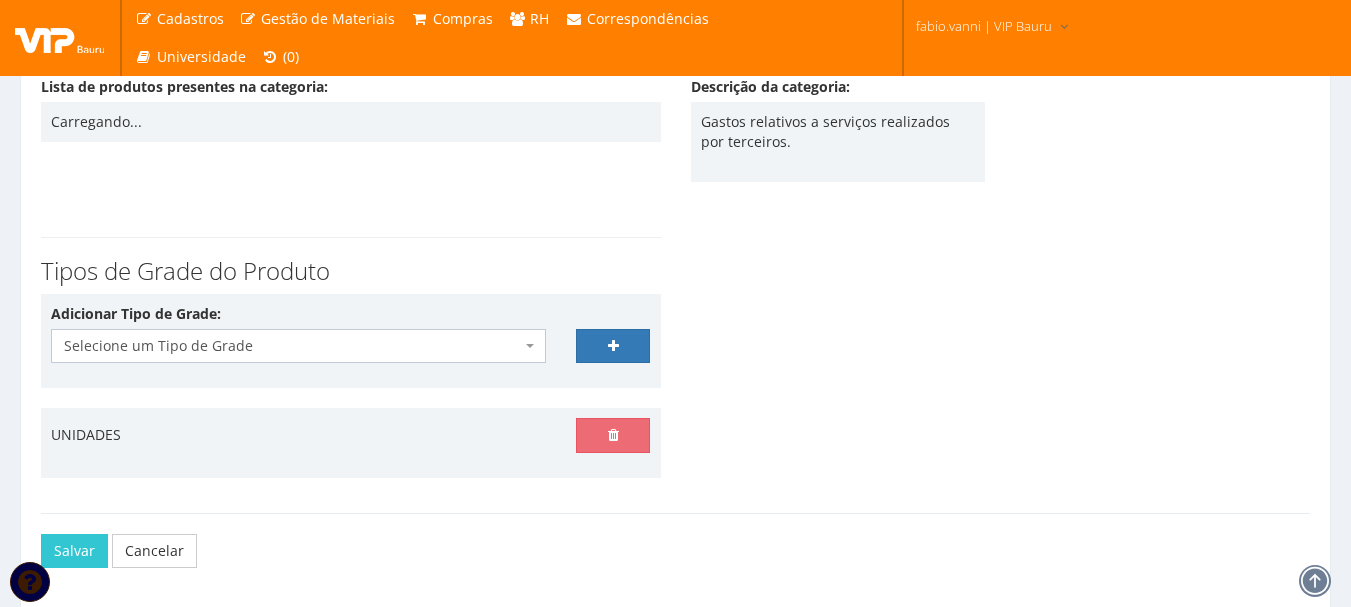 scroll, scrollTop: 373, scrollLeft: 0, axis: vertical 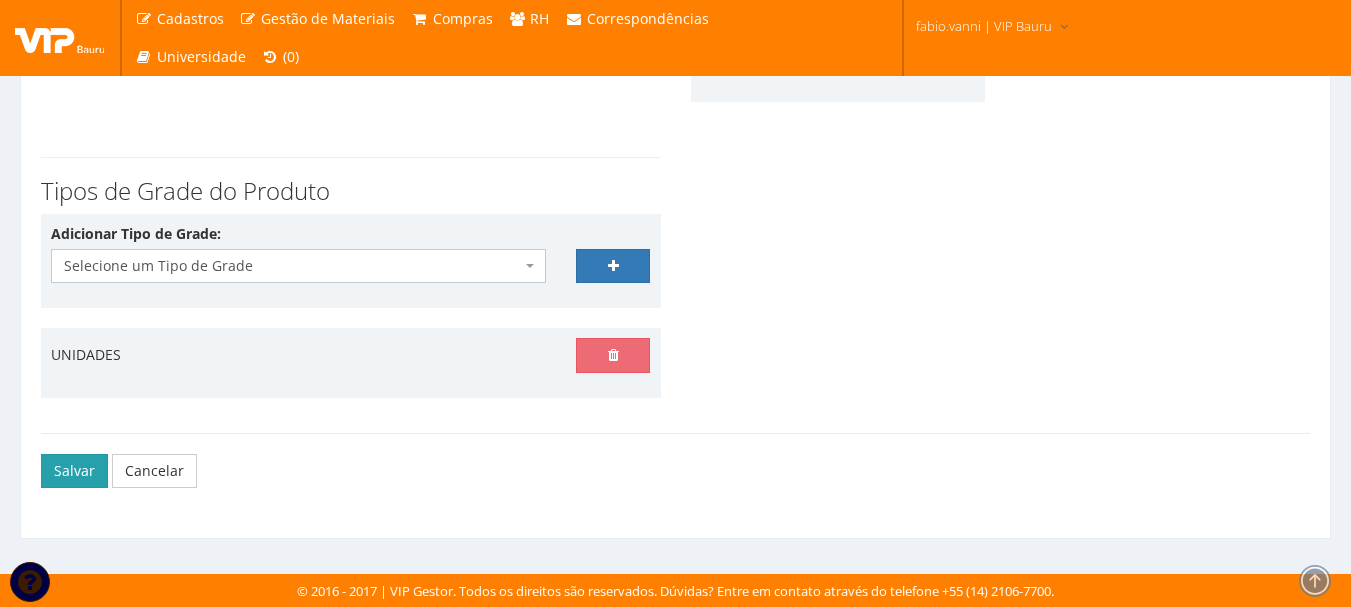 click on "Salvar" at bounding box center [74, 471] 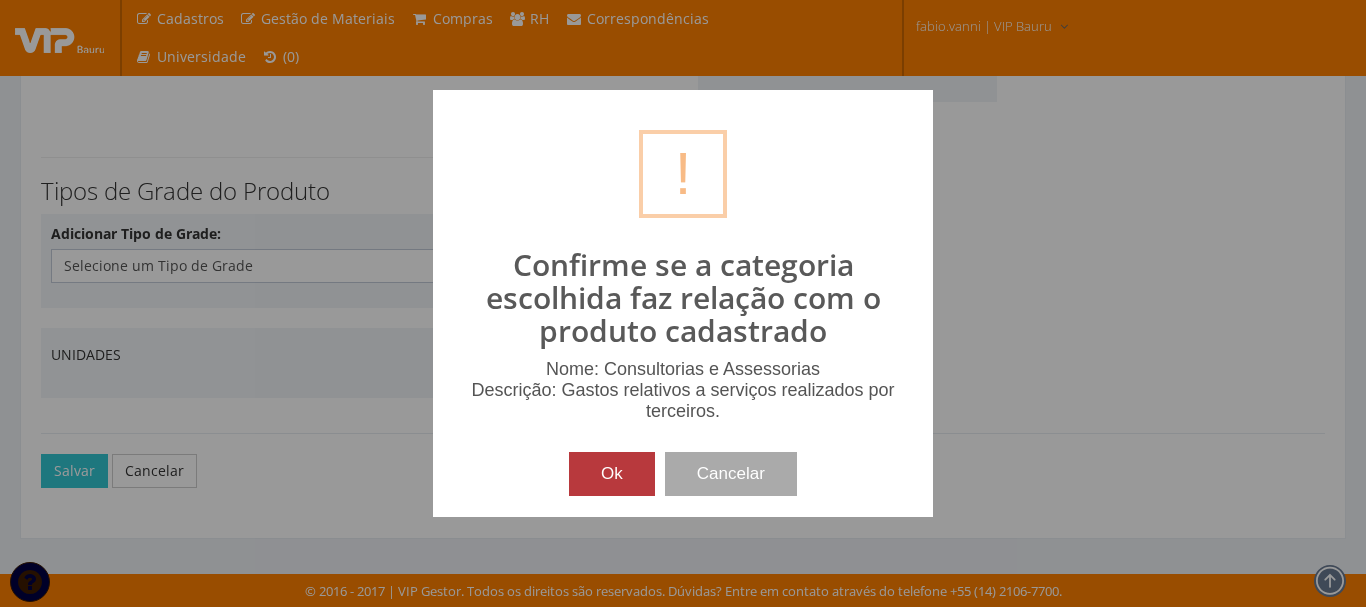 click on "Ok" at bounding box center [612, 474] 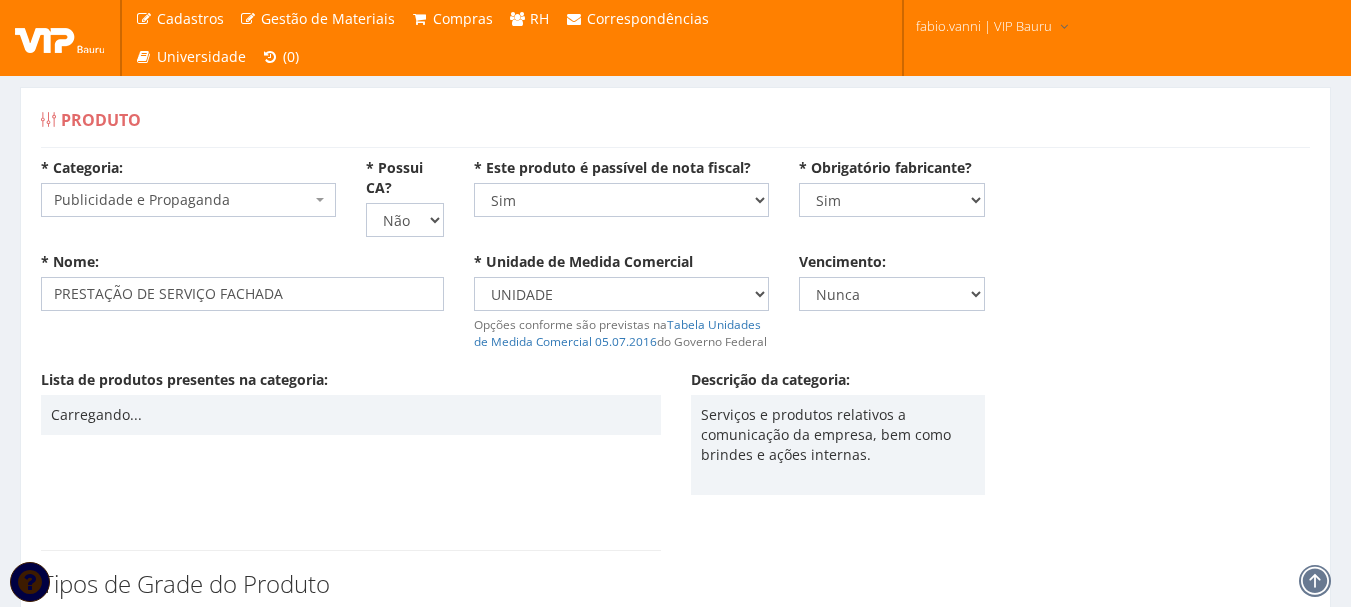 scroll, scrollTop: 0, scrollLeft: 0, axis: both 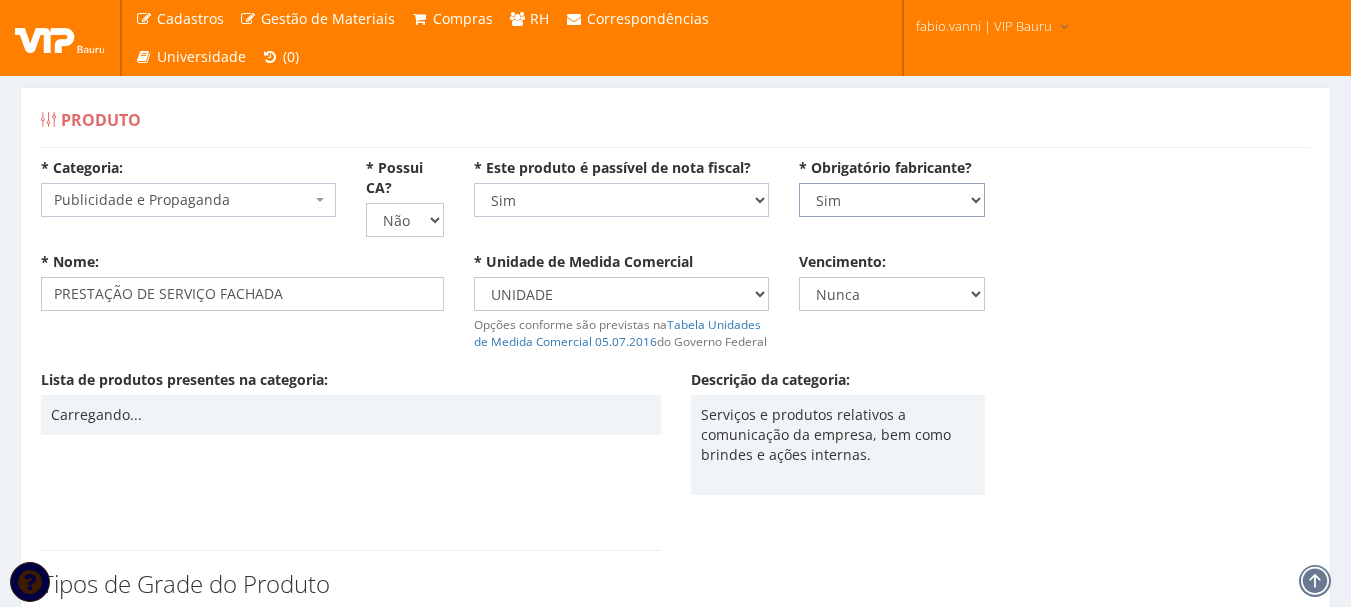 click on "Não Sim" at bounding box center (892, 200) 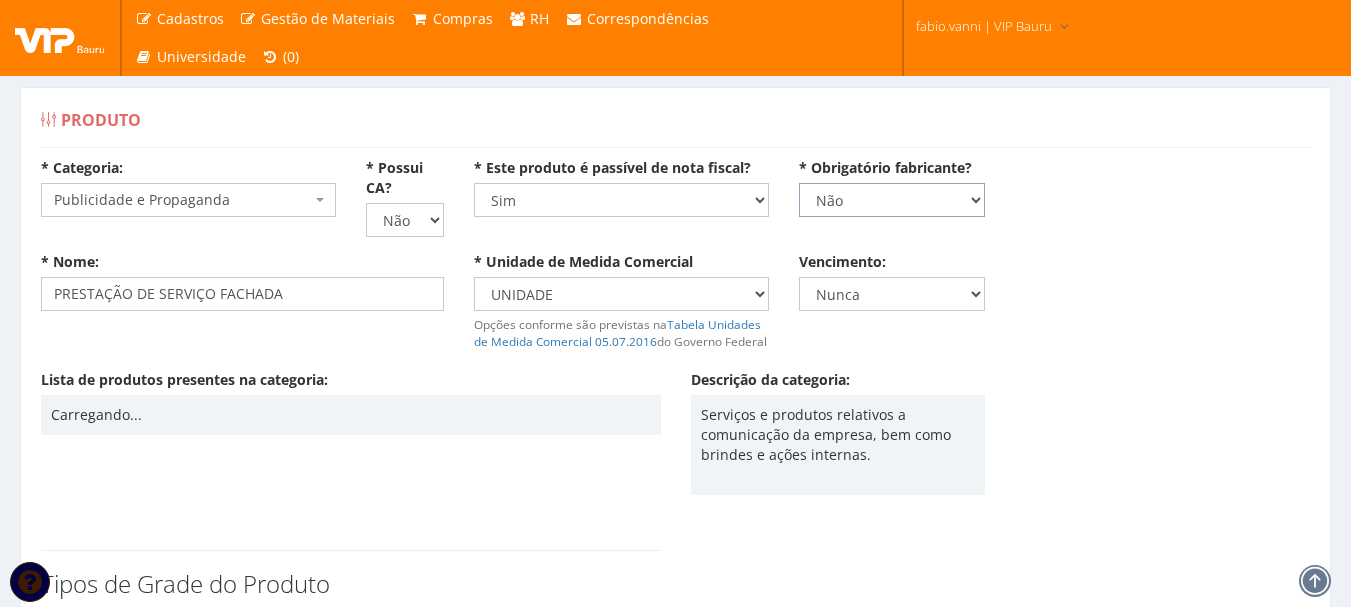 click on "Não Sim" at bounding box center [892, 200] 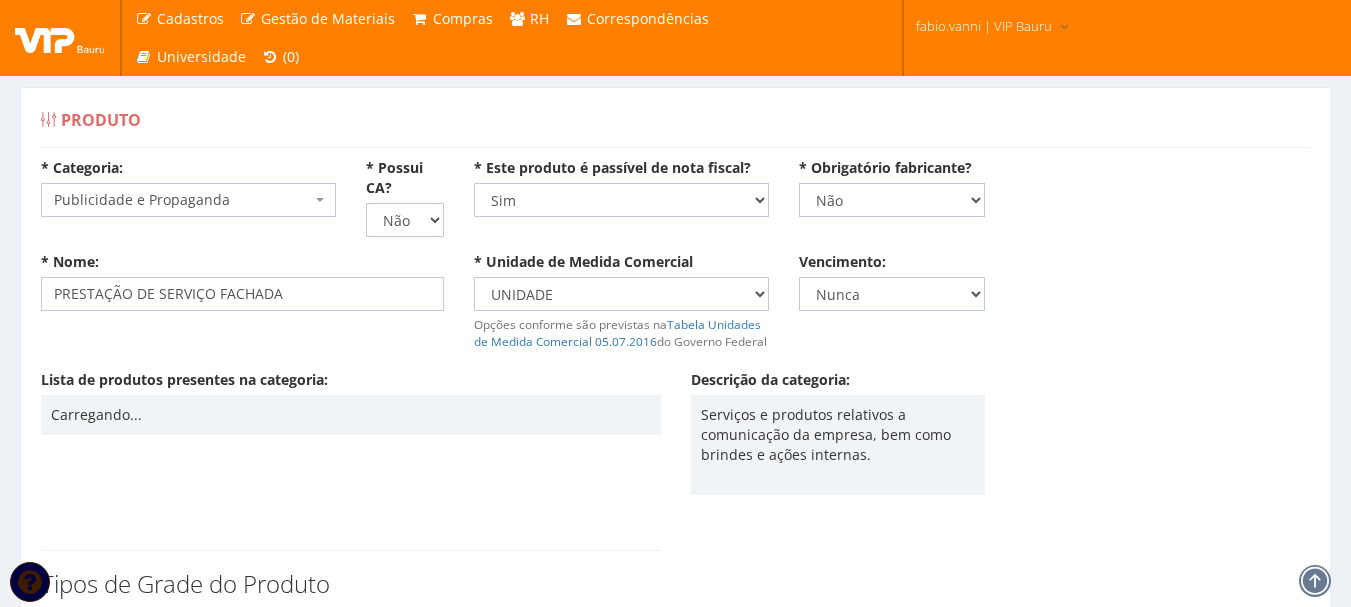 click on "* Nome:
PRESTAÇÃO DE SERVIÇO FACHADA
* Unidade de Medida Comercial
Selecione uma unidade AMPOLA BALDE BANDEJA BARRA BISNAGA BLOCO BOBINA BOMBONA CAPSULA CARTELA CENTO CONJUNTO CENTIMETRO CENTIMETRO QUADRADO CAIXA CAIXA COM 2 UNIDADES CAIXA COM 3 UNIDADES CAIXA COM 5 UNIDADES CAIXA COM 10 UNIDADES CAIXA COM 15 UNIDADES CAIXA COM 20 UNIDADES CAIXA COM 25 UNIDADES CAIXA COM 50 UNIDADES CAIXA COM 100 UNIDADES DISPLAY DUZIA EMBALAGEM FARDO FOLHA FRASCO GALÃO GARRAFA GRAMAS JOGO QUILOGRAMA KIT LATA LITRO METRO METRO QUADRADO METRO CÚBICO MILHEIRO MILILITRO MEGAWATT HORA PACOTE PALETE PARES PEÇA POTE QUILATE RESMA ROLO SACO SACOLA TAMBOR TANQUE TONELADA TUBO UNIDADE VASILHAME VIDRO
Opções conforme são previstas na  Tabela Unidades de Medida Comercial 05.07.2016  do Governo Federal
Vencimento:
Nunca 1 Dia 1 Semana 2 Semanas 3 Semanas 1 Mês 2 Meses 3 Meses 4 Meses 5 Meses 6 Meses 7 Meses 8 Meses 9 Meses 10 Meses 11 Meses 12 Meses" at bounding box center [675, 311] 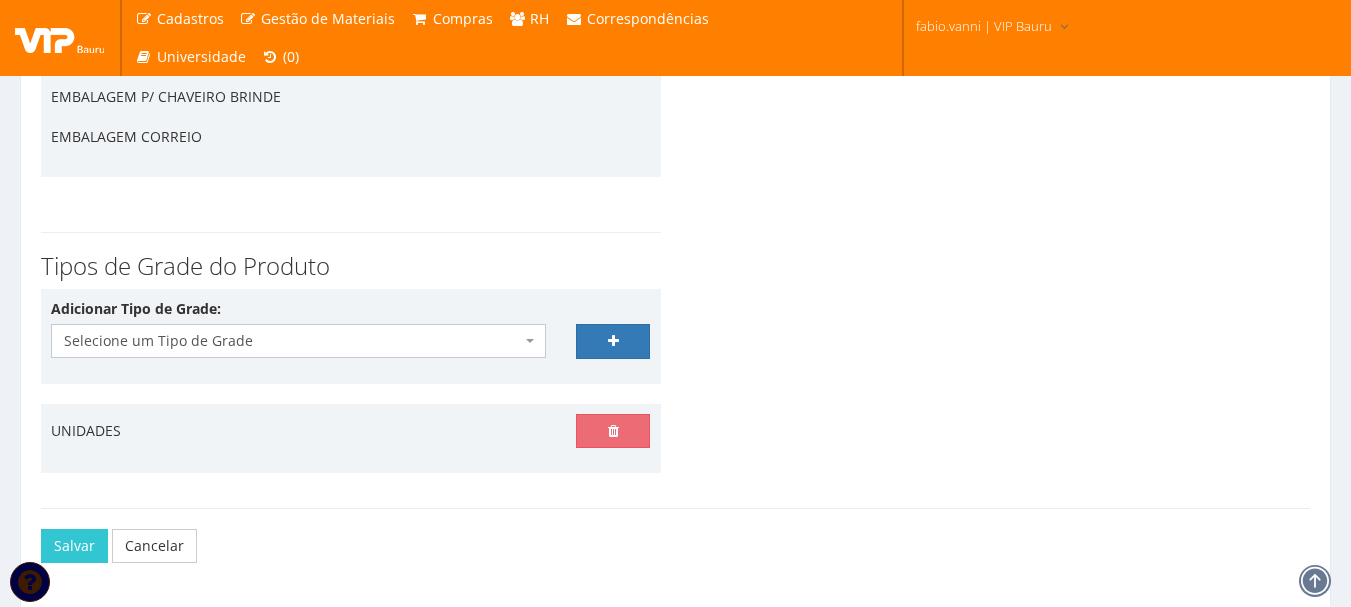 scroll, scrollTop: 2492, scrollLeft: 0, axis: vertical 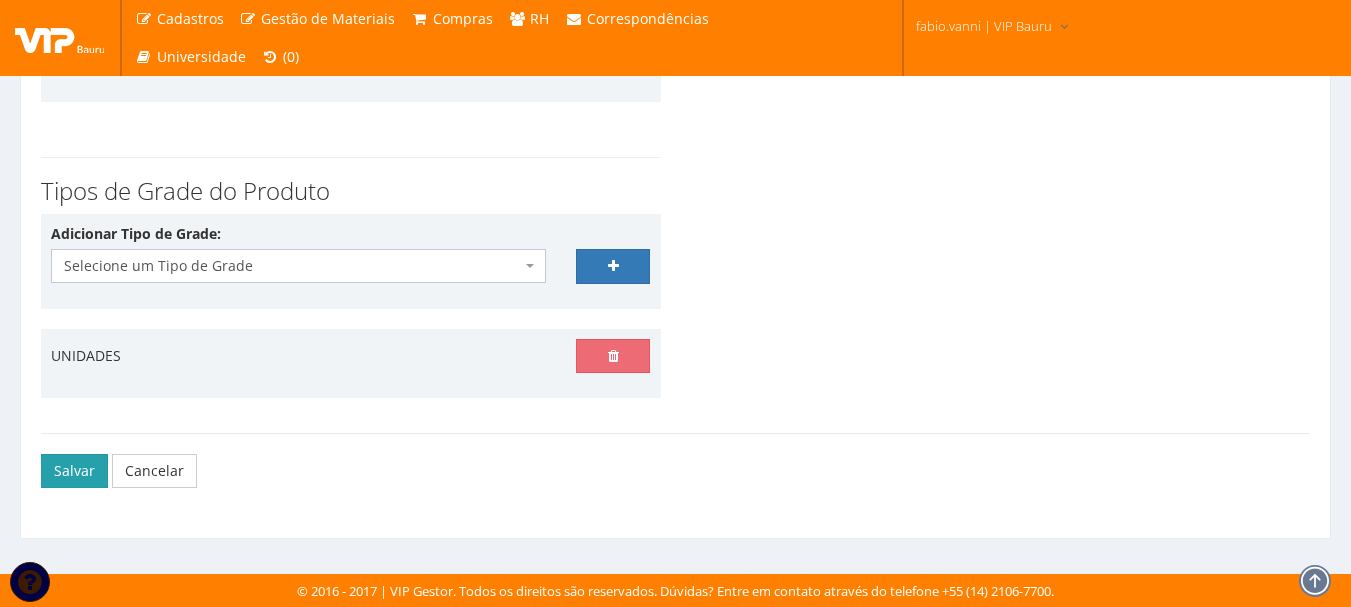 click on "Salvar" at bounding box center (74, 471) 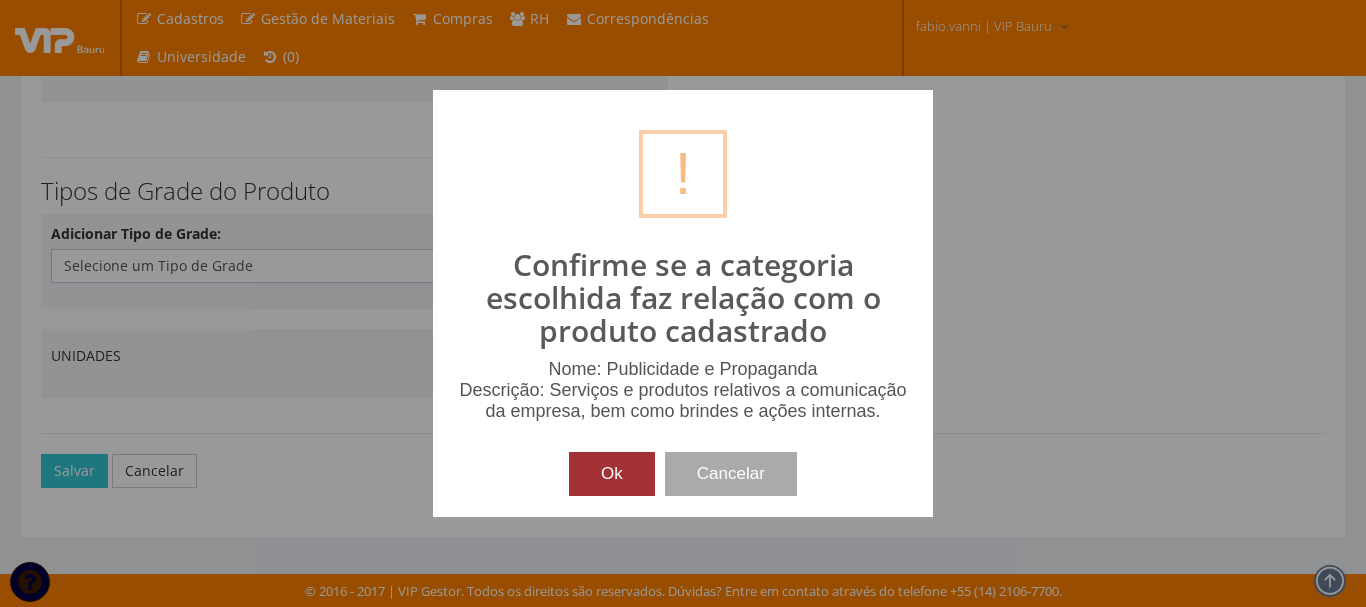 click on "Ok" at bounding box center (612, 474) 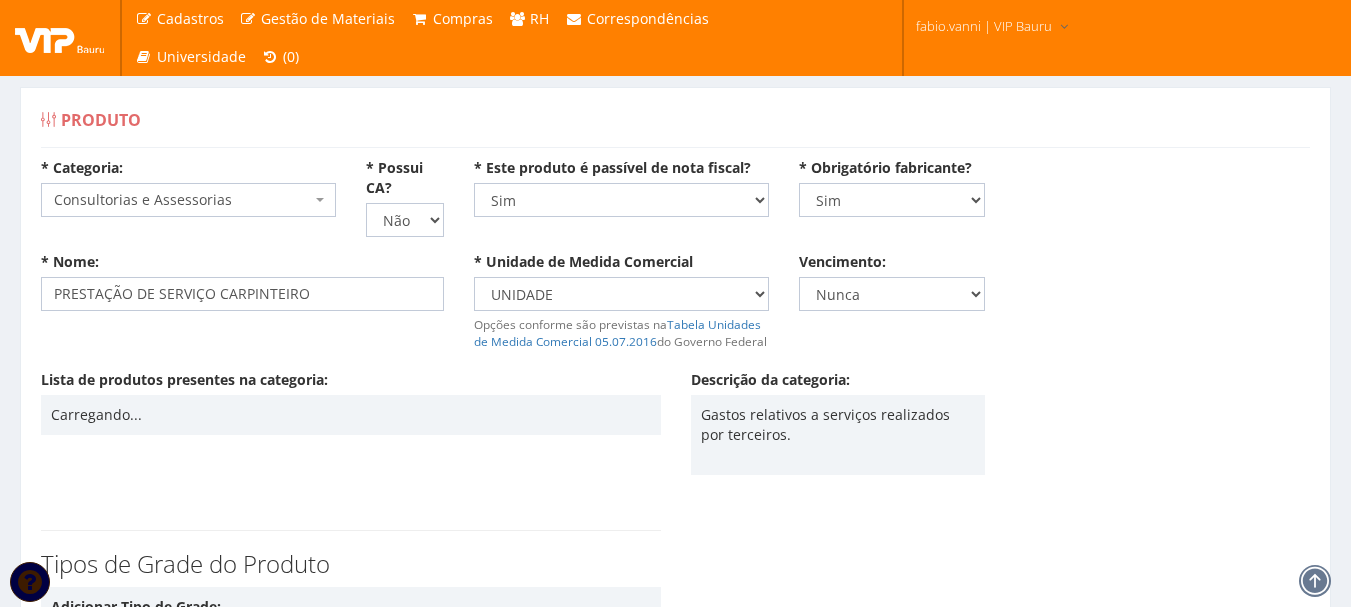 scroll, scrollTop: 0, scrollLeft: 0, axis: both 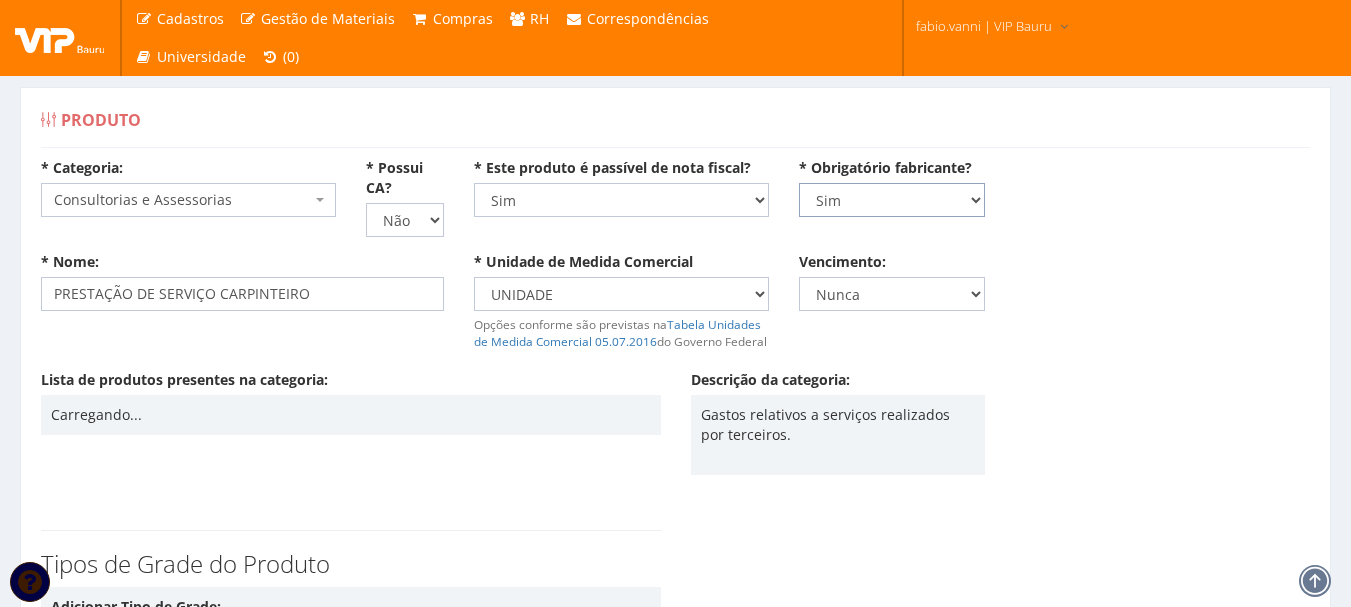 click on "Não Sim" at bounding box center (892, 200) 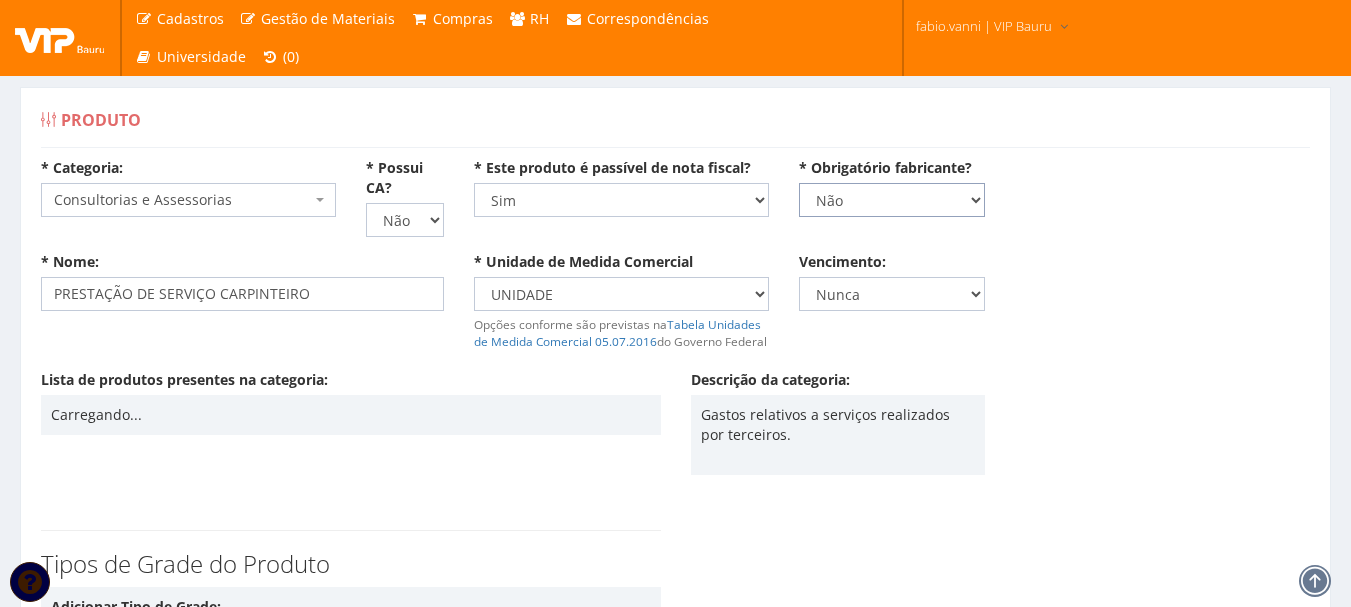 click on "Não Sim" at bounding box center [892, 200] 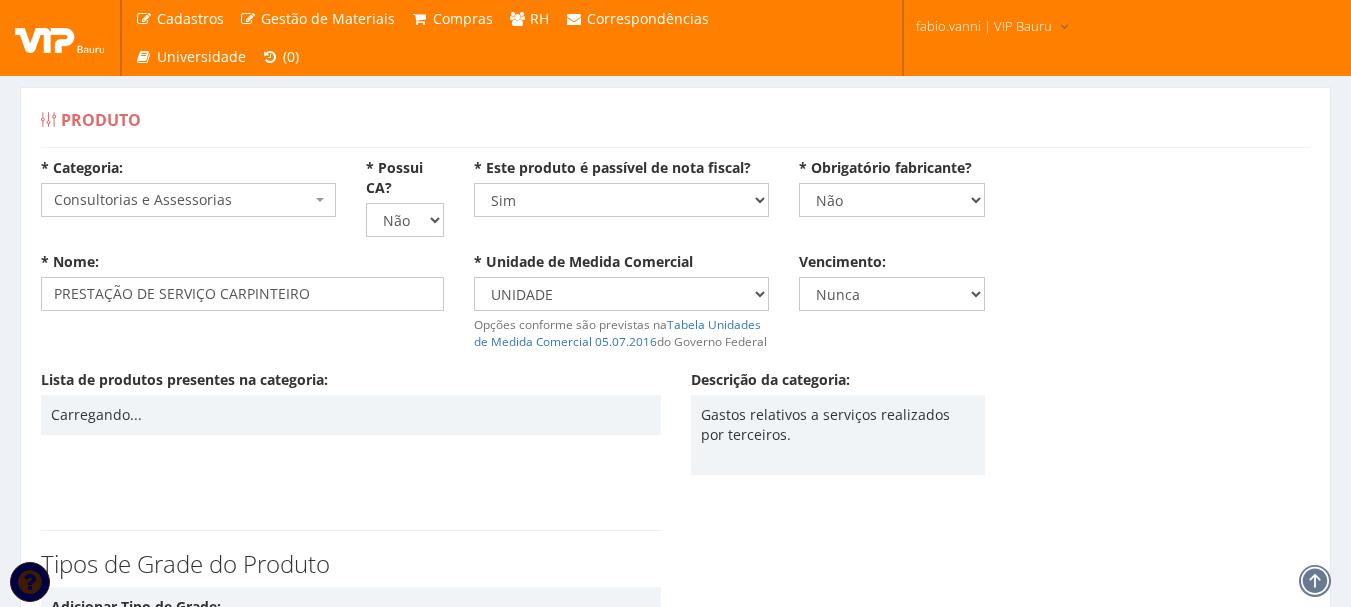 click on "* Categoria:
Selecione uma Categoria (Inativo - Não usar) Aviamentos (Inativo - Não usar) DESPESA DE VIAGEM ALIMENTAÇÃO (Inativo - Não Usar) DESPESAS DE VIAGEM/HOSPEDAGEM (Inativo - Não usar) HOSPEDAGEM (Inativo - Não usar) INSUMOS VEICULARES (Inativo - Não usar) PRESTAÇÃO DE SERVIÇO/SISTEMAS, SUPORTE DE SISTEMAS, TREINAMENTOS EM SISTEMA (Inativo - Não usar) Tecidos Alimentações, Refeições e Cesta Básica Bens de Informática e Eletrônicos Combustíveis de Veículos Consultorias e Assessorias Custos e Treinamentos EPIs Equipamentos Operacionais e Peças de Reposição Exames Ocupacionais Ferramentas e Ferragens Gás de Empilhadeiras Internet e Telefonia Fixa Locação Predial Máquinas, Equipamentos e Ferramentas Materiais de Higiene e Limpeza Materiais de Informática e Eletrônicos Materiais de Pintura Materiais Elétricos e Hidraulicos Material de Escritório Móveis e Utensilios Peças e Acessórios de Veículos Publicidade e Propaganda Serviços de Frete Serviços Financeiros" at bounding box center [675, 205] 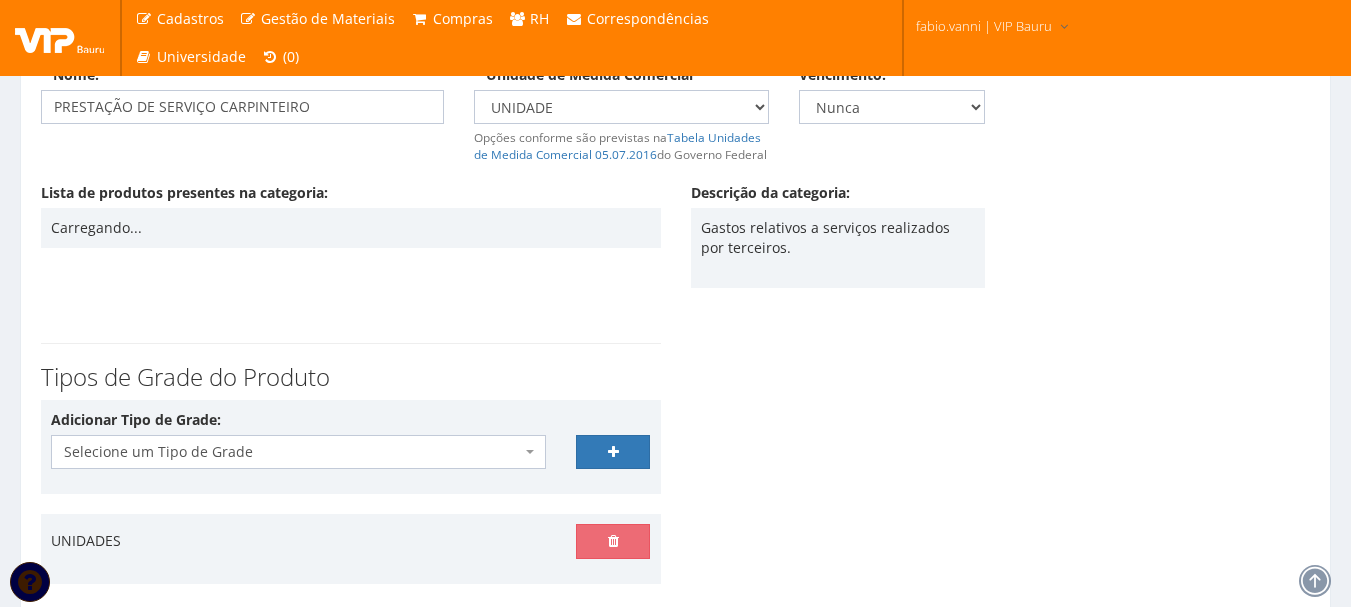 scroll, scrollTop: 373, scrollLeft: 0, axis: vertical 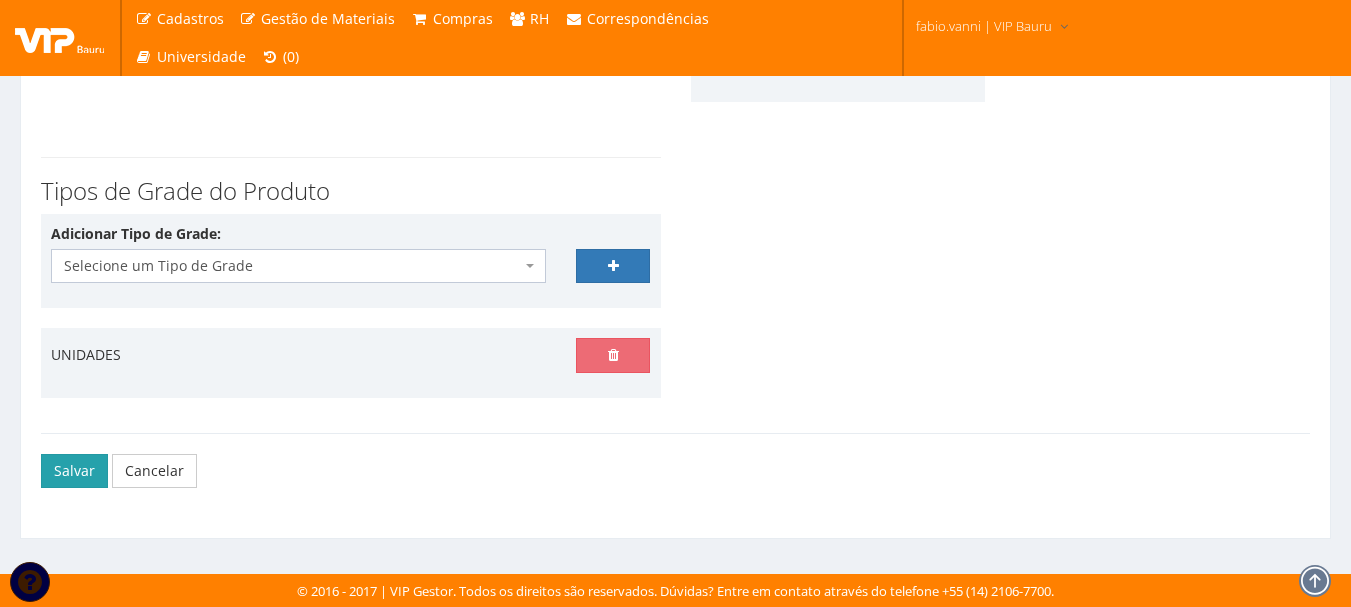 click on "Salvar" at bounding box center (74, 471) 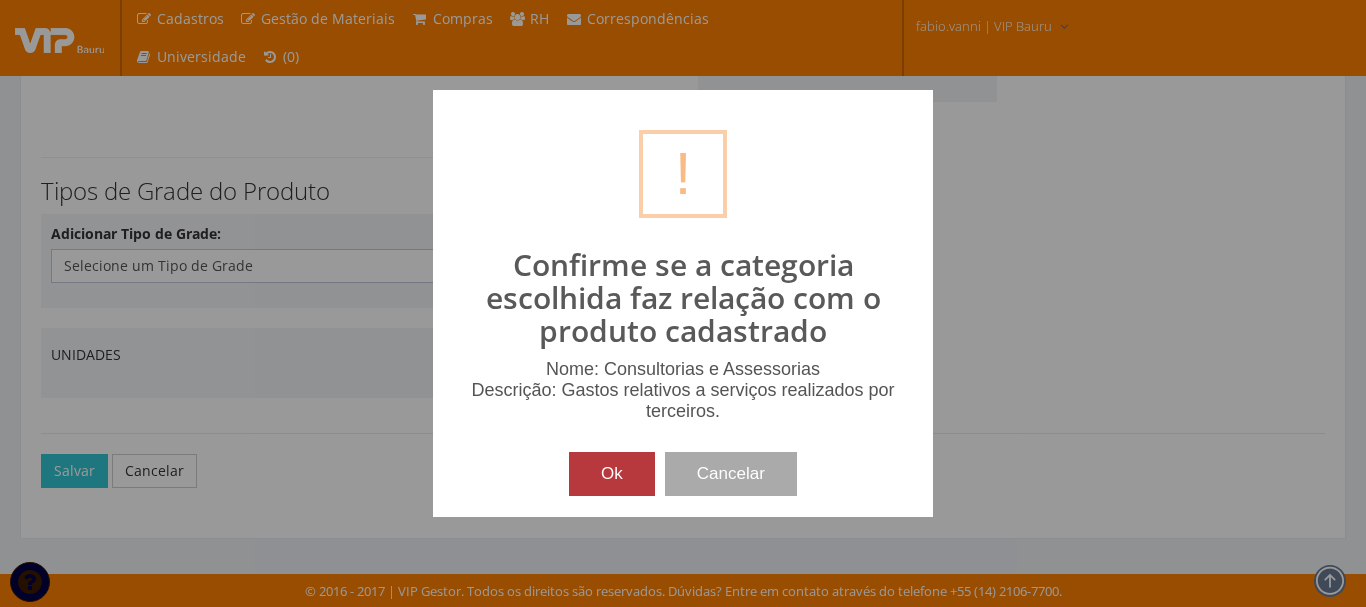 click on "Ok" at bounding box center (612, 474) 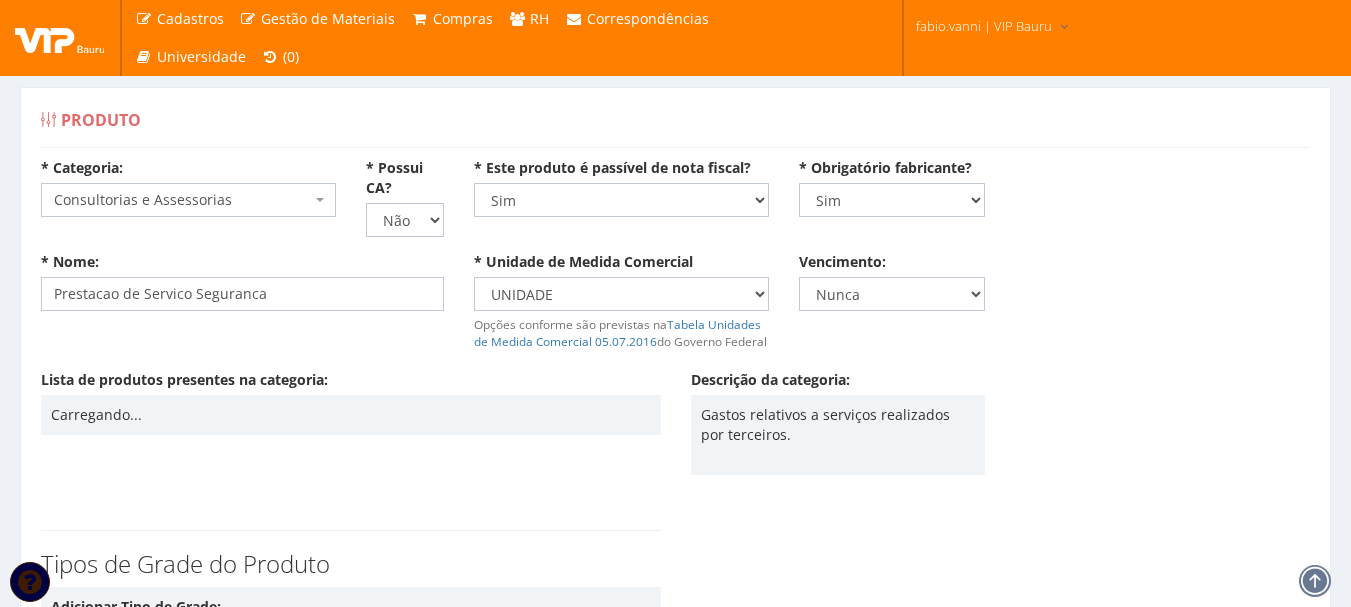 scroll, scrollTop: 0, scrollLeft: 0, axis: both 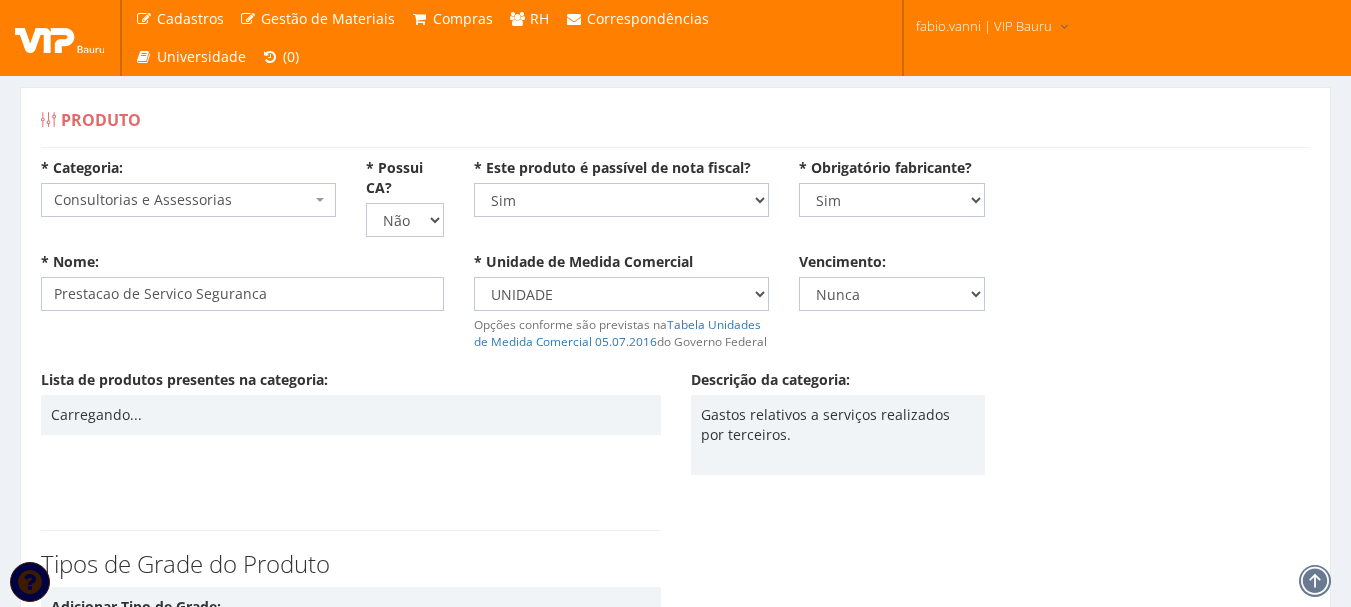 drag, startPoint x: 1277, startPoint y: 155, endPoint x: 1180, endPoint y: 169, distance: 98.005104 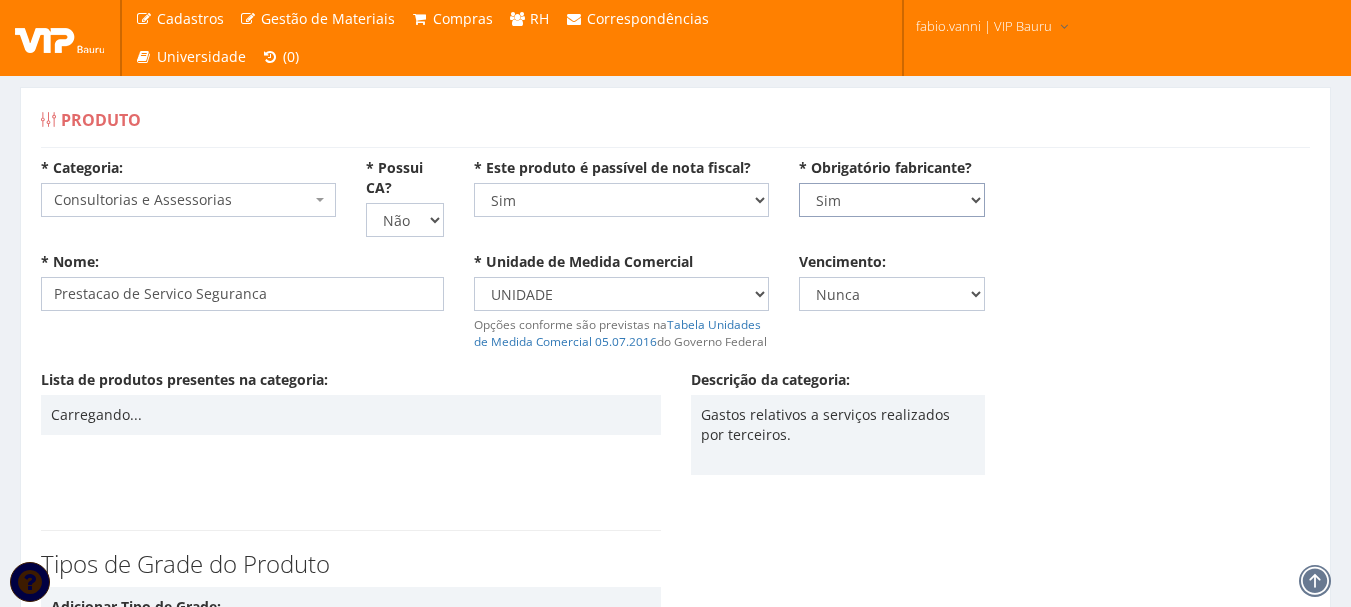 click on "Não Sim" at bounding box center (892, 200) 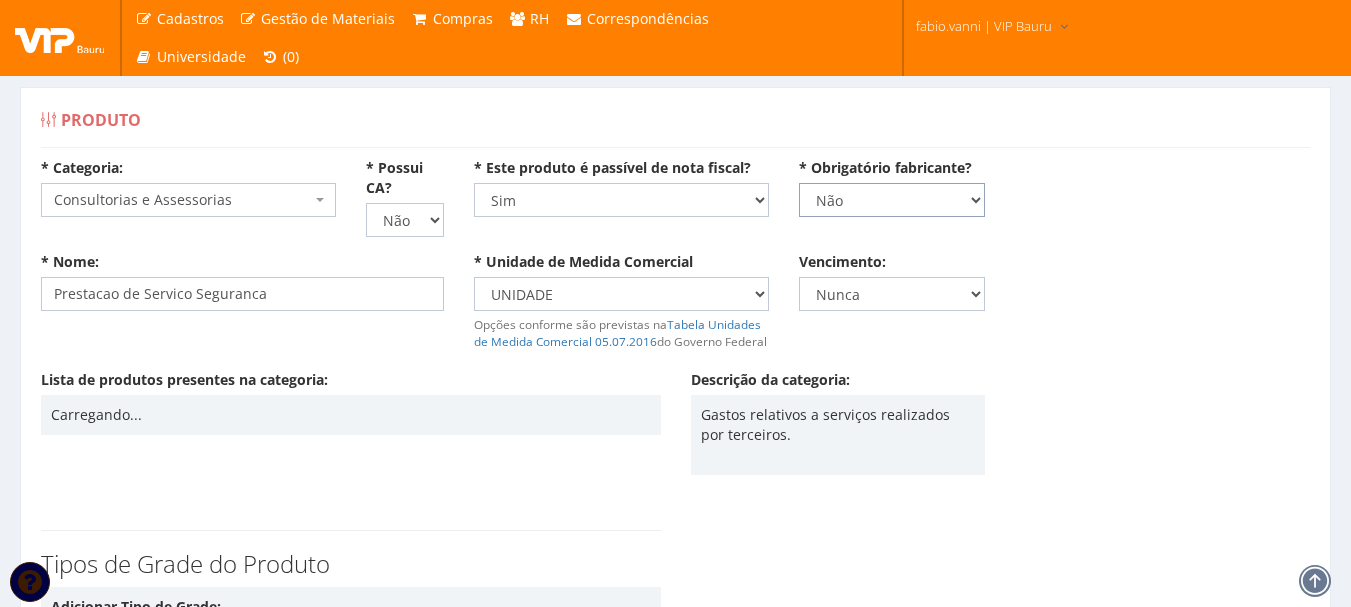 click on "Não Sim" at bounding box center (892, 200) 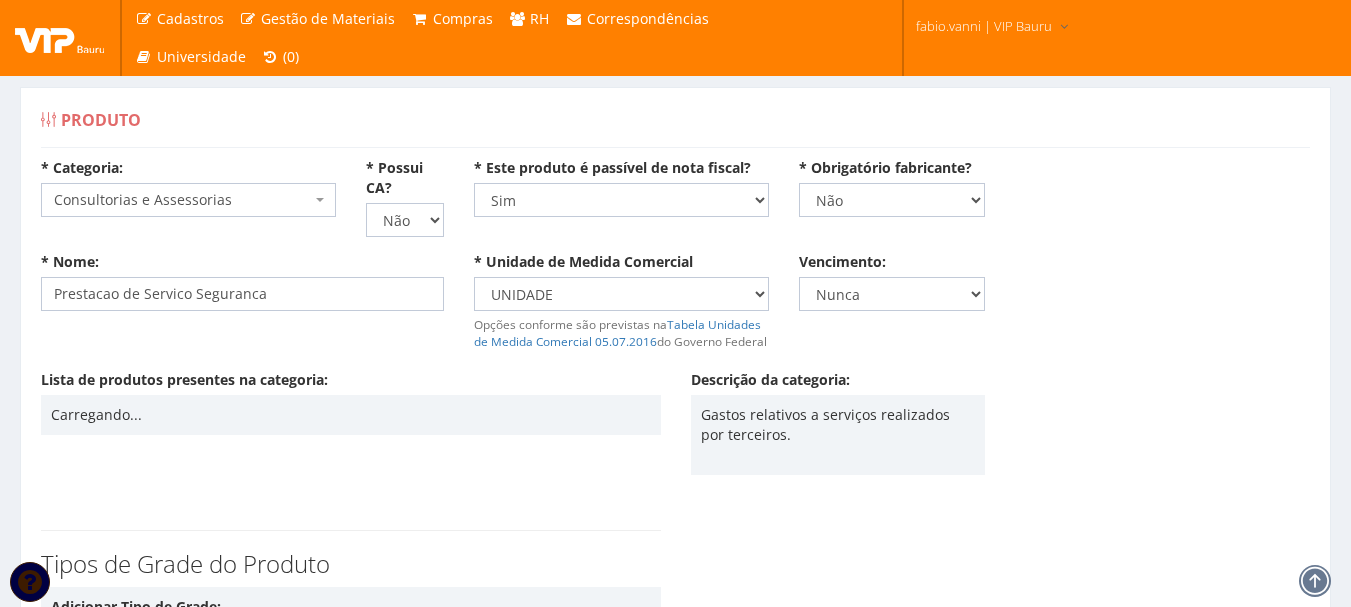 click on "* Nome:
Prestacao de Servico Seguranca
* Unidade de Medida Comercial
Selecione uma unidade AMPOLA BALDE BANDEJA BARRA BISNAGA BLOCO BOBINA BOMBONA CAPSULA CARTELA CENTO CONJUNTO CENTIMETRO CENTIMETRO QUADRADO CAIXA CAIXA COM 2 UNIDADES CAIXA COM 3 UNIDADES CAIXA COM 5 UNIDADES CAIXA COM 10 UNIDADES CAIXA COM 15 UNIDADES CAIXA COM 20 UNIDADES CAIXA COM 25 UNIDADES CAIXA COM 50 UNIDADES CAIXA COM 100 UNIDADES DISPLAY DUZIA EMBALAGEM FARDO FOLHA FRASCO GALÃO GARRAFA GRAMAS JOGO QUILOGRAMA KIT LATA LITRO METRO METRO QUADRADO METRO CÚBICO MILHEIRO MILILITRO MEGAWATT HORA PACOTE PALETE PARES PEÇA POTE QUILATE RESMA ROLO SACO SACOLA TAMBOR TANQUE TONELADA TUBO UNIDADE VASILHAME VIDRO
Opções conforme são previstas na  Tabela Unidades de Medida Comercial 05.07.2016  do Governo Federal
Vencimento:
Nunca 1 Dia 1 Semana 2 Semanas 3 Semanas 1 Mês 2 Meses 3 Meses 4 Meses 5 Meses 6 Meses 7 Meses 8 Meses 9 Meses 10 Meses 11 Meses 12 Meses" at bounding box center (675, 311) 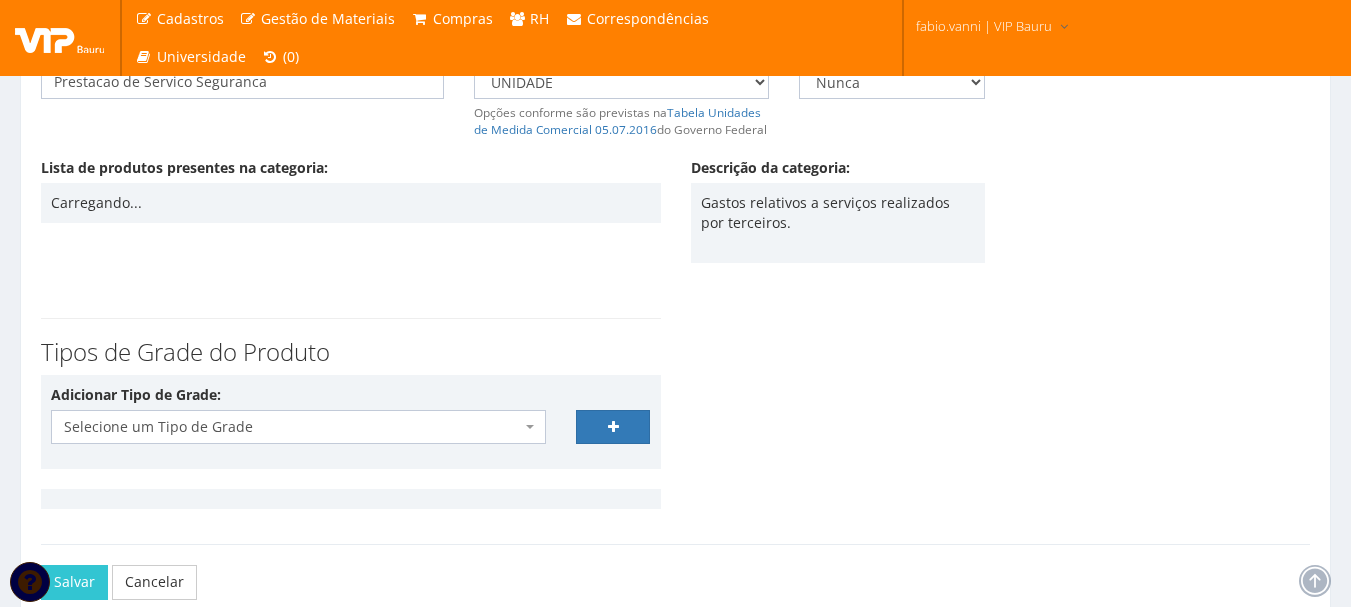 scroll, scrollTop: 324, scrollLeft: 0, axis: vertical 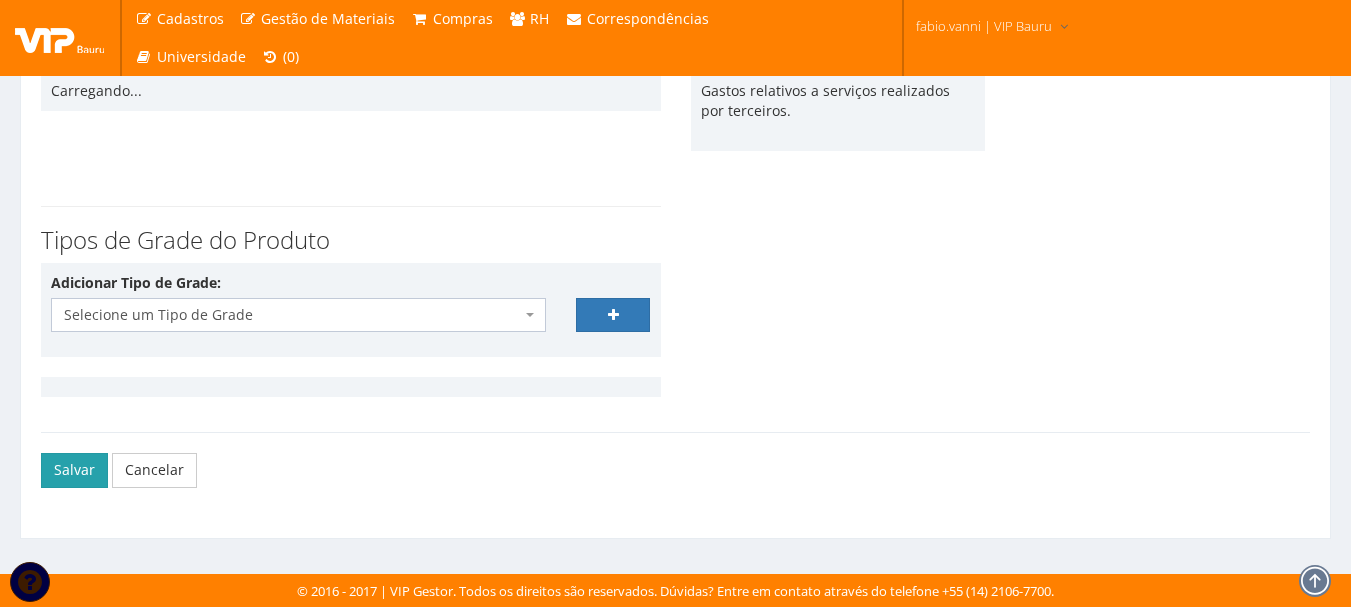 click on "Salvar" at bounding box center [74, 470] 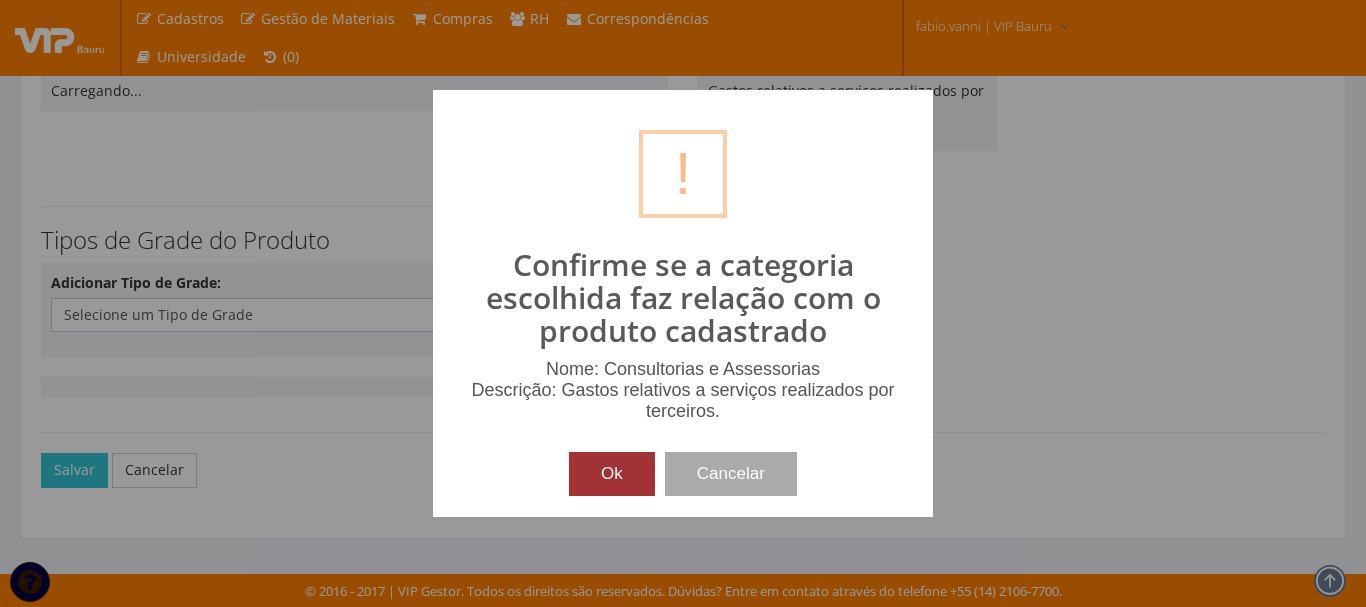 click on "Ok" at bounding box center (612, 474) 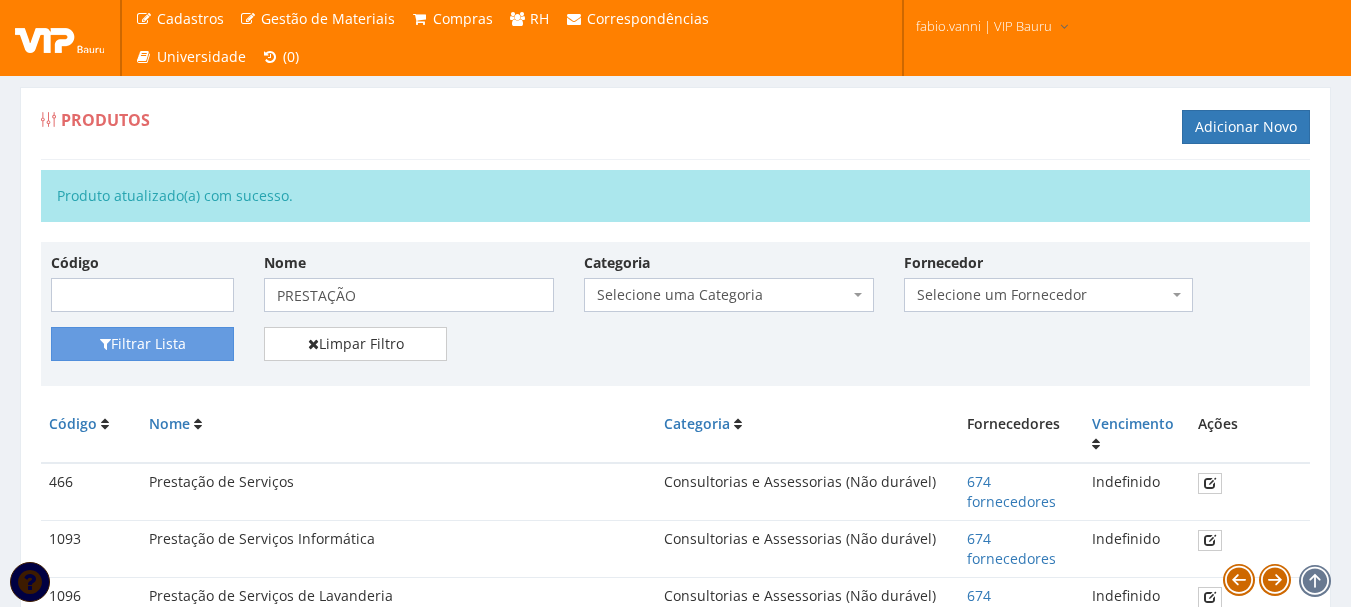scroll, scrollTop: 0, scrollLeft: 0, axis: both 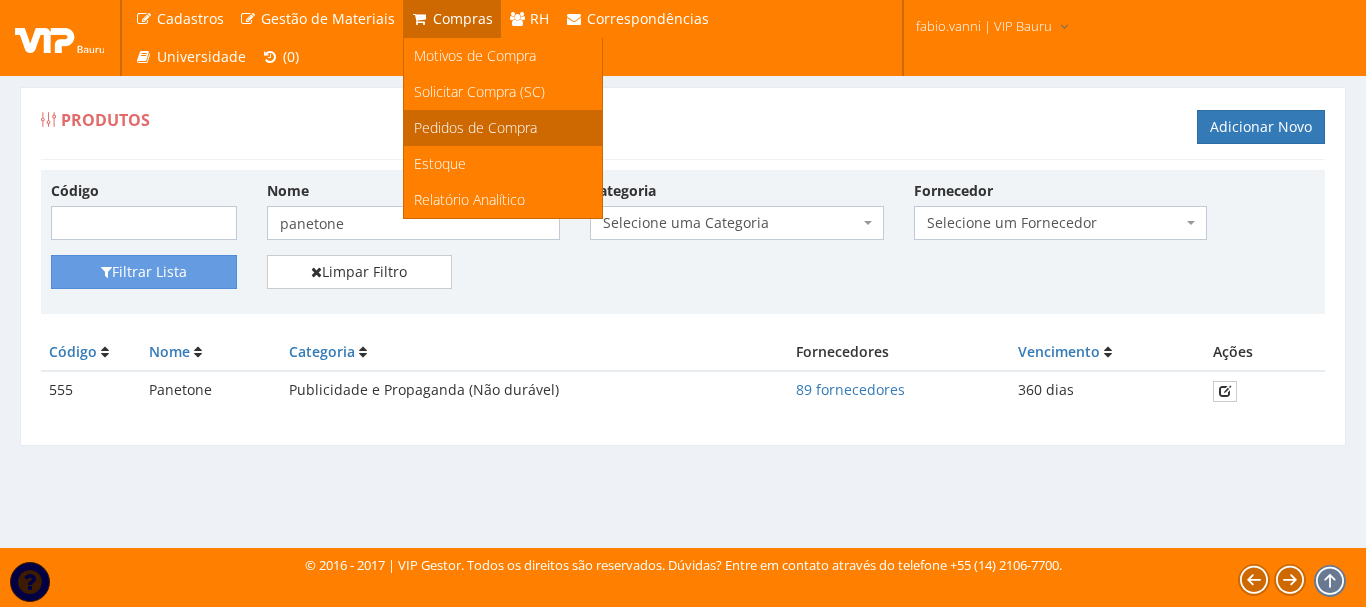 click on "Pedidos de Compra" at bounding box center [475, 127] 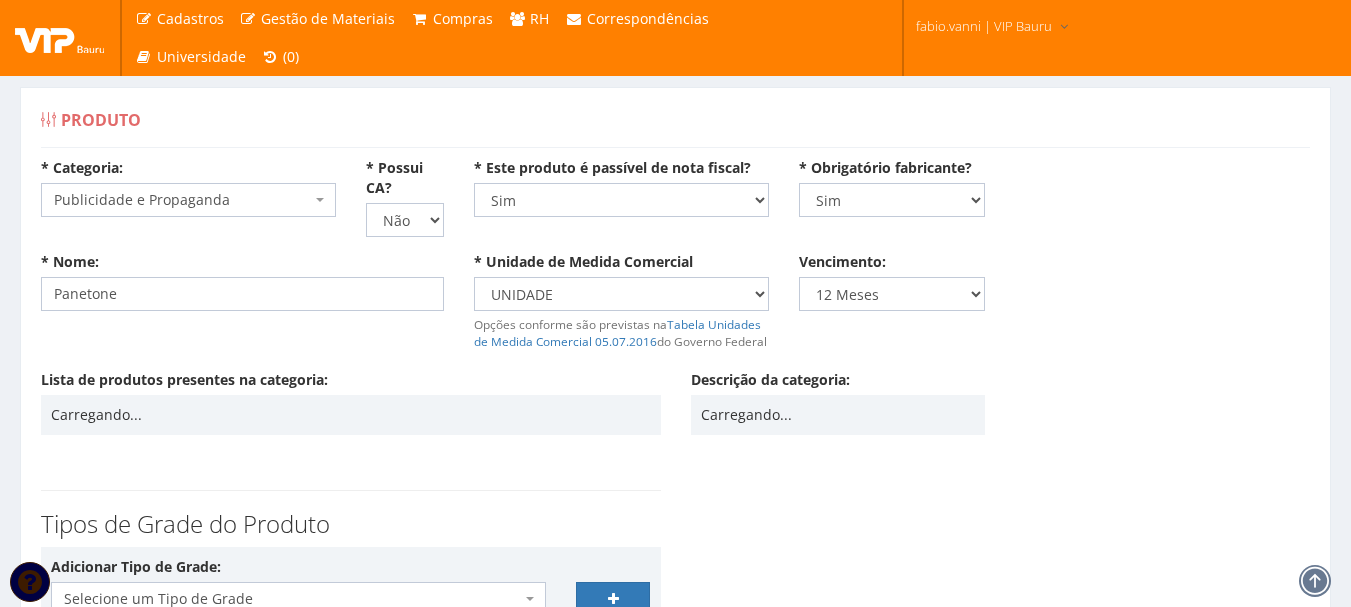 scroll, scrollTop: 0, scrollLeft: 0, axis: both 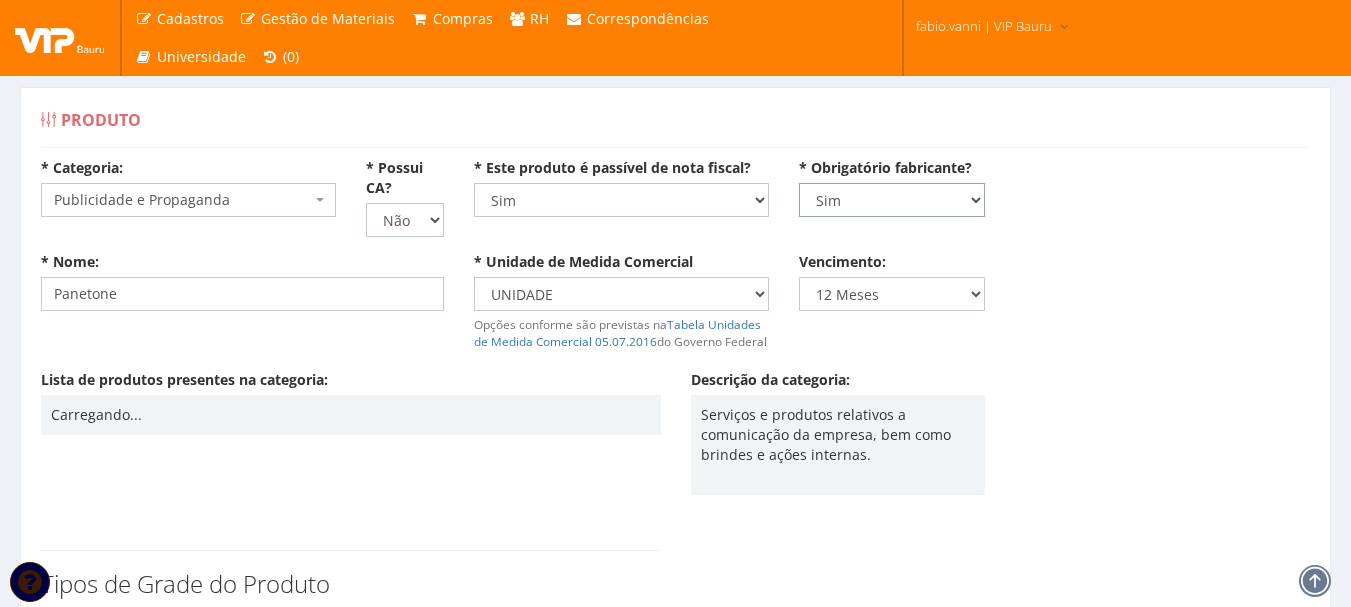click on "Não Sim" at bounding box center [892, 200] 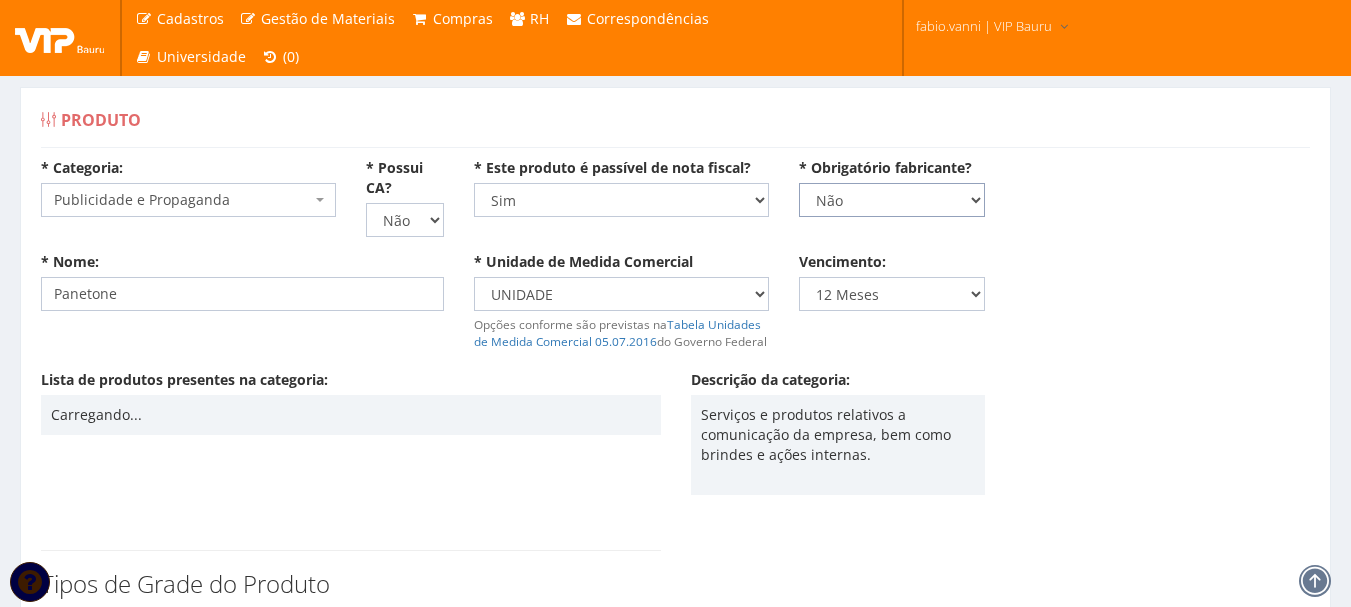 click on "Não Sim" at bounding box center (892, 200) 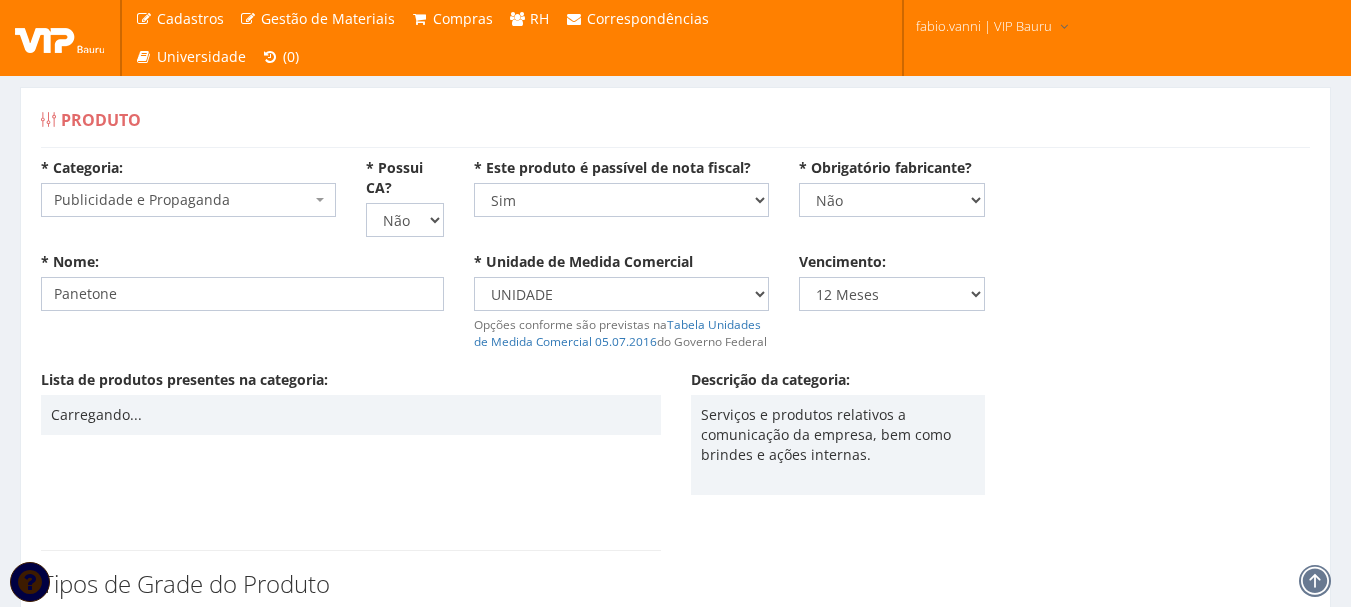click on "* Categoria:
Selecione uma Categoria (Inativo - Não usar) Aviamentos (Inativo - Não usar) DESPESA DE VIAGEM ALIMENTAÇÃO (Inativo - Não Usar) DESPESAS DE VIAGEM/HOSPEDAGEM (Inativo - Não usar) HOSPEDAGEM (Inativo - Não usar) INSUMOS VEICULARES (Inativo - Não usar) PRESTAÇÃO DE SERVIÇO/SISTEMAS, SUPORTE DE SISTEMAS, TREINAMENTOS EM SISTEMA (Inativo - Não usar) Tecidos Alimentações, Refeições e Cesta Básica Bens de Informática e Eletrônicos Combustíveis de Veículos Consultorias e Assessorias Custos e Treinamentos EPIs Equipamentos Operacionais e Peças de Reposição Exames Ocupacionais Ferramentas e Ferragens Gás de Empilhadeiras Internet e Telefonia Fixa Locação Predial Máquinas, Equipamentos e Ferramentas Materiais de Higiene e Limpeza Materiais de Informática e Eletrônicos Materiais de Pintura Materiais Elétricos e Hidraulicos Material de Escritório Móveis e Utensilios Peças e Acessórios de Veículos Publicidade e Propaganda Serviços de Frete Serviços Financeiros" at bounding box center (675, 205) 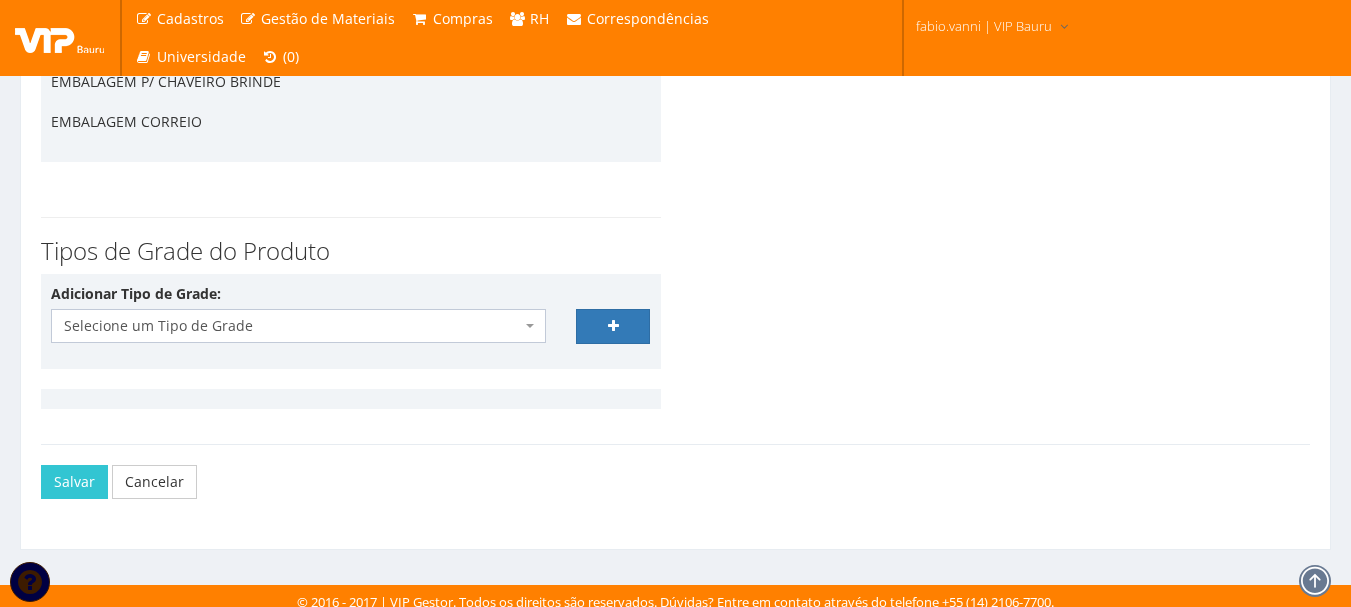 scroll, scrollTop: 2443, scrollLeft: 0, axis: vertical 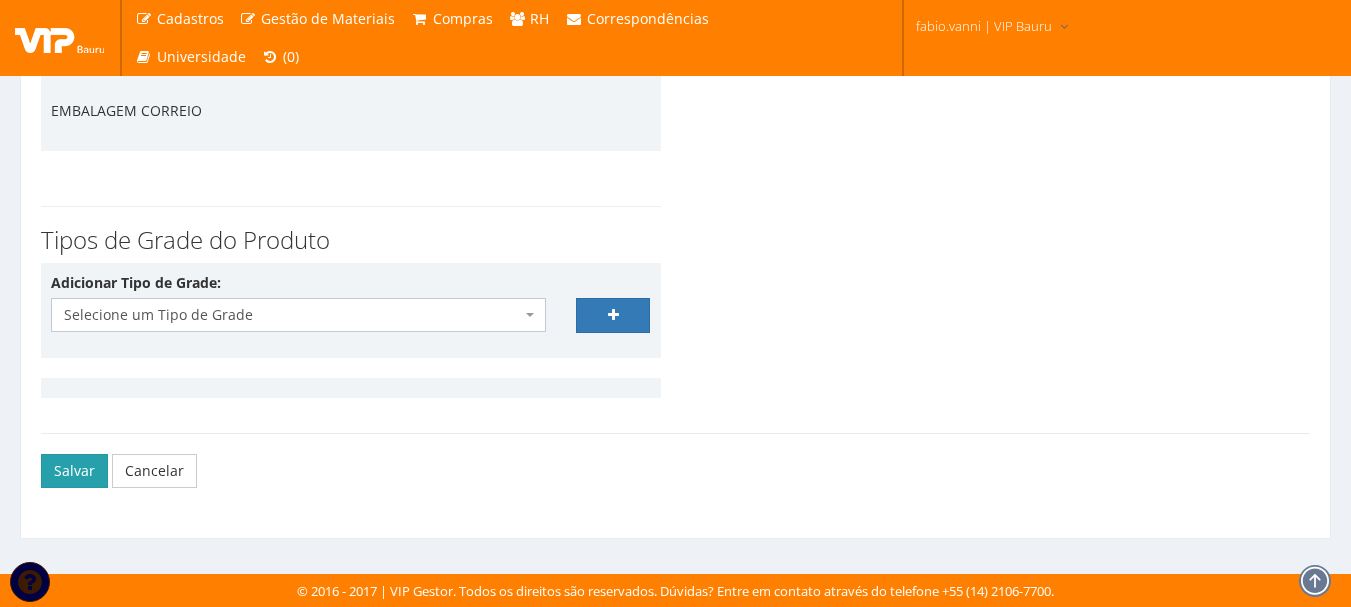click on "Salvar" at bounding box center (74, 471) 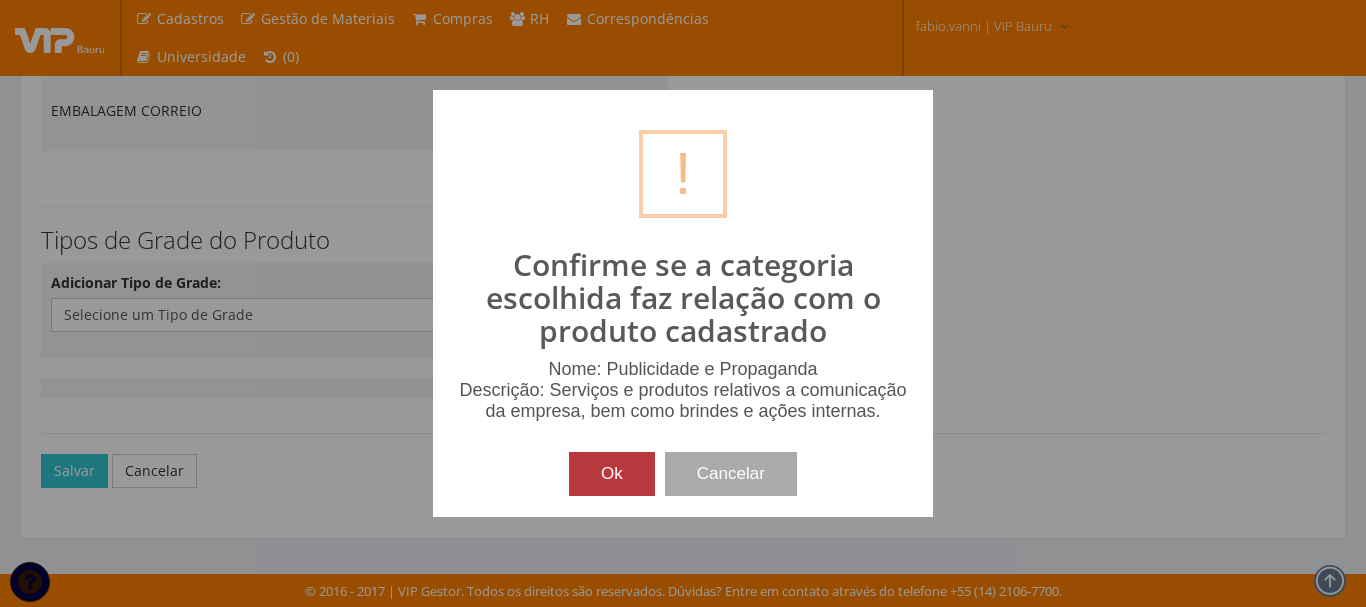 click on "Ok" at bounding box center (612, 474) 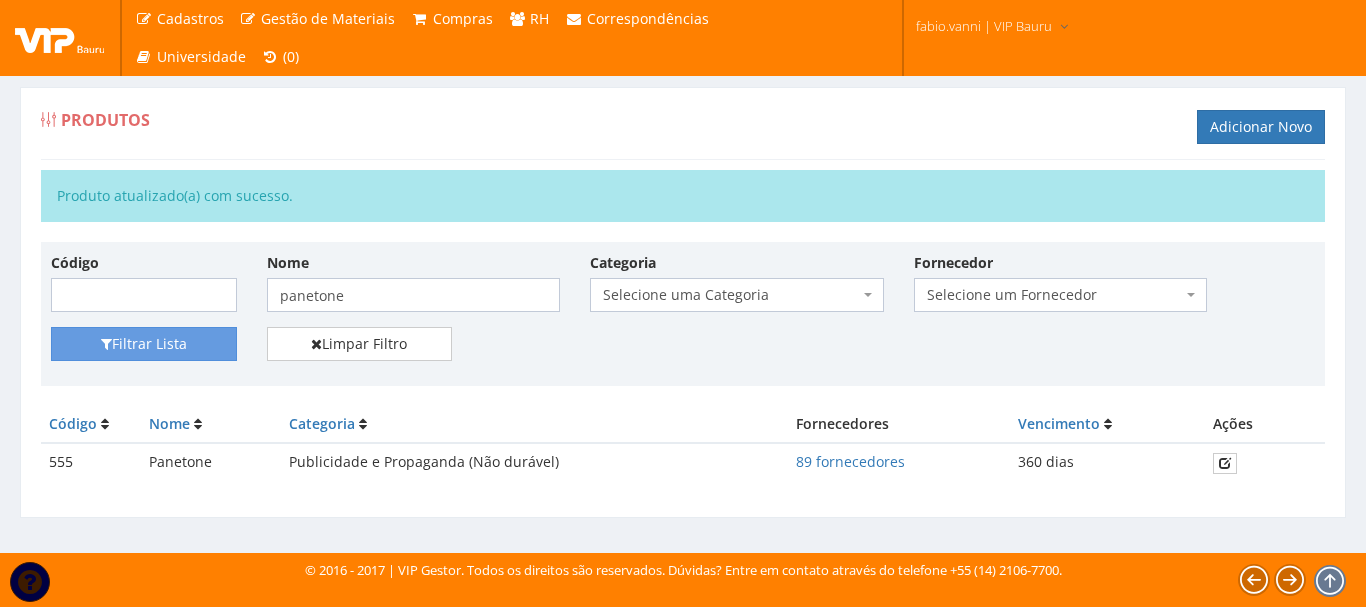 scroll, scrollTop: 0, scrollLeft: 0, axis: both 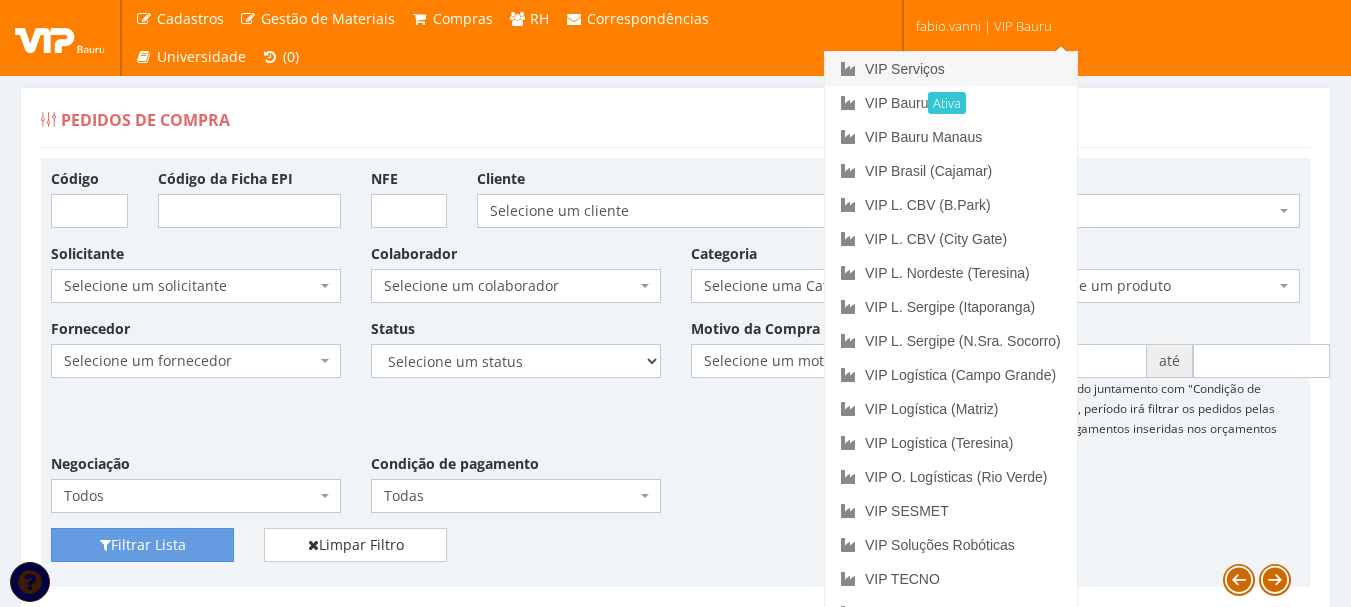 click on "VIP Serviços" at bounding box center [951, 69] 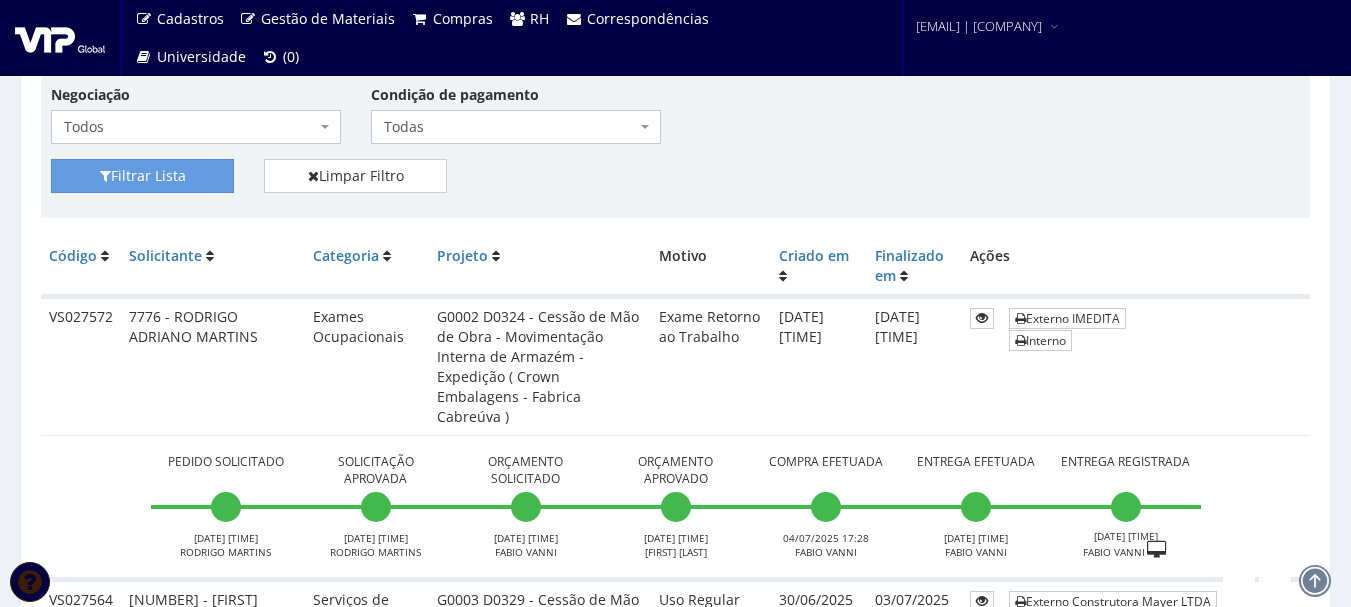 scroll, scrollTop: 0, scrollLeft: 0, axis: both 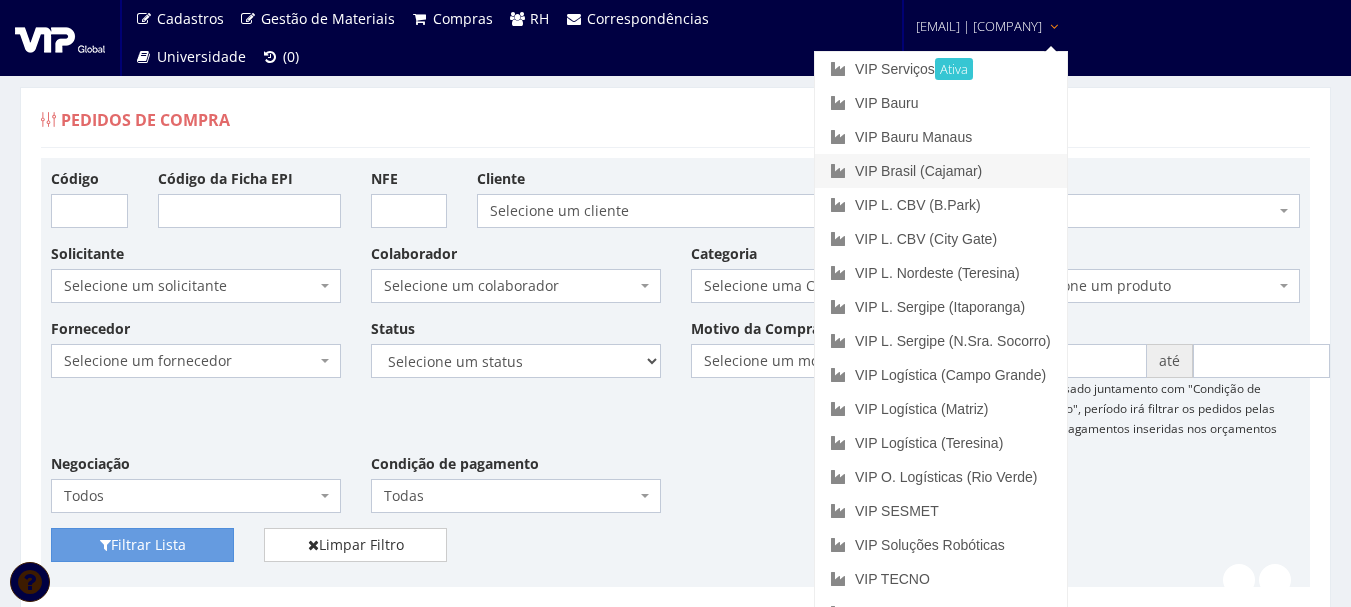 click on "VIP Brasil (Cajamar)" at bounding box center [941, 171] 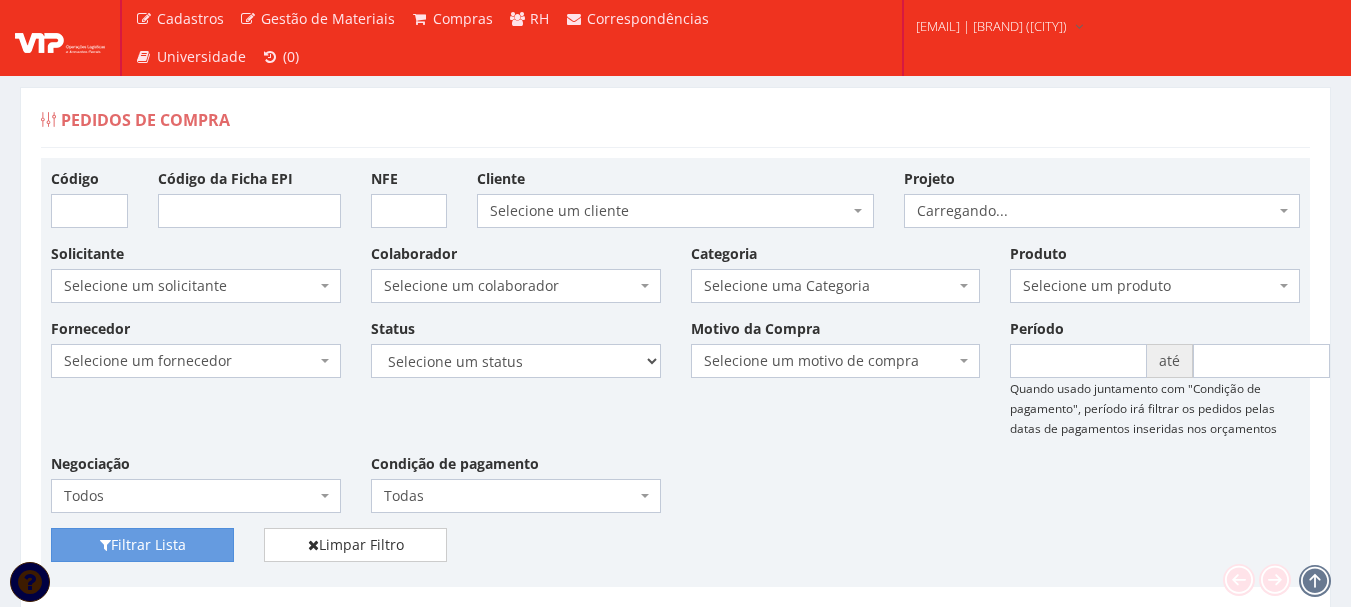 scroll, scrollTop: 0, scrollLeft: 0, axis: both 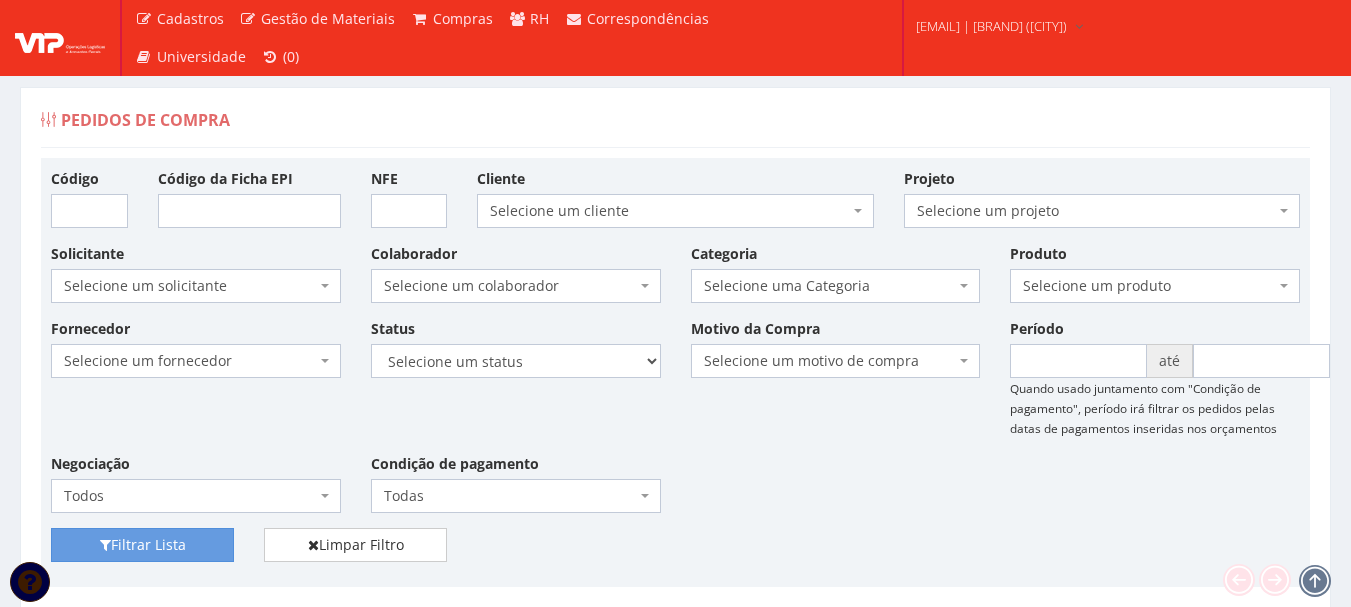 click on "Selecione um fornecedor" at bounding box center (190, 361) 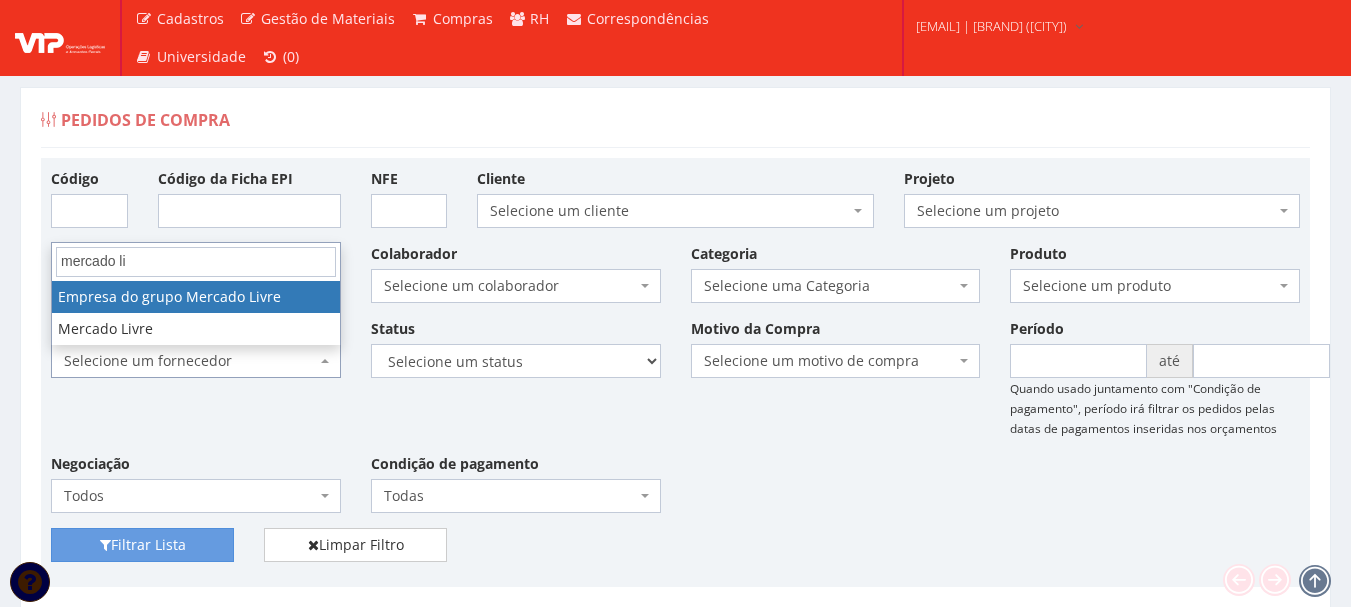 type on "mercado li" 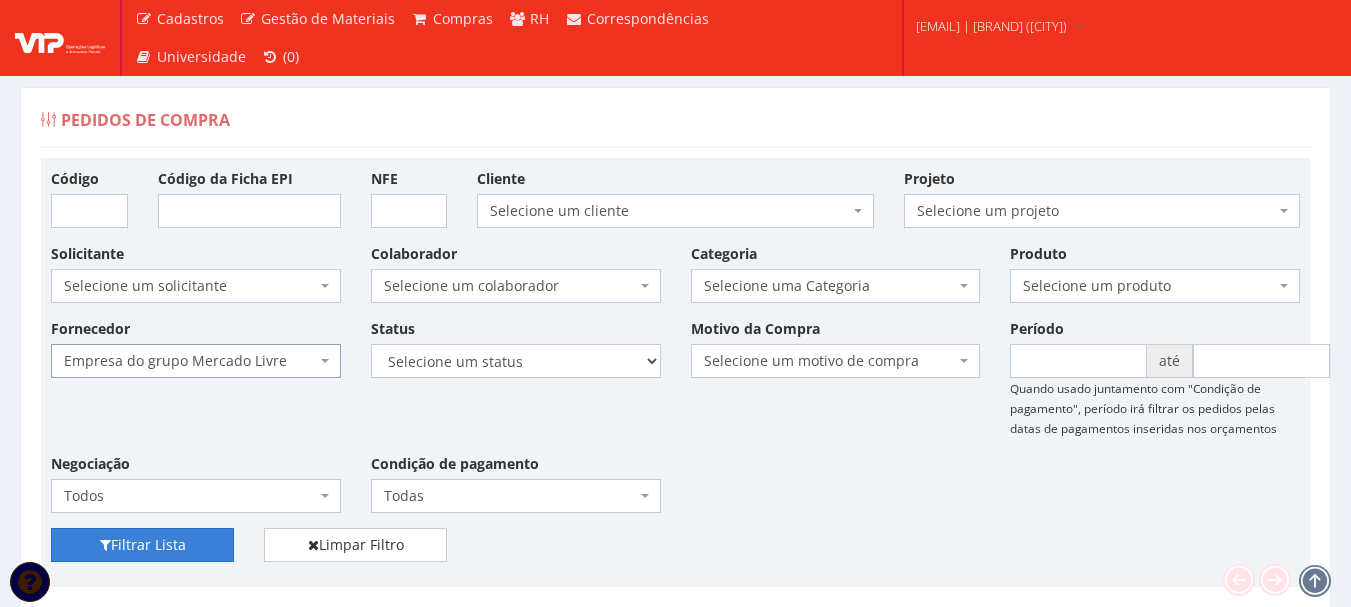 click at bounding box center (105, 545) 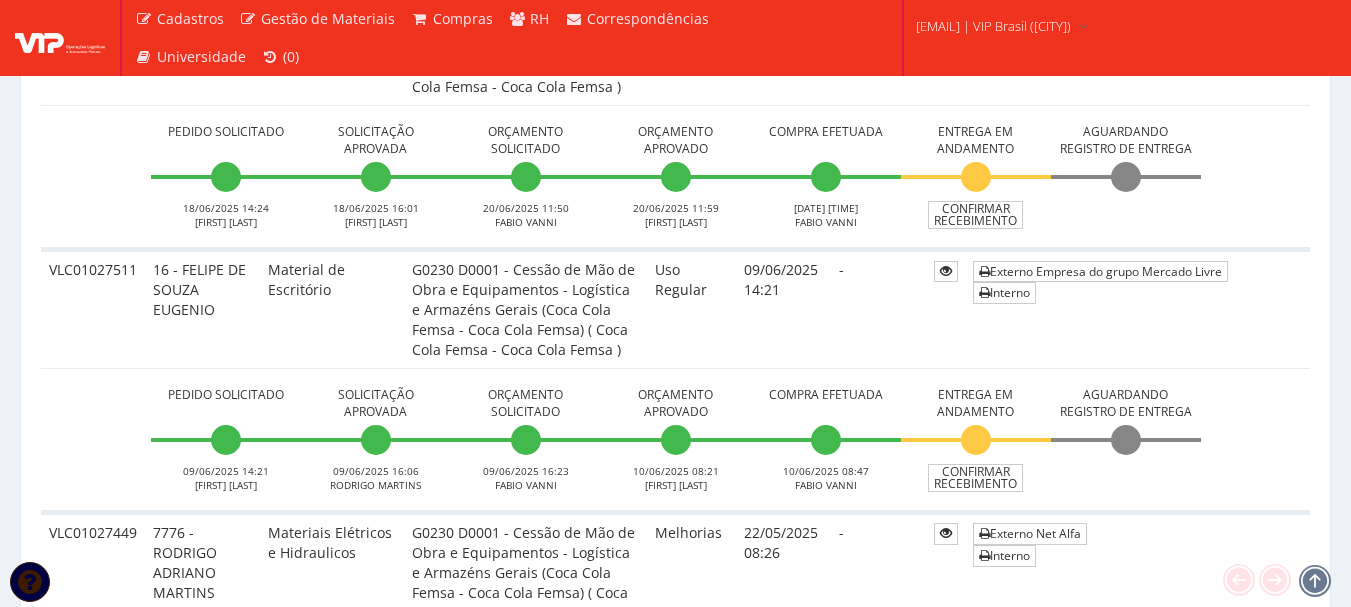 scroll, scrollTop: 700, scrollLeft: 0, axis: vertical 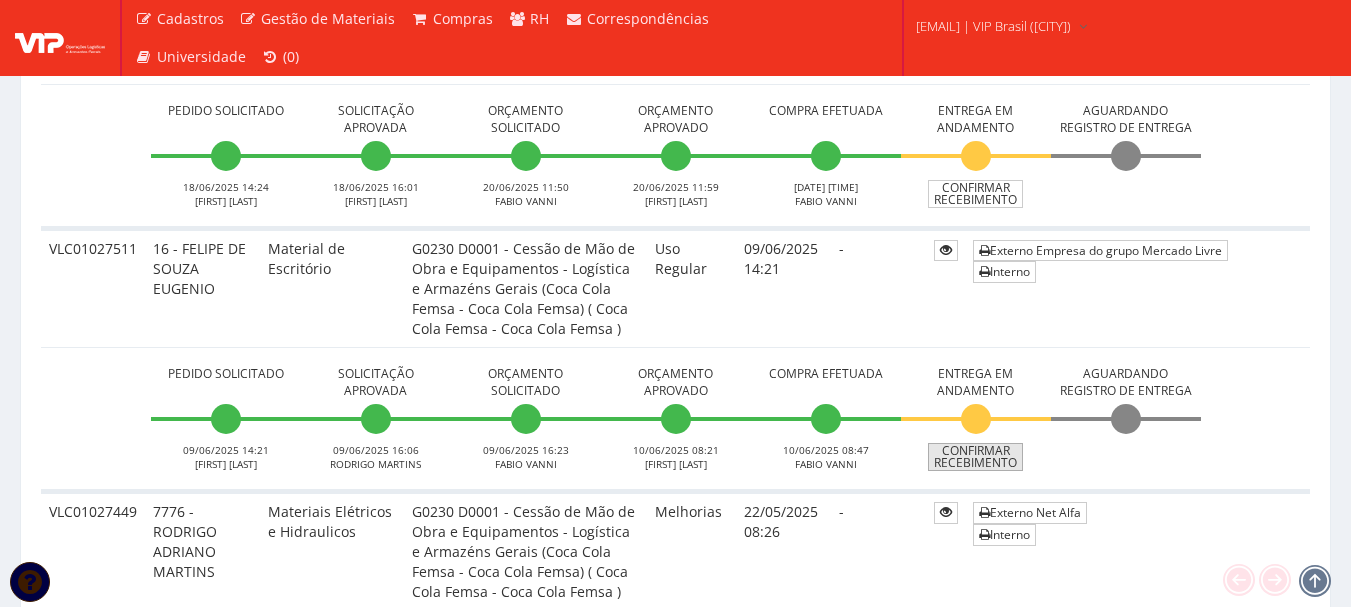 click on "Confirmar Recebimento" at bounding box center (975, 457) 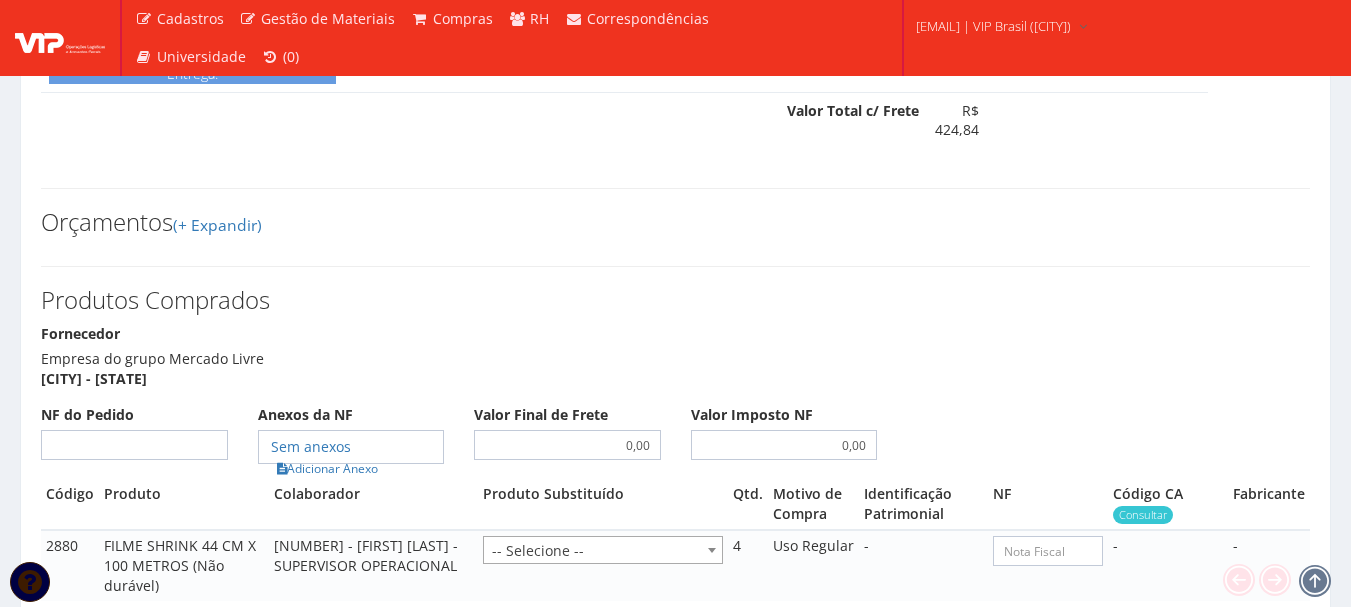 scroll, scrollTop: 800, scrollLeft: 0, axis: vertical 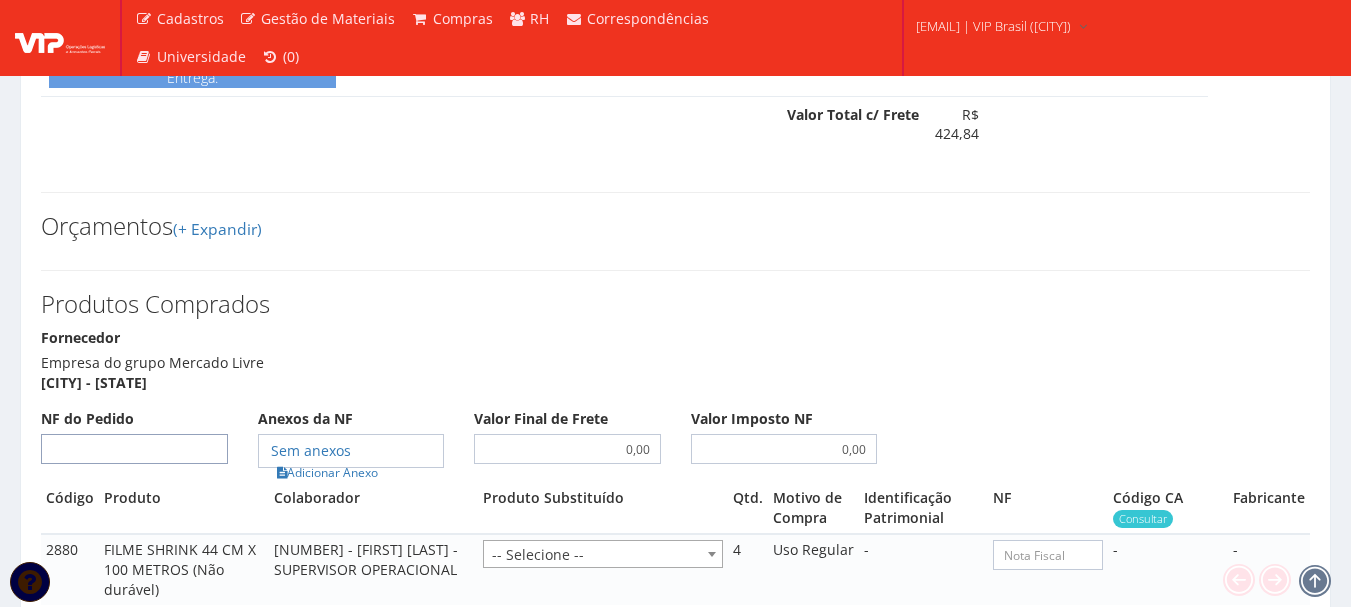 click on "NF do Pedido" at bounding box center (134, 449) 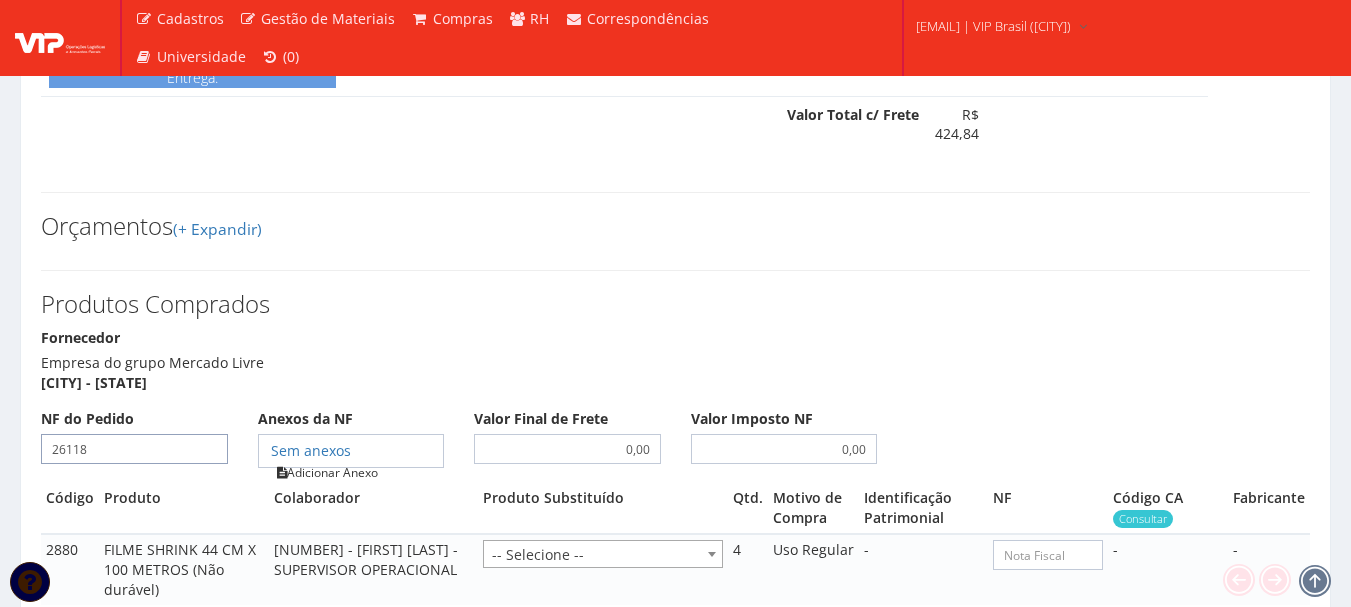 type on "26118" 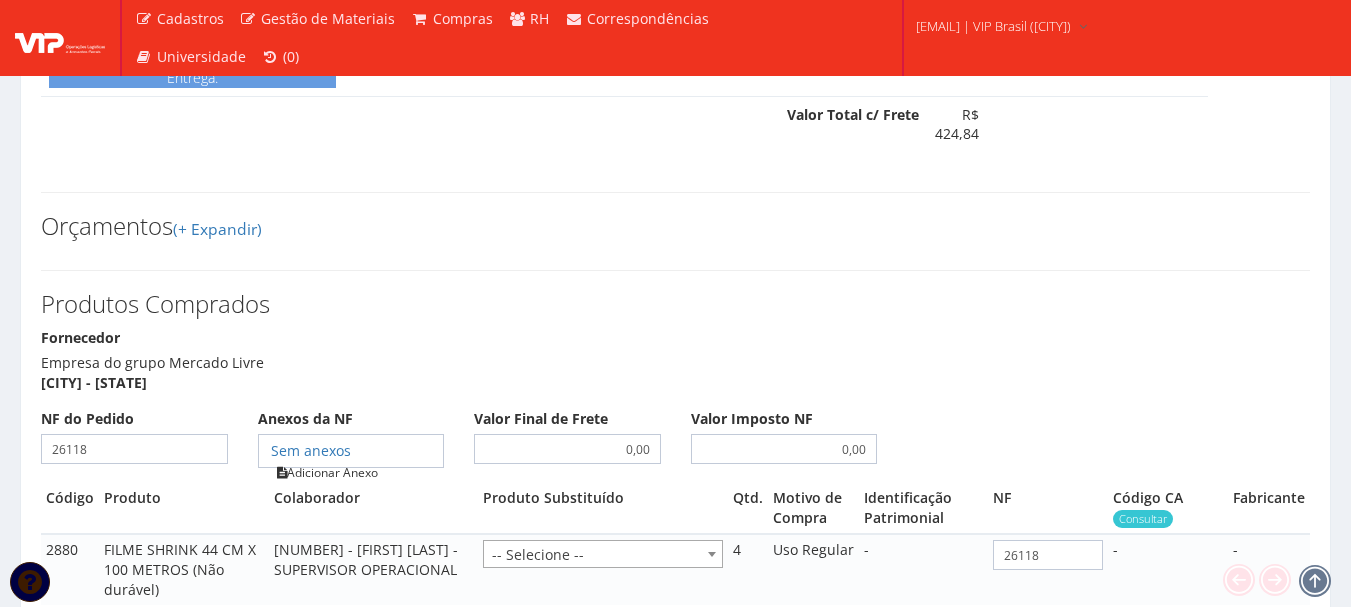 click on "Adicionar Anexo" at bounding box center [327, 472] 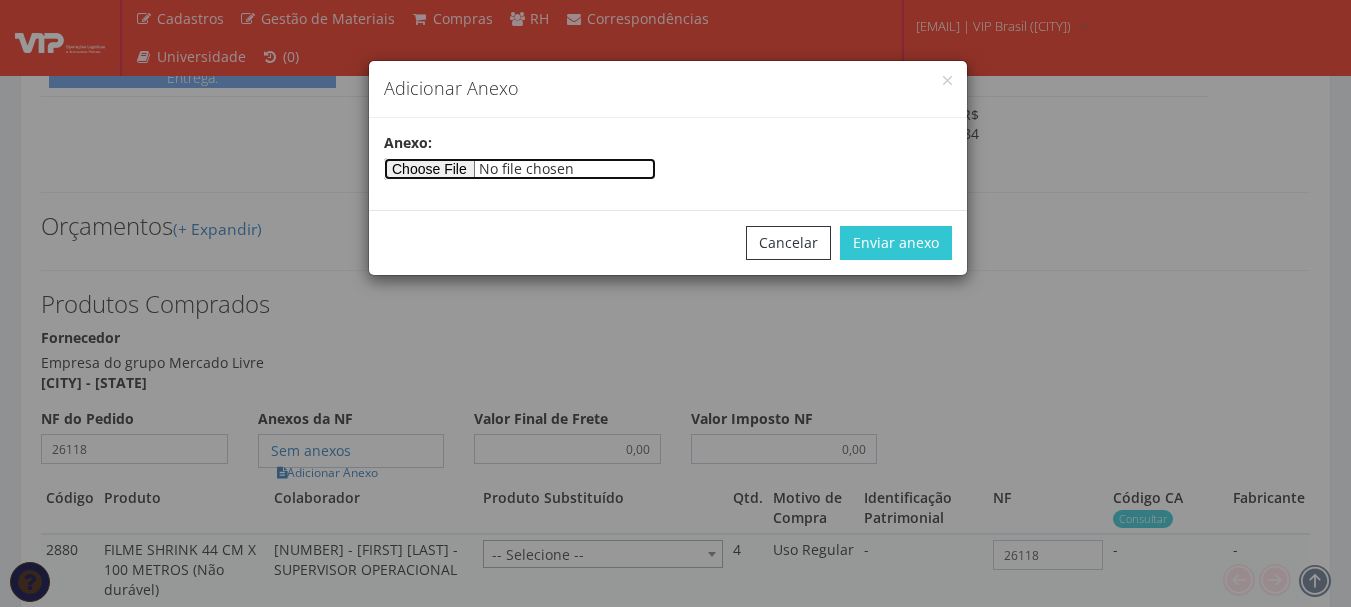 click at bounding box center [520, 169] 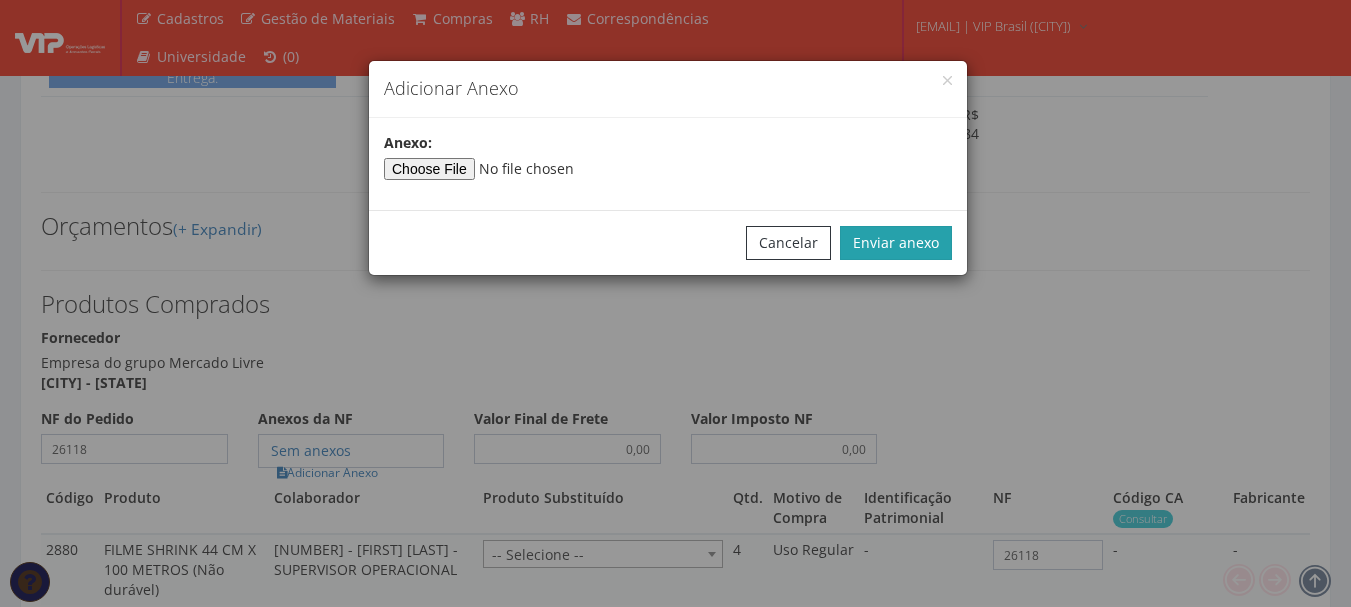 click on "Enviar anexo" at bounding box center (896, 243) 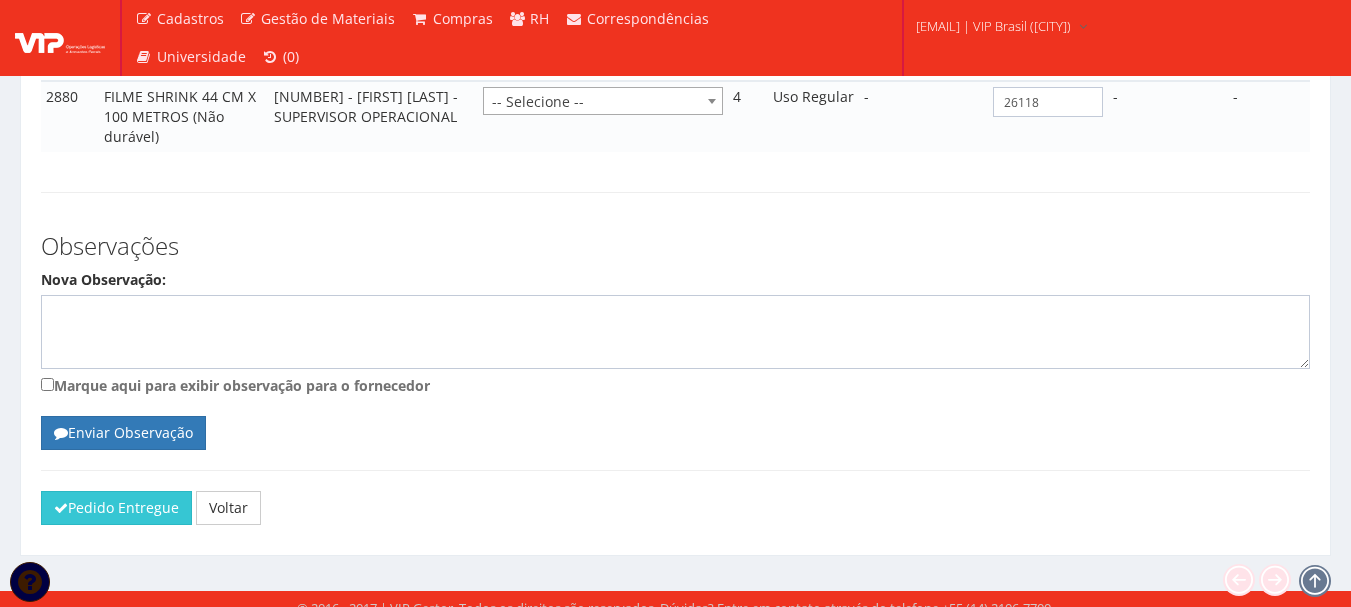 scroll, scrollTop: 1256, scrollLeft: 0, axis: vertical 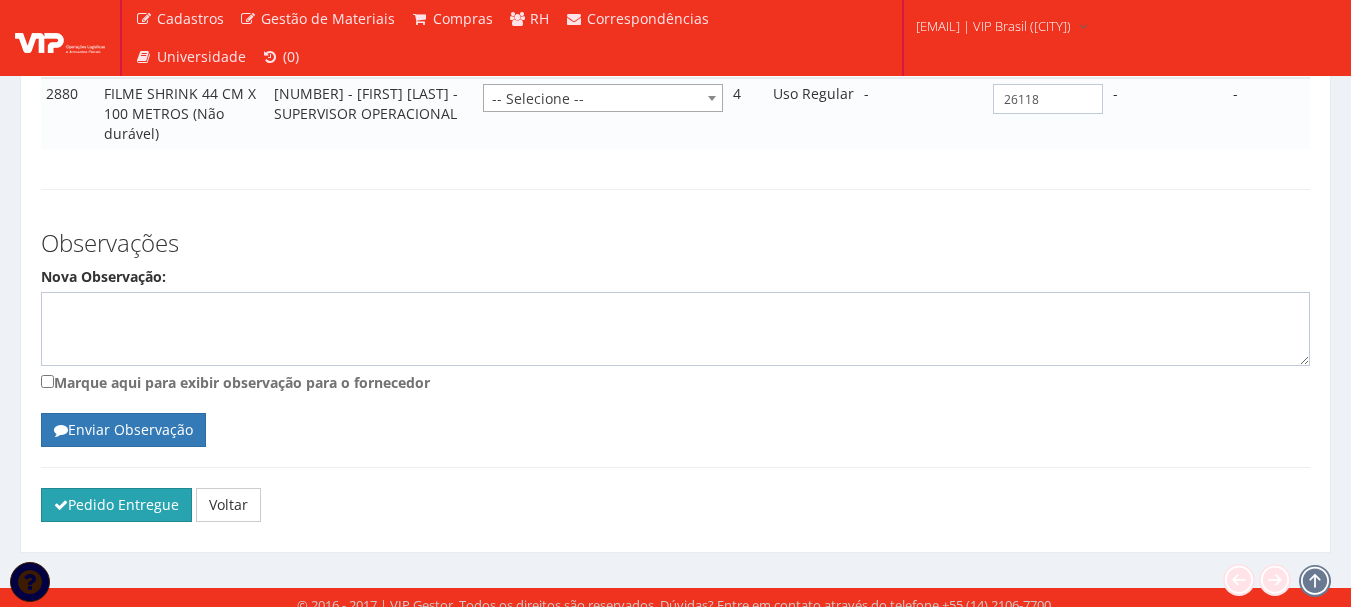 click on "Pedido Entregue" at bounding box center [116, 505] 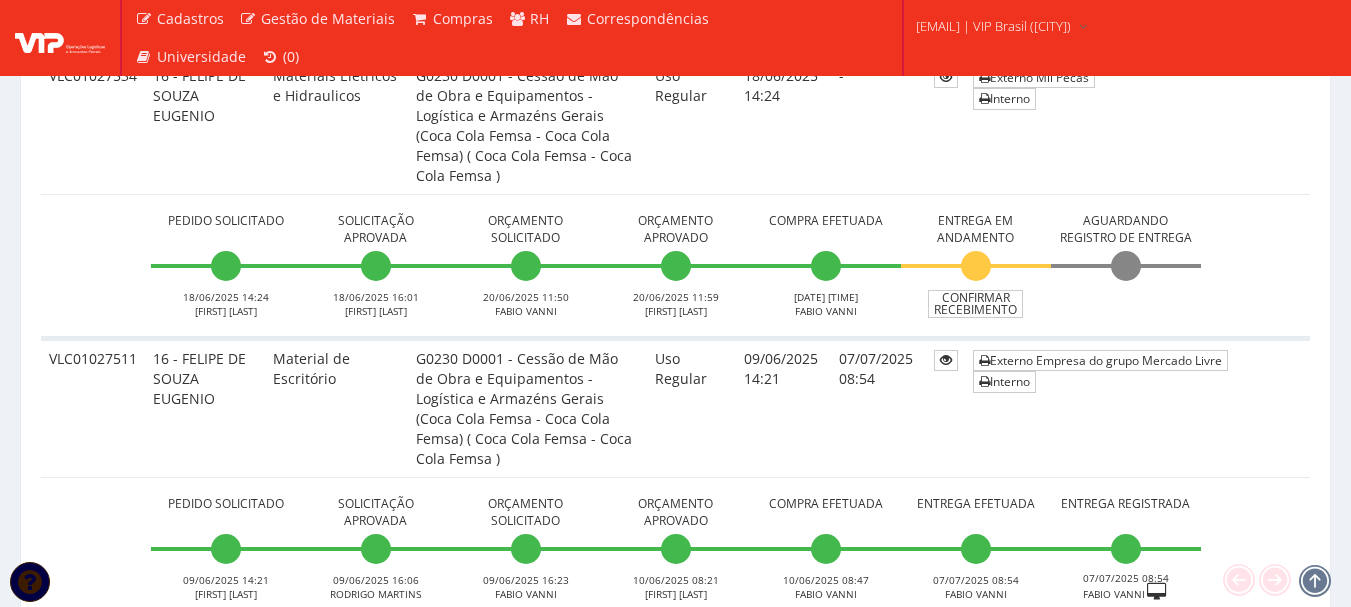 scroll, scrollTop: 800, scrollLeft: 0, axis: vertical 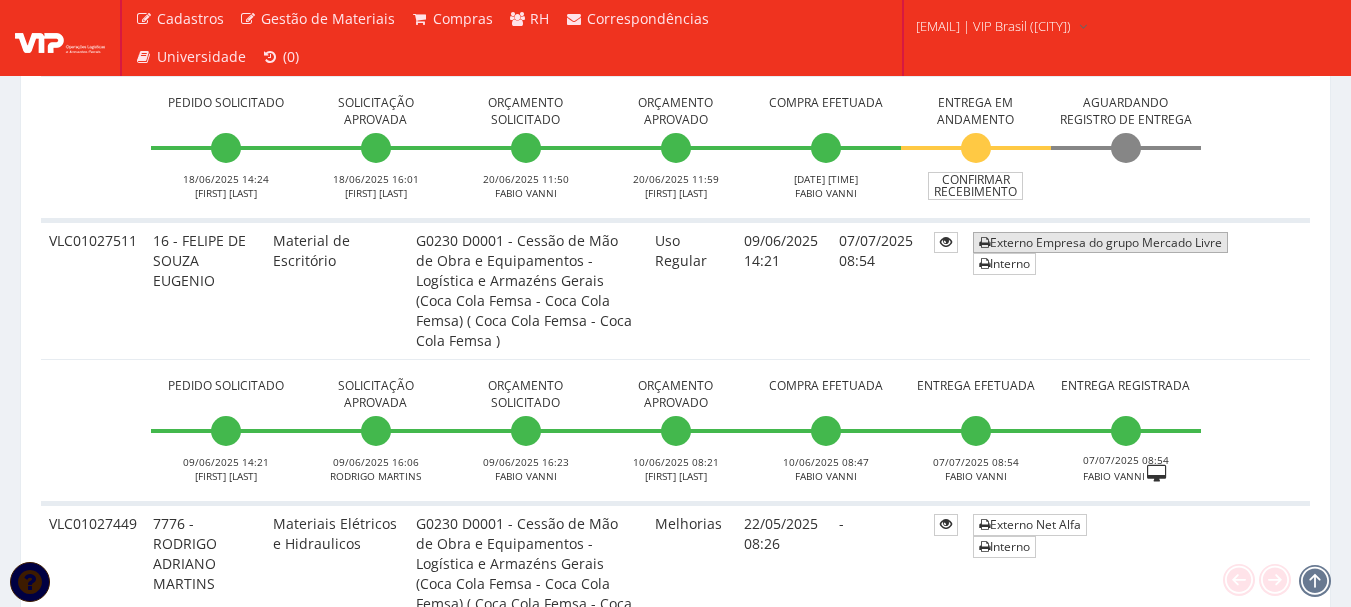 click on "Externo Empresa do grupo Mercado Livre" at bounding box center [1100, 242] 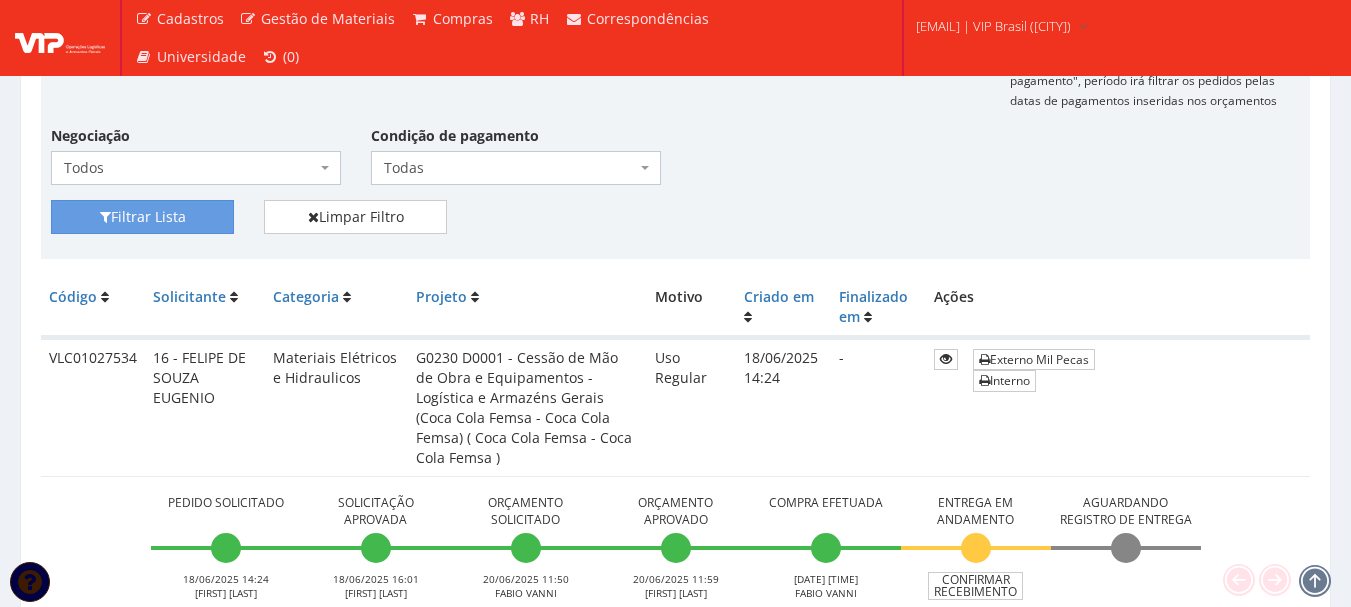 scroll, scrollTop: 0, scrollLeft: 0, axis: both 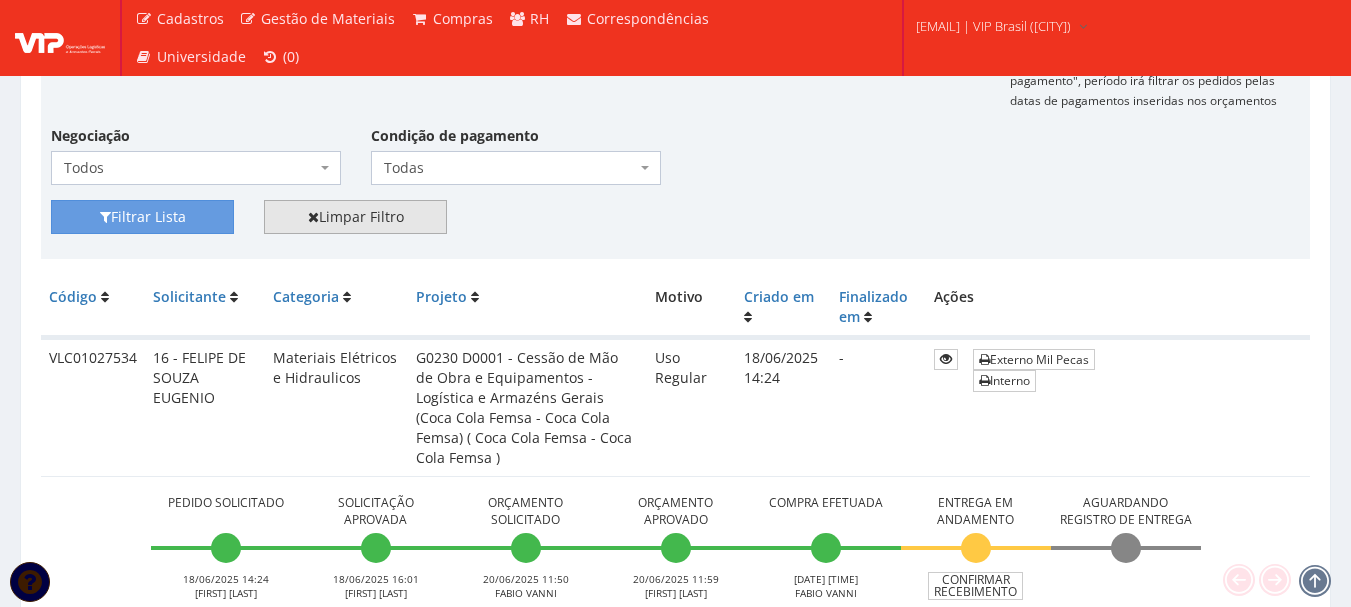click on "Limpar Filtro" at bounding box center (355, 217) 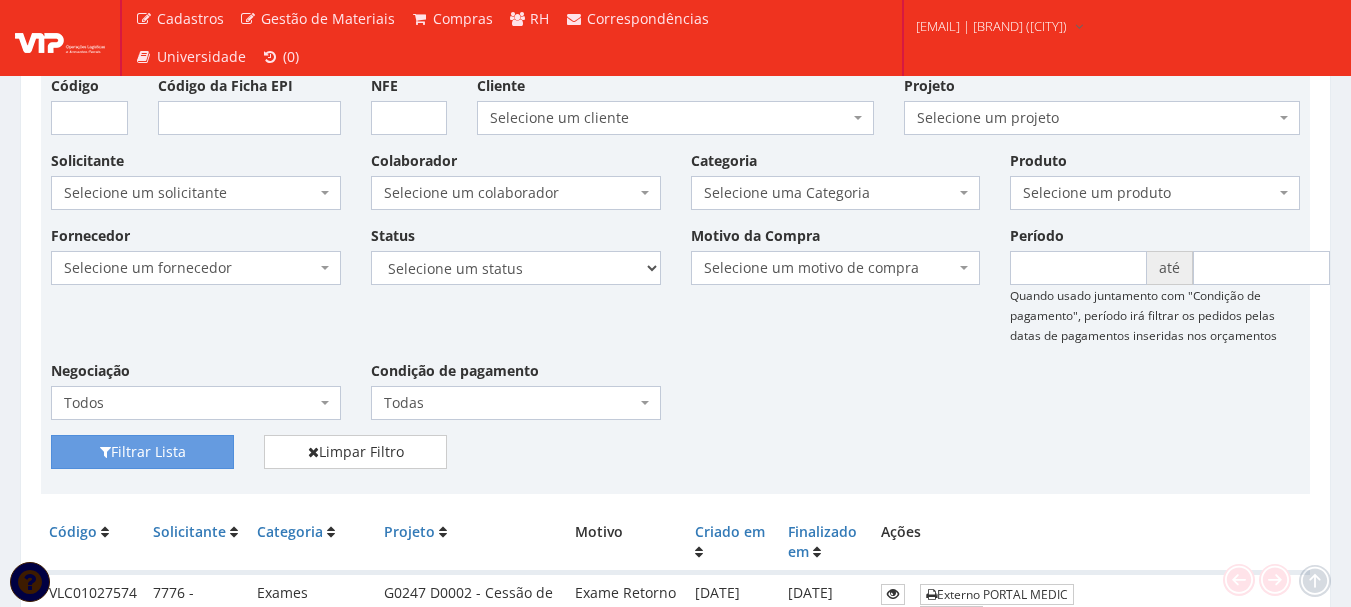 scroll, scrollTop: 0, scrollLeft: 0, axis: both 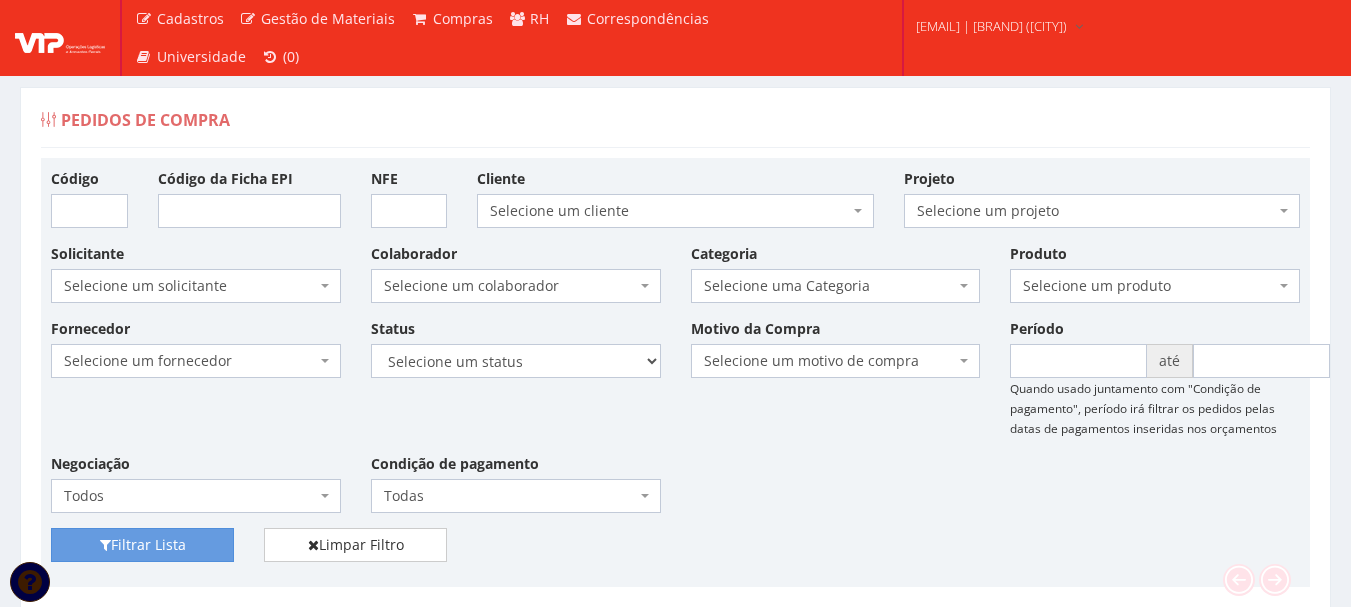 click on "Fornecedor
Selecione um fornecedor ******** ******** 1000 MARCAS BRASIL 123 MILHAS 2WD SOLUÇÕES E CONTROLES DE PRAGAS 4SHOW COMERCIO DE ELETRONICOS LTDA 50 Hotel A C A DIAS COMERCIAL A Centro Oeste Tubos e Conexões A F M DE MELO ME A FLORA SAVASSI LTDA A INDUSTRIAL A R G3 TELECOM ASSOCIADOS LTDA A Z ELETRICOS A. S. COELHO A.F.P. TRANSPORTES CONFIANCA LTDA A2L-EPI LTDA Abate Imunizacao de Ambientes e Servicos Ltda Abra Promocional Abrafer ABSOLUTA EQUIPAMENTOS E SERVICOS ABSOLUTTASHOP AC CARPINTARIA, REFORMAS EM GERAL Ac Coelho Acacia Medicina do Trabalho - Uberlândia MG ACACIA UBERABA MEDICINA DO TRABALHO Ação Med Acaso Impressões Acbz Importação e Comércio Ltda AÇO E AÇO VERGALHOES LTDA Açojota Bauru ACQUAECO WASH Adailton de Jesus Santos ADALBERTO CHAVES E CARIMBOS ADEGRAF ETIQUETAS ADESIVAS LTDA Adelpack Fitas Adesivas Adelson Feiras e Eventos LTDA ADEMAQ IND. E COM DE EQUIPAMENTOS PARA ESCRITÓRIO LTDA - EPP Ademar Pedro de Godoi - Me ADENILSON APARECIDO SILVEIRA E SOUZA ALIMPA" at bounding box center (675, 423) 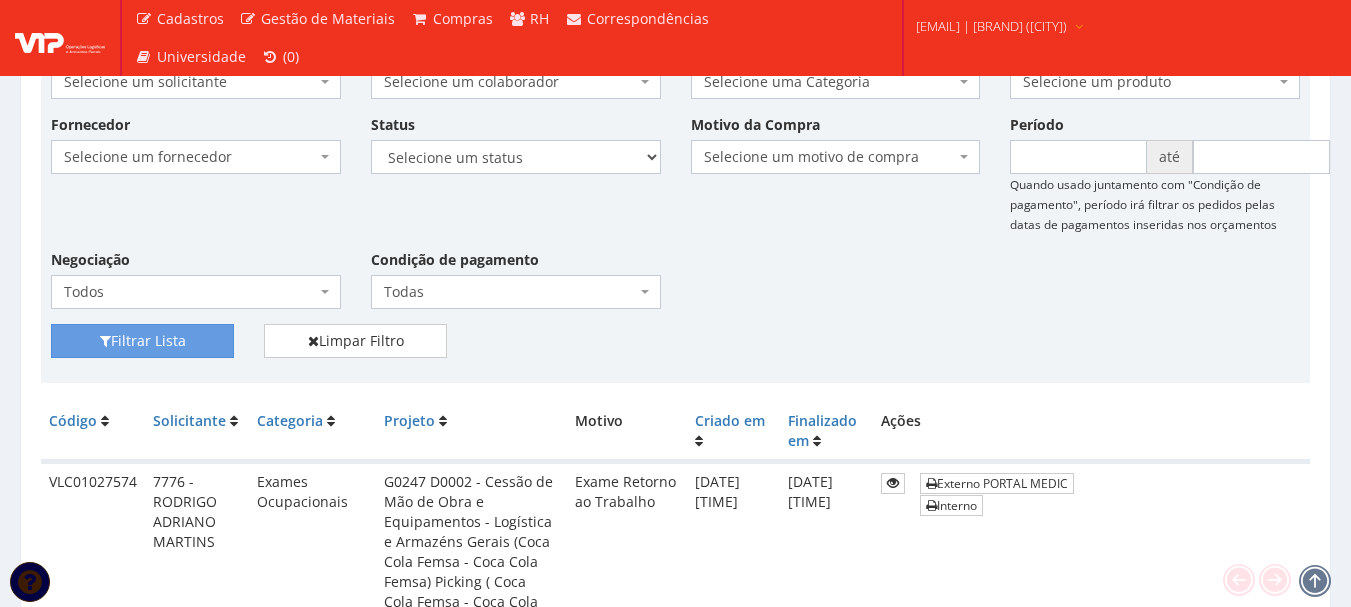 scroll, scrollTop: 0, scrollLeft: 0, axis: both 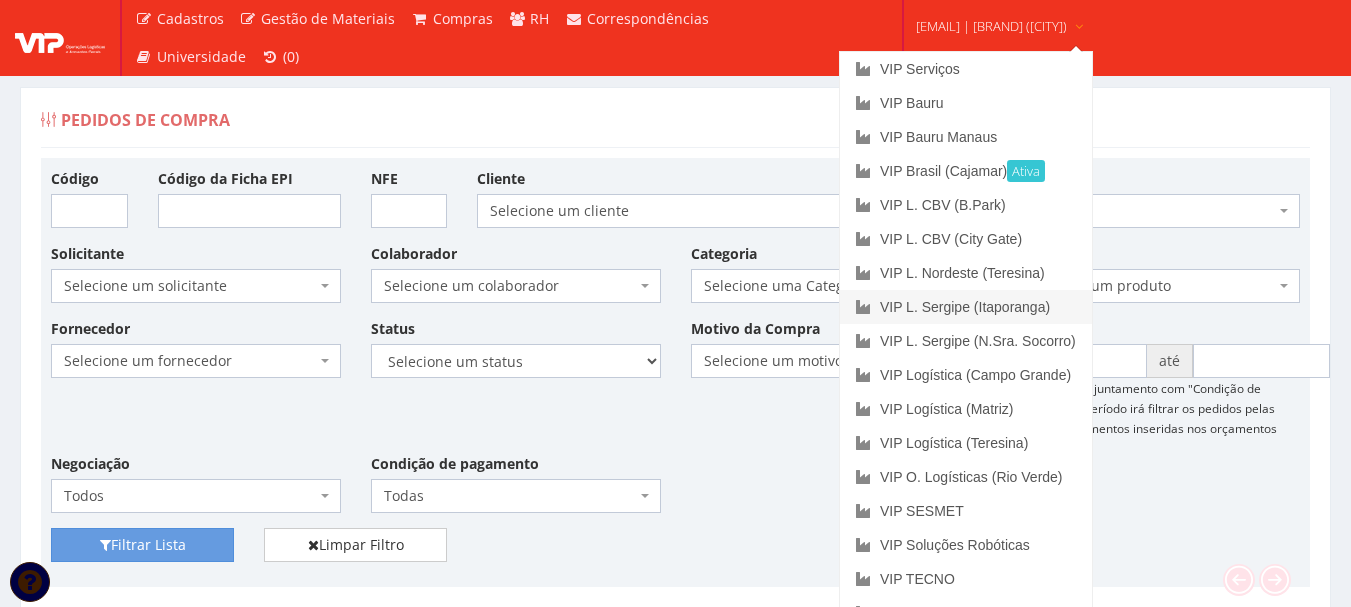 click on "VIP L. Sergipe (Itaporanga)" at bounding box center (966, 307) 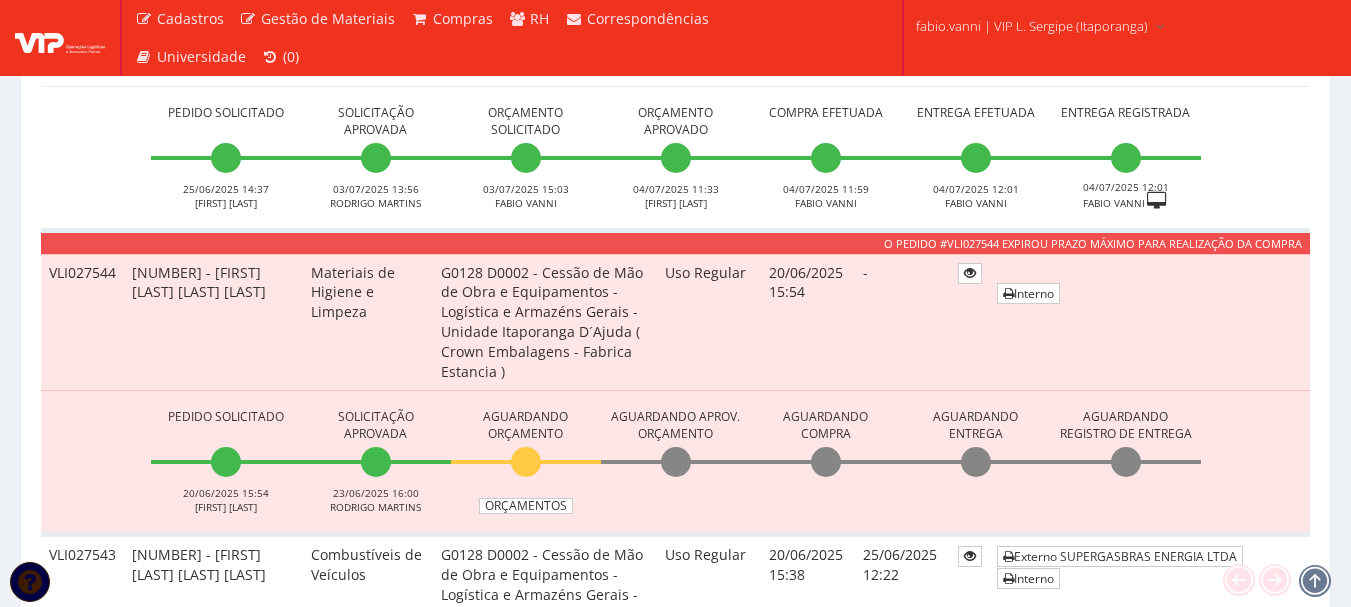scroll, scrollTop: 1000, scrollLeft: 0, axis: vertical 